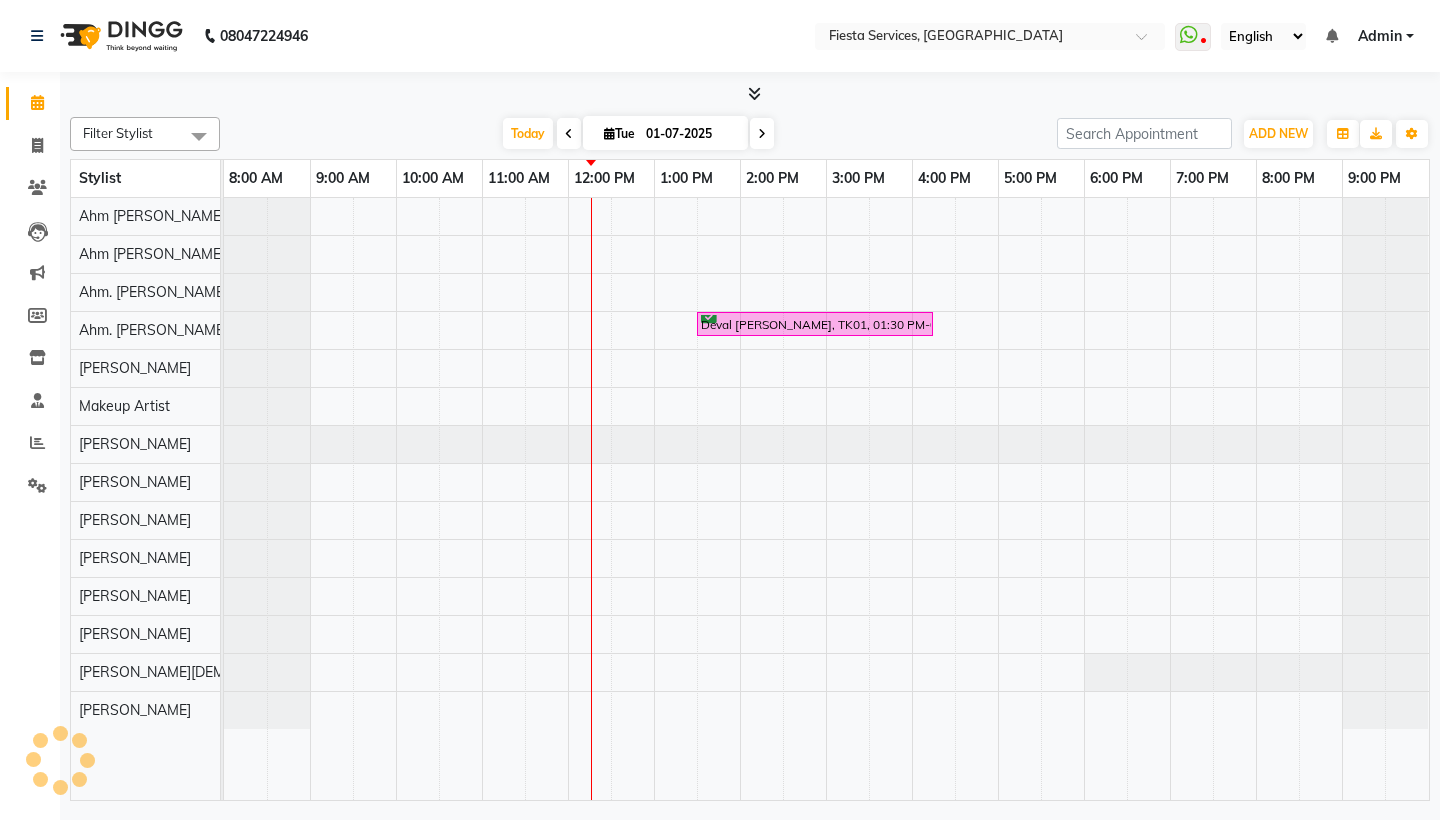 scroll, scrollTop: 0, scrollLeft: 0, axis: both 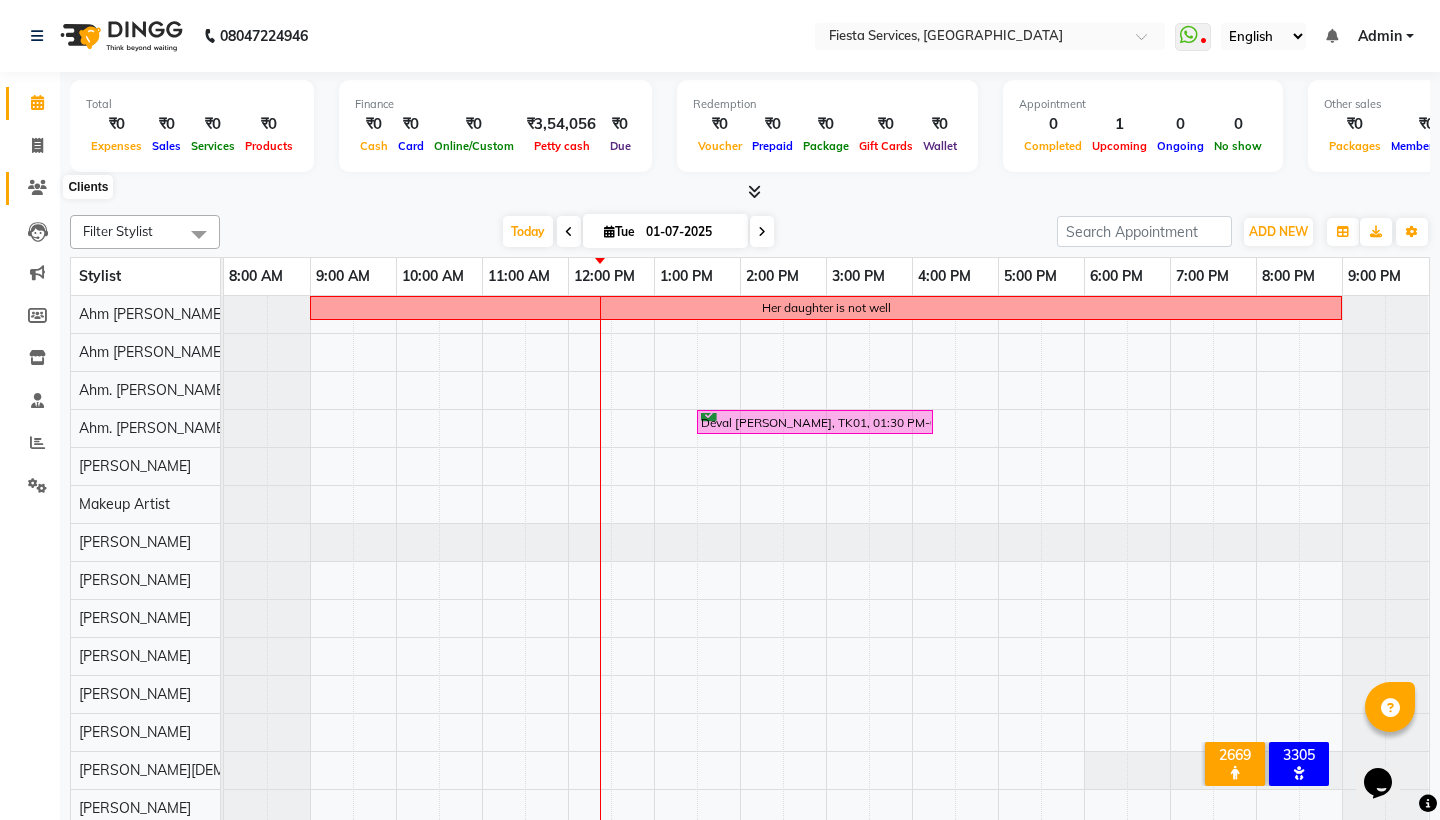 click 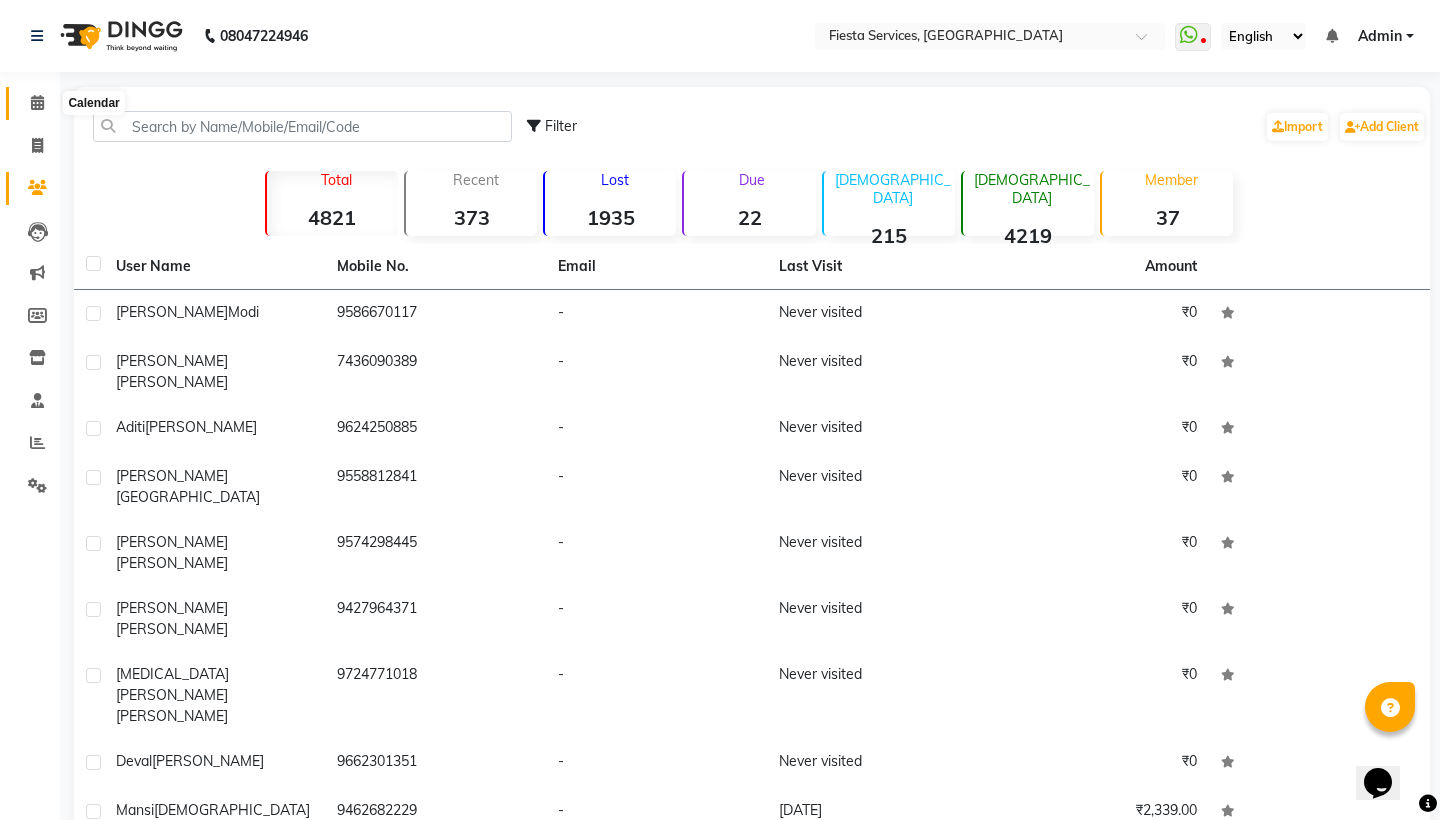 click 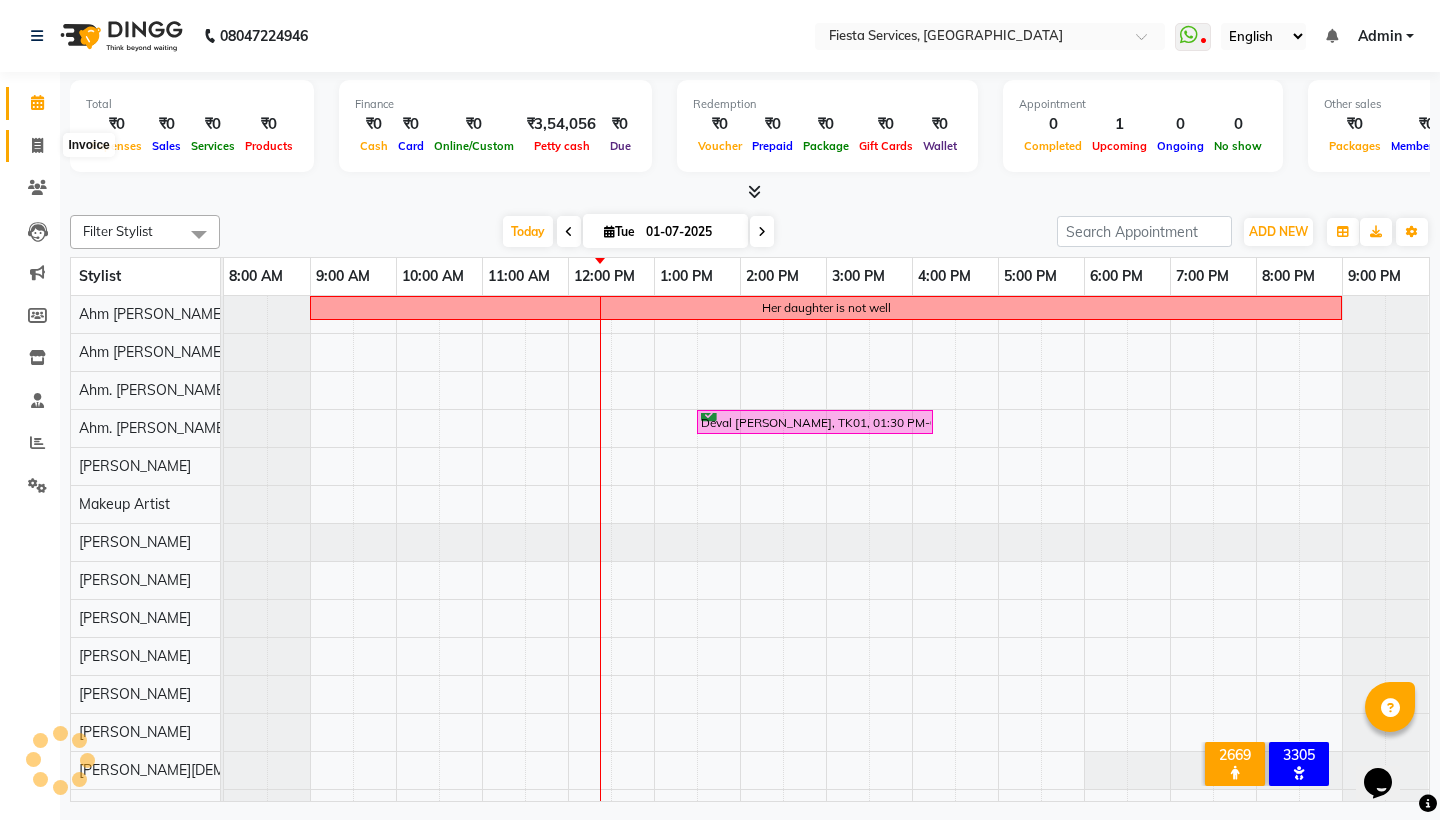 click 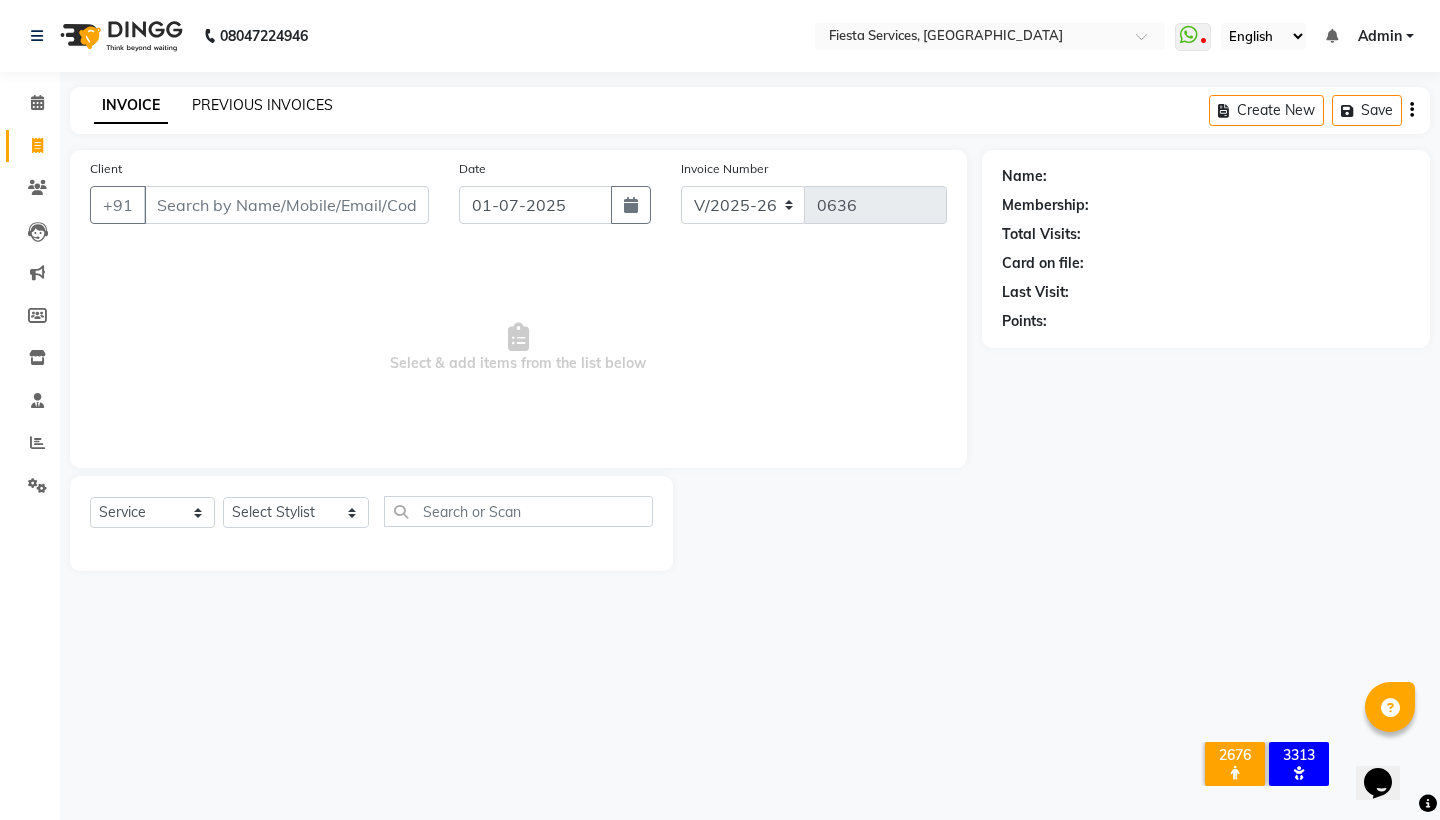 click on "PREVIOUS INVOICES" 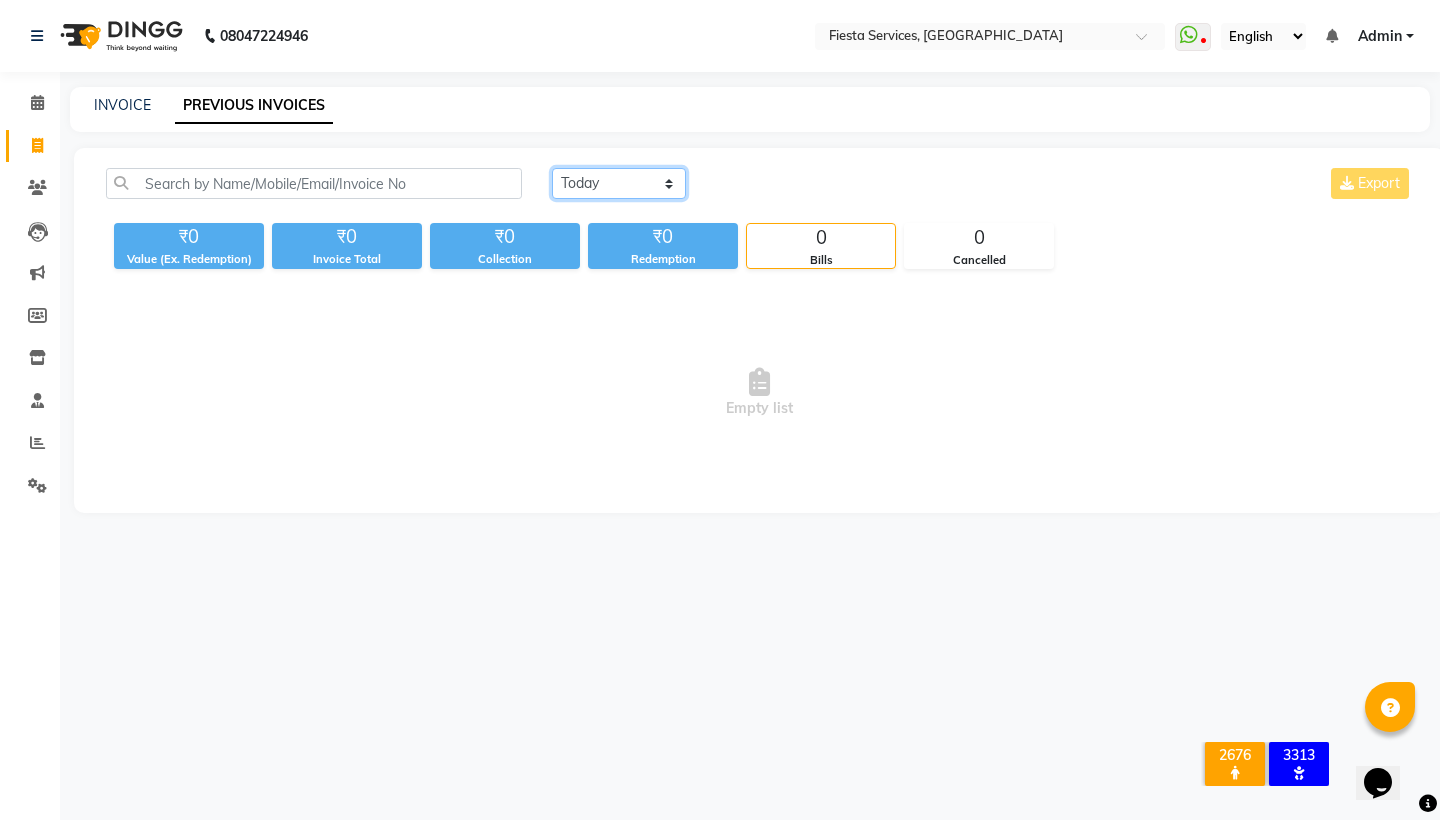 click on "Today Yesterday Custom Range" 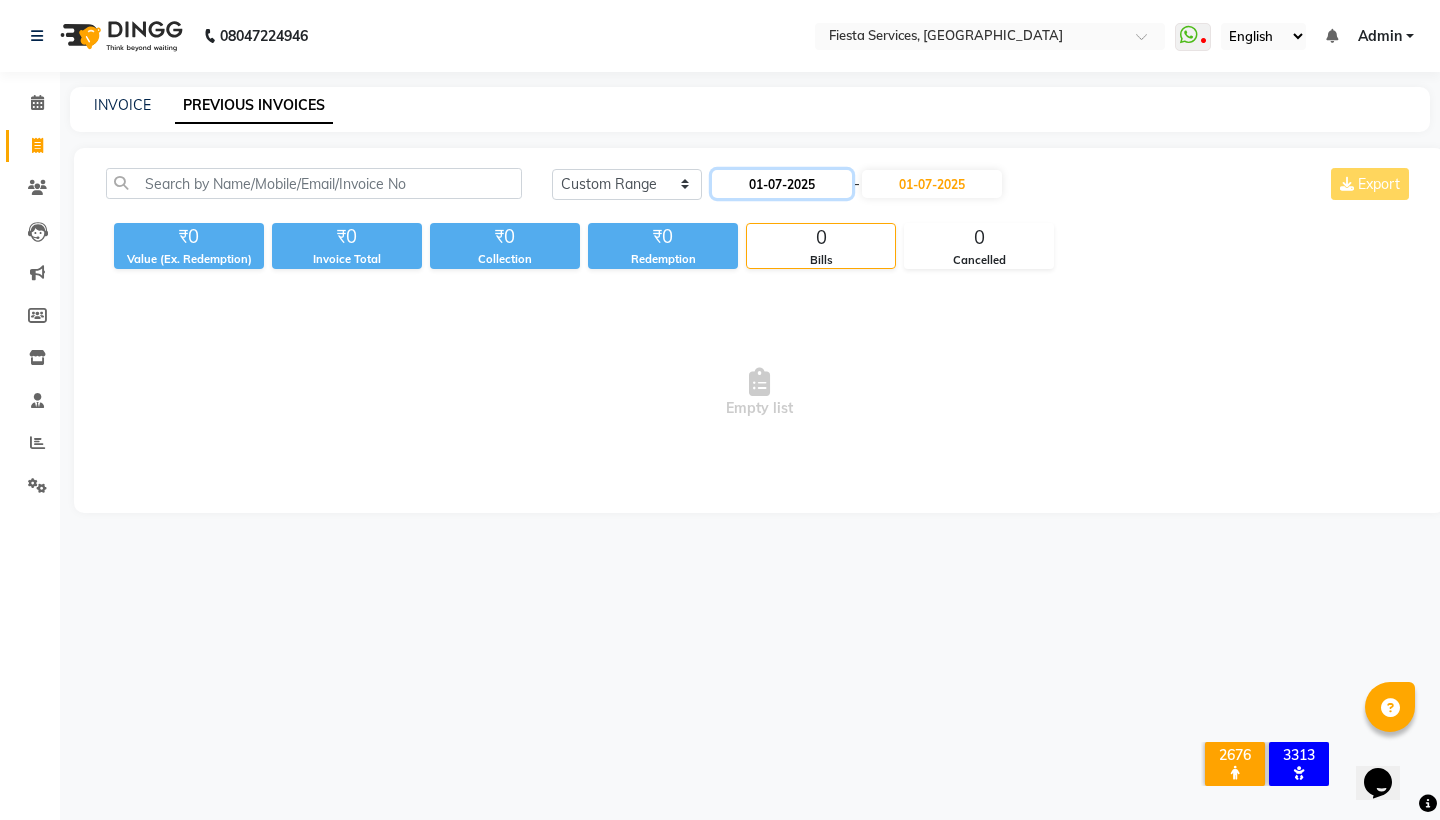 click on "01-07-2025" 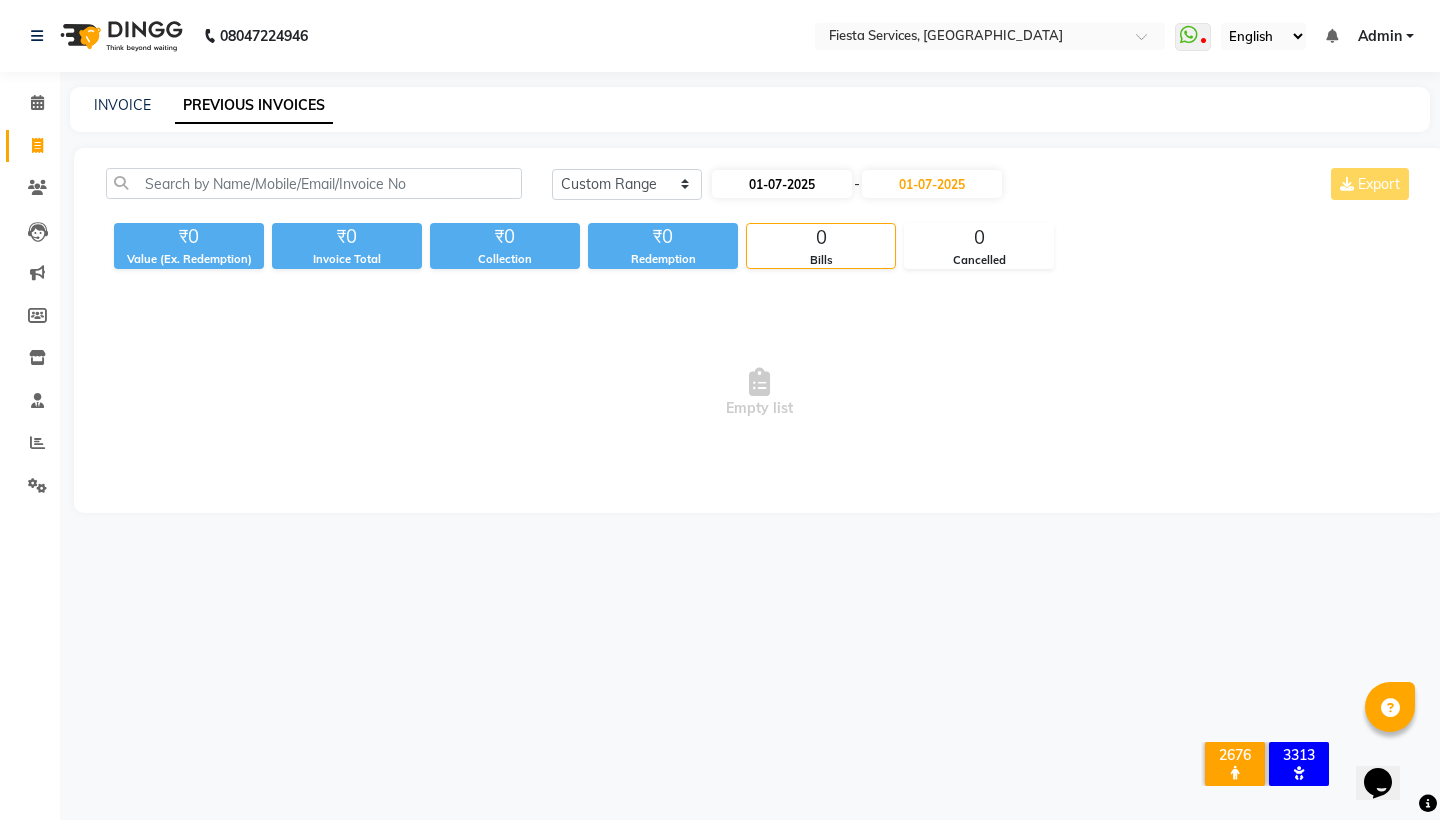 select on "7" 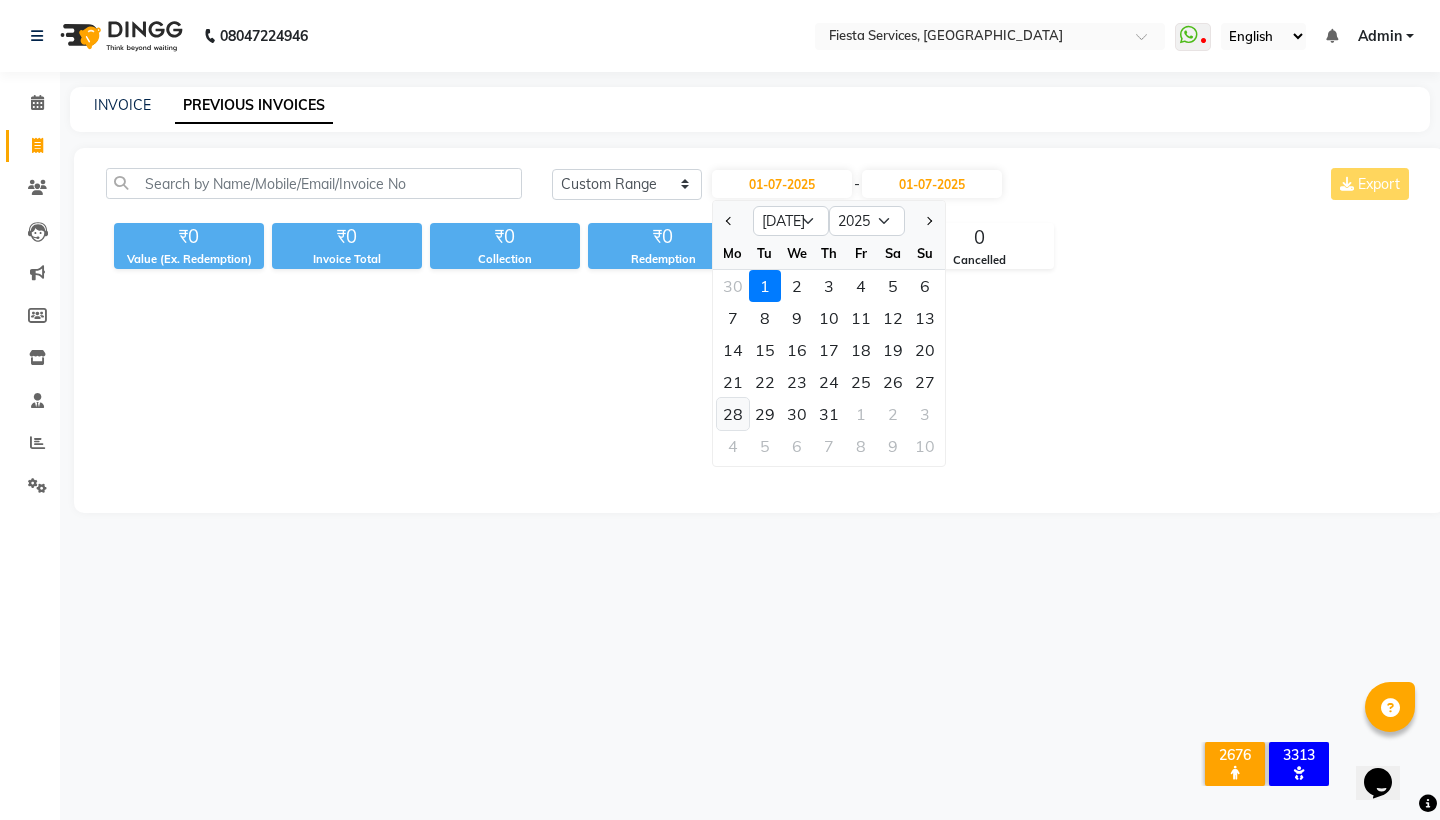click on "28" 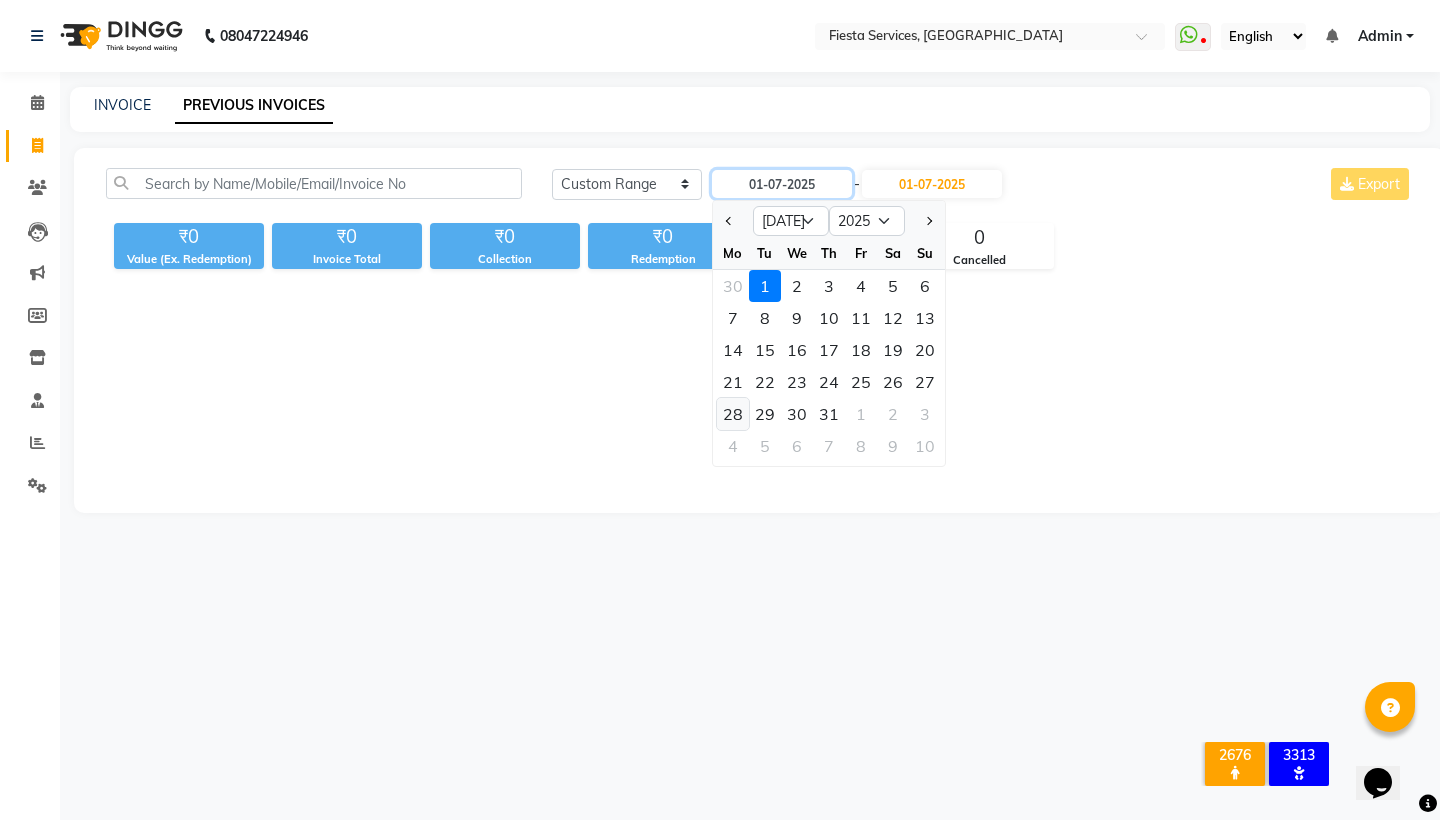 type on "28-07-2025" 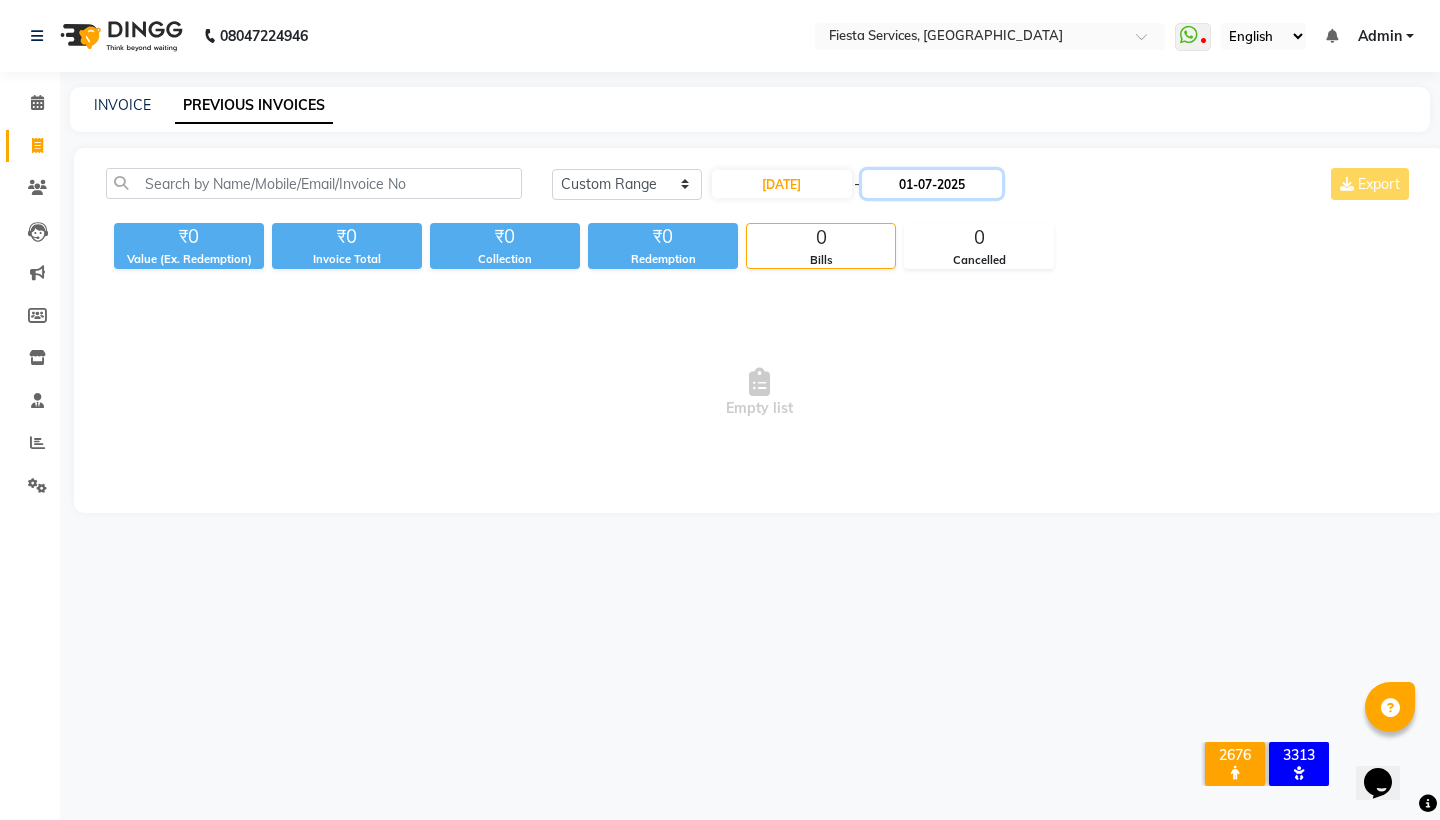 click on "01-07-2025" 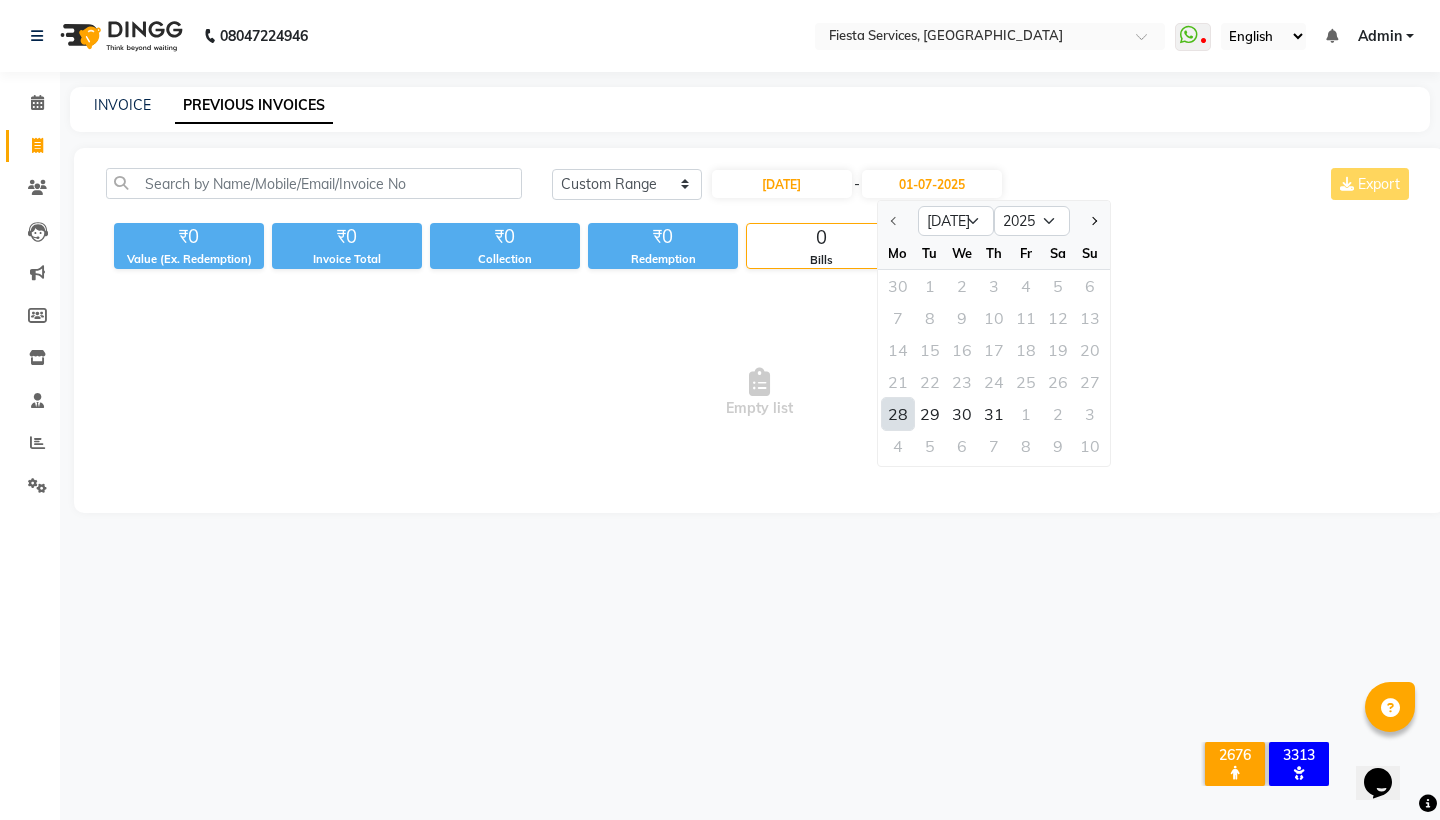 click 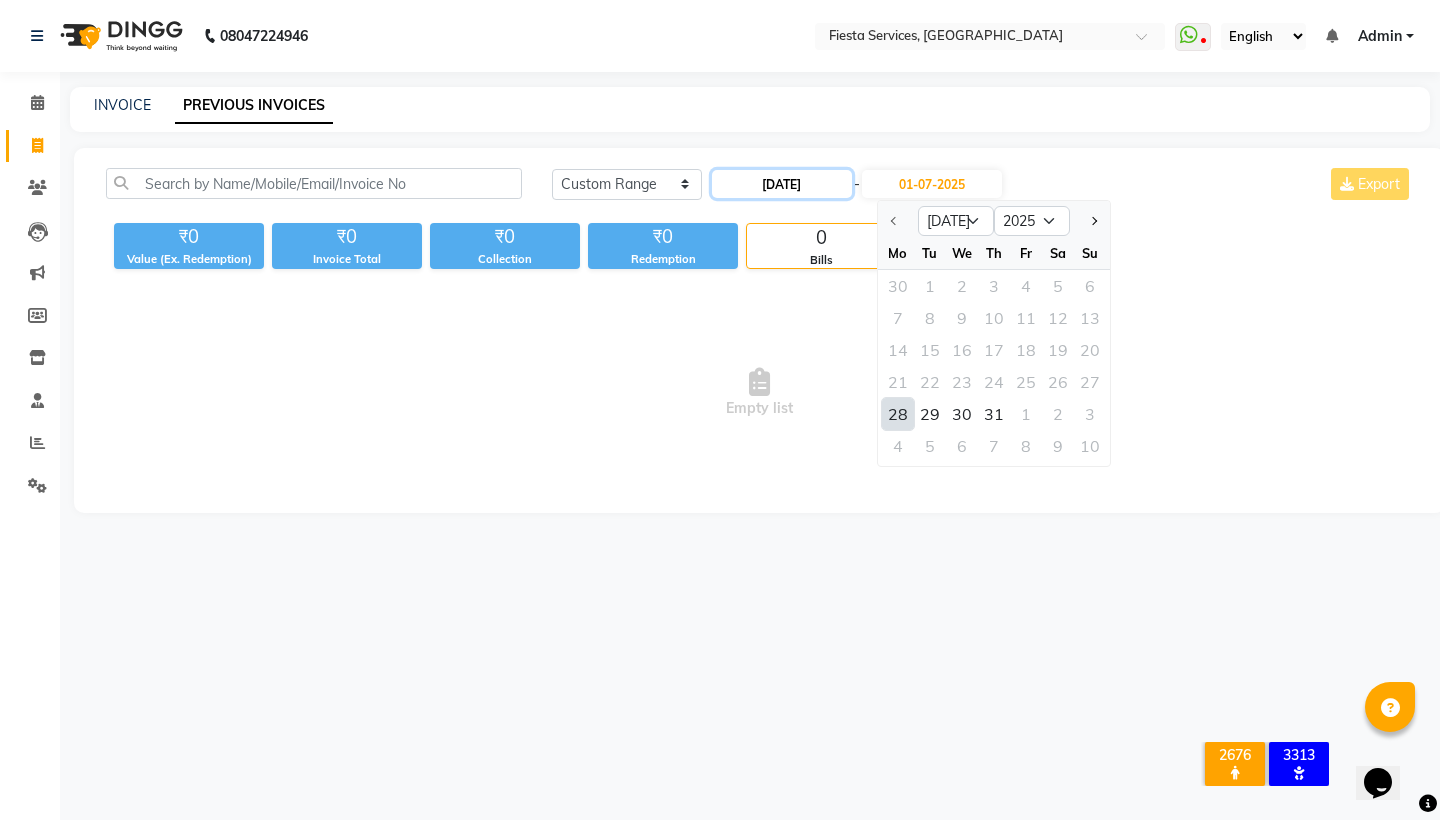 click on "28-07-2025" 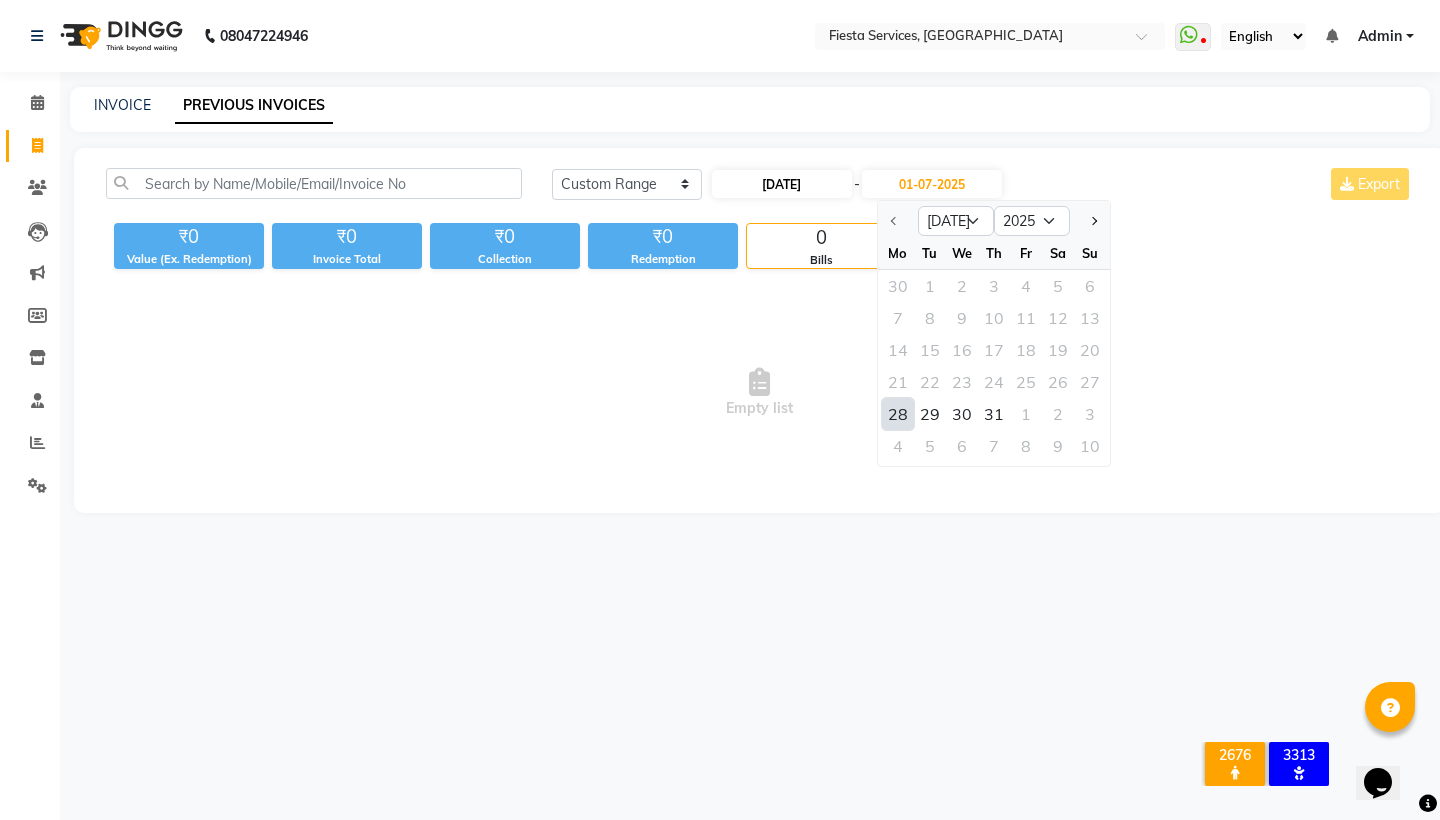 select on "7" 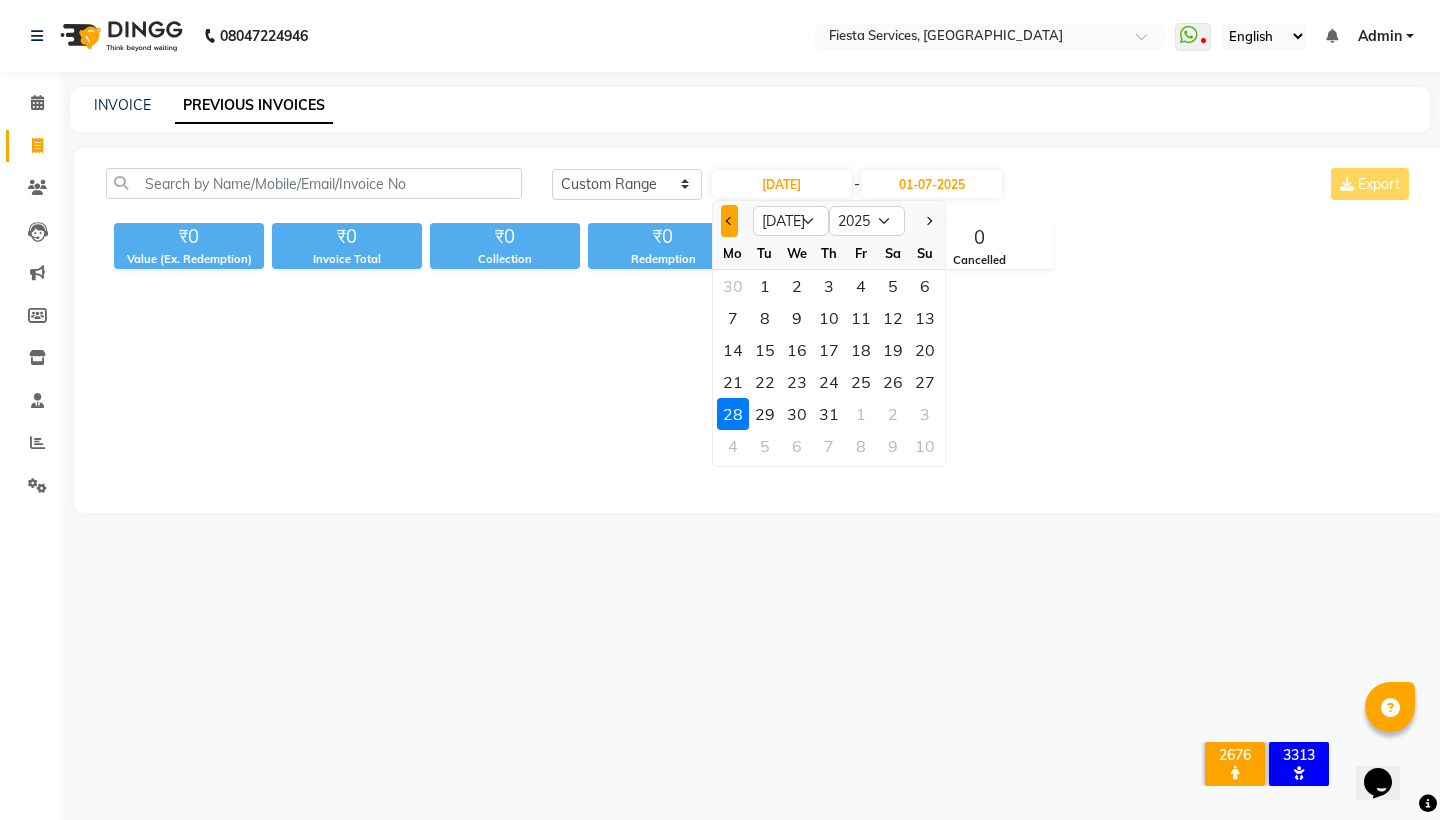 click 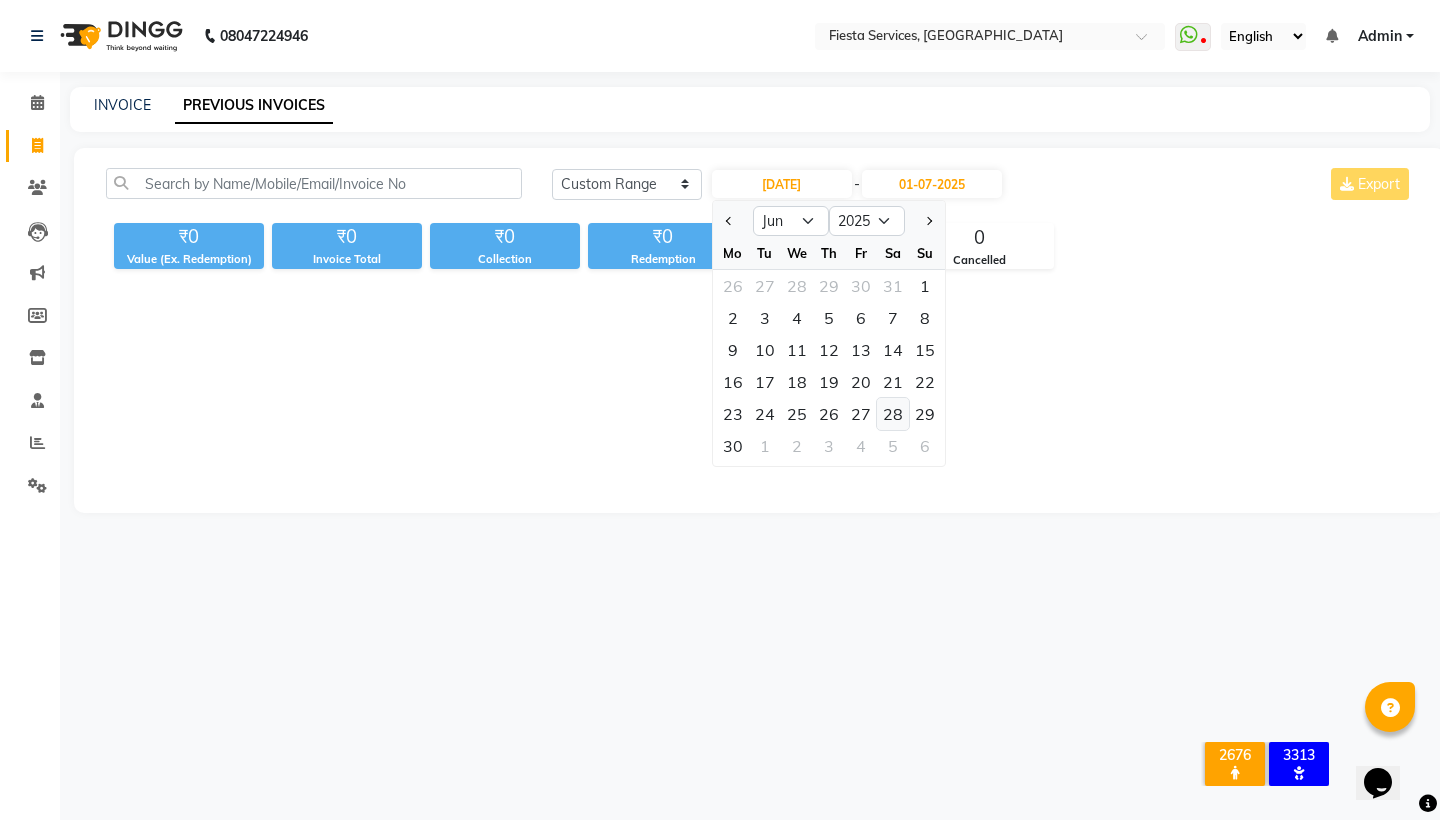 click on "28" 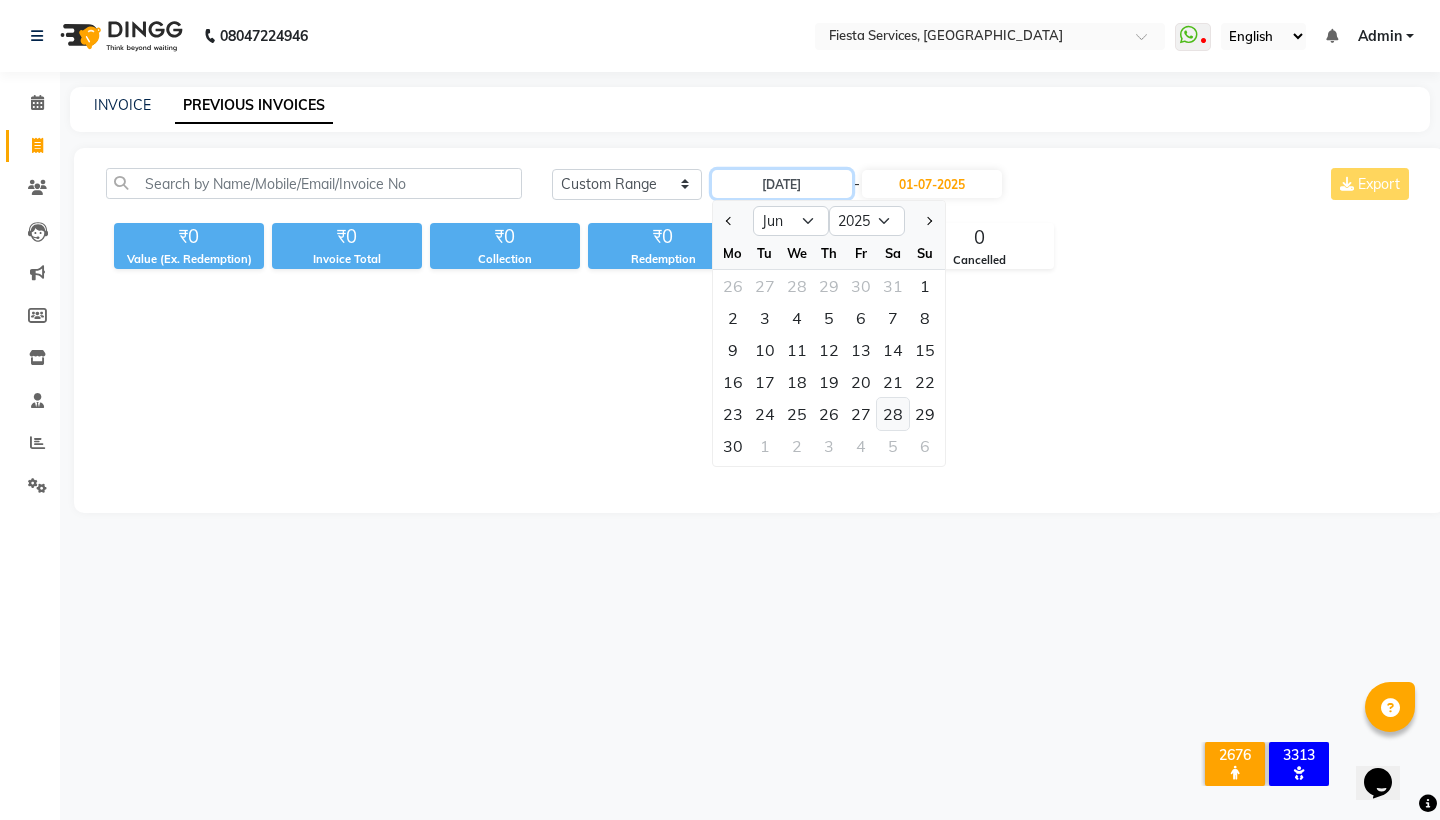 type on "28-06-2025" 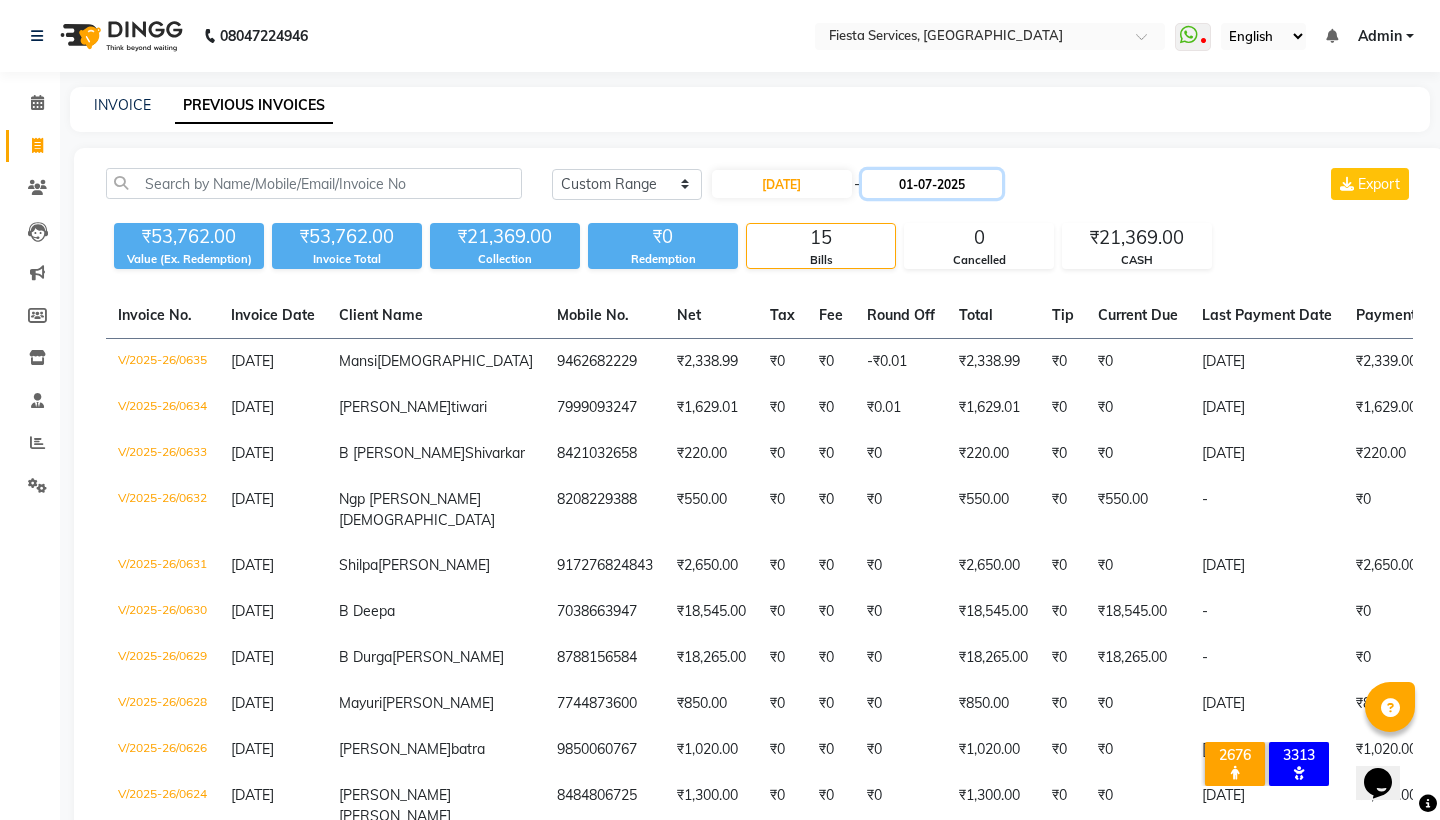 click on "01-07-2025" 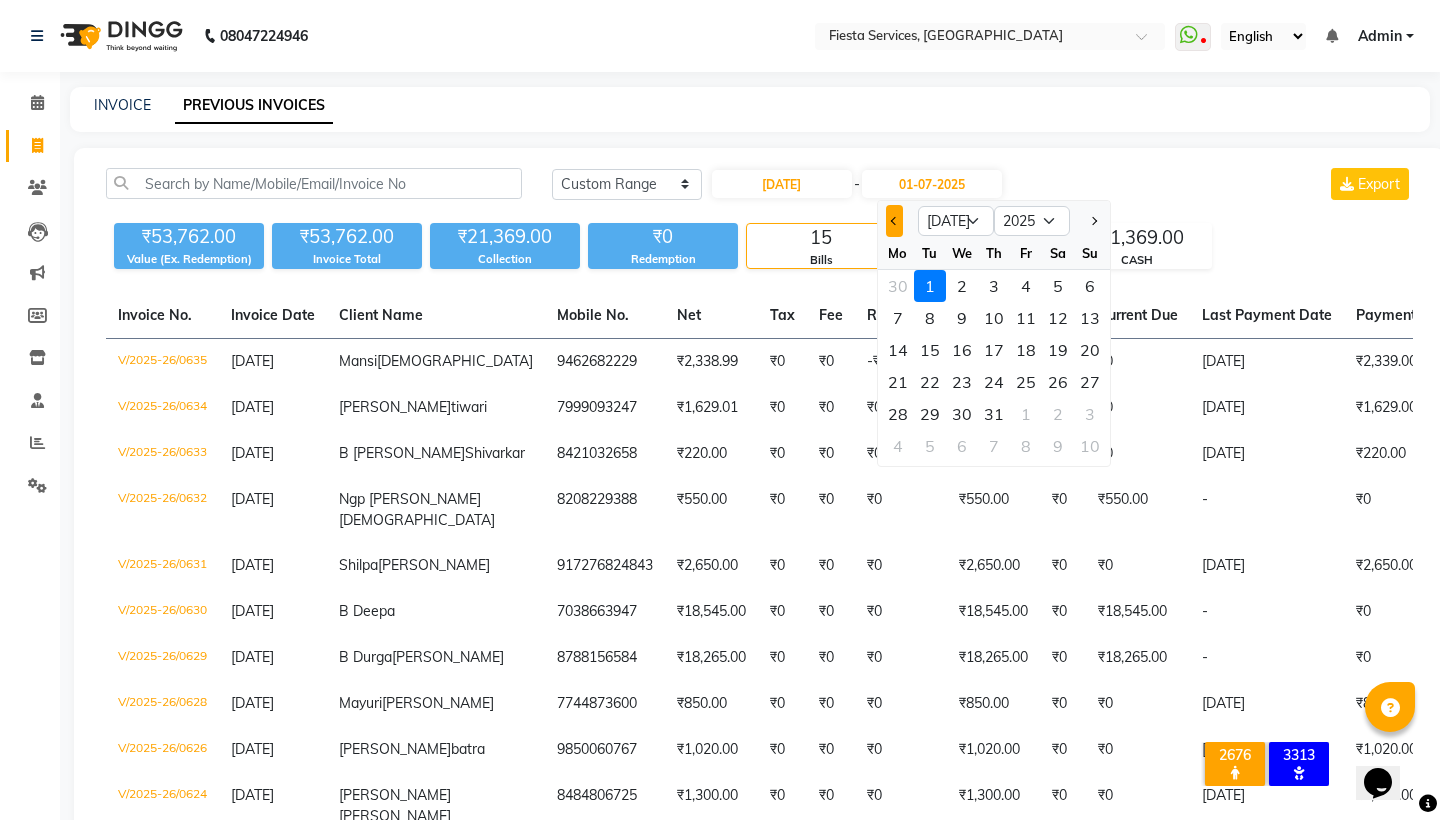 click 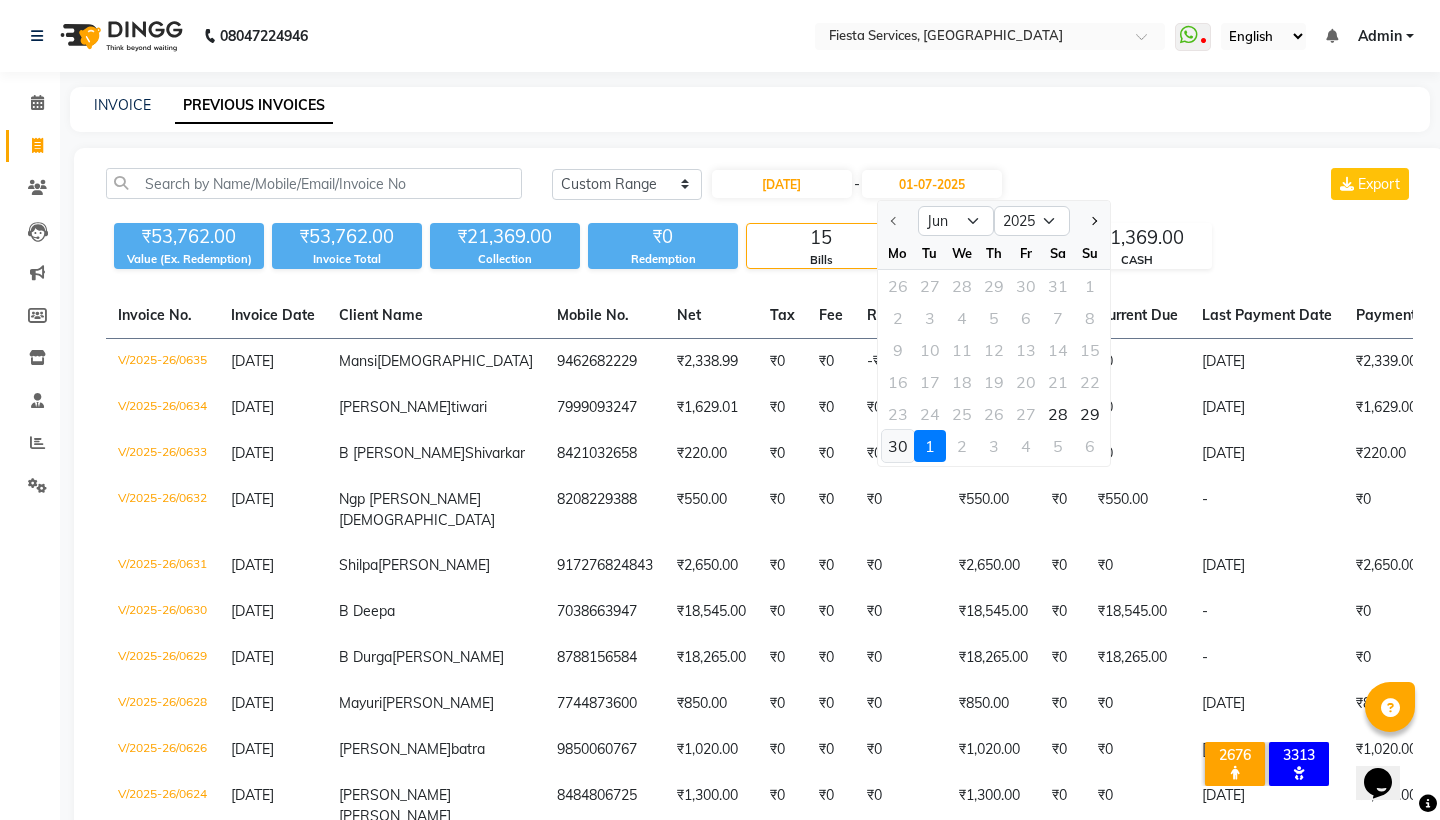 click on "30" 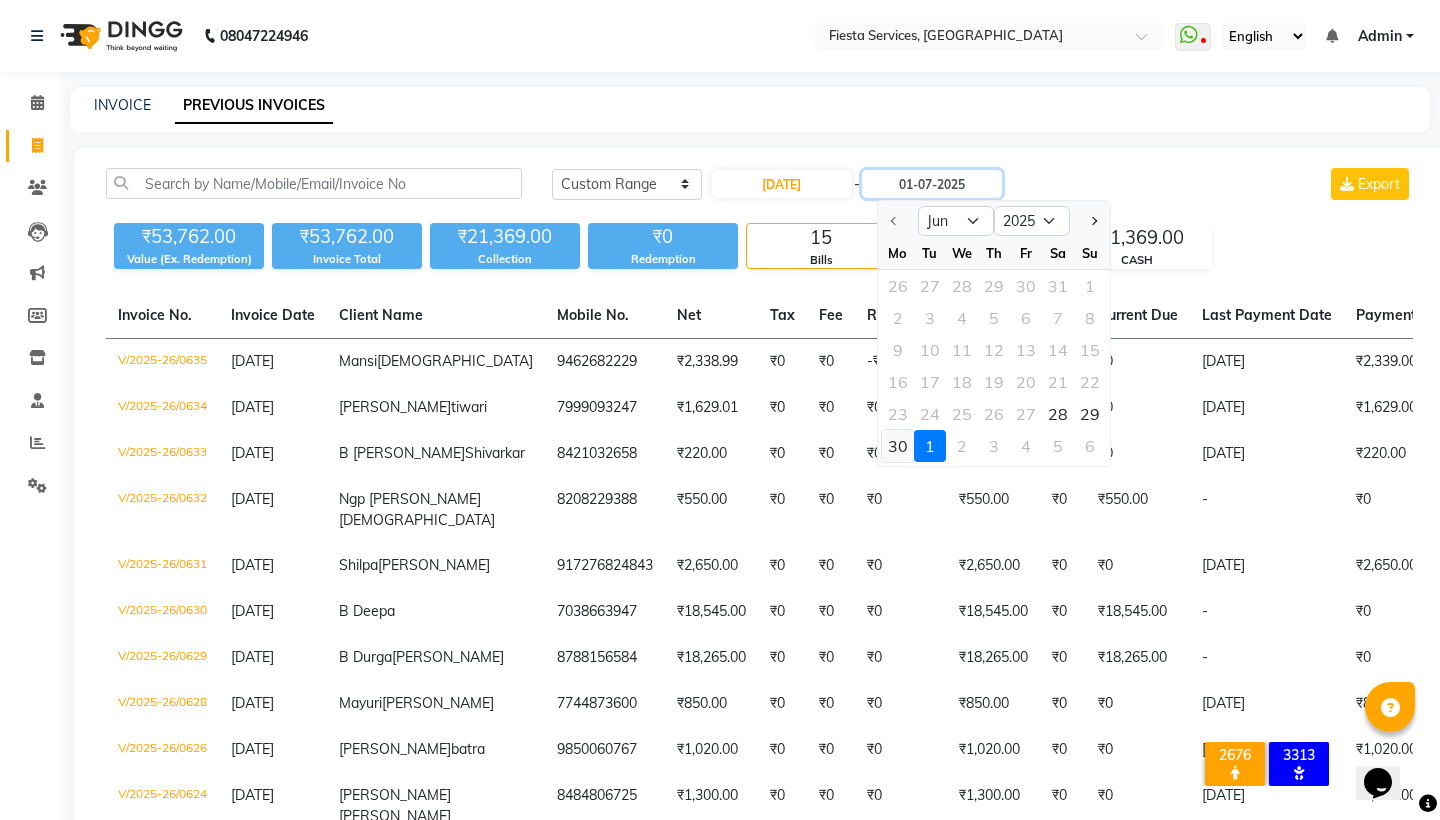 type on "30-06-2025" 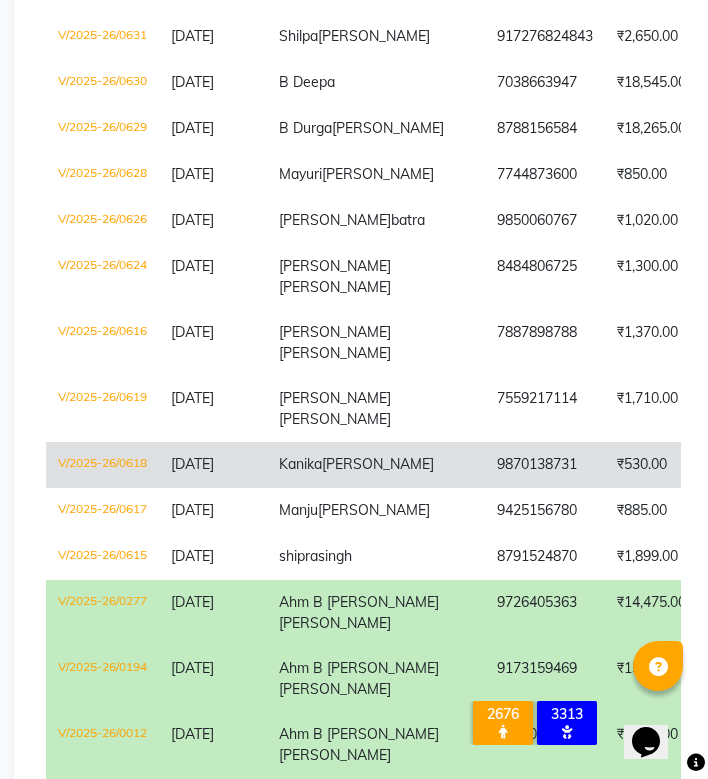 scroll, scrollTop: 679, scrollLeft: 0, axis: vertical 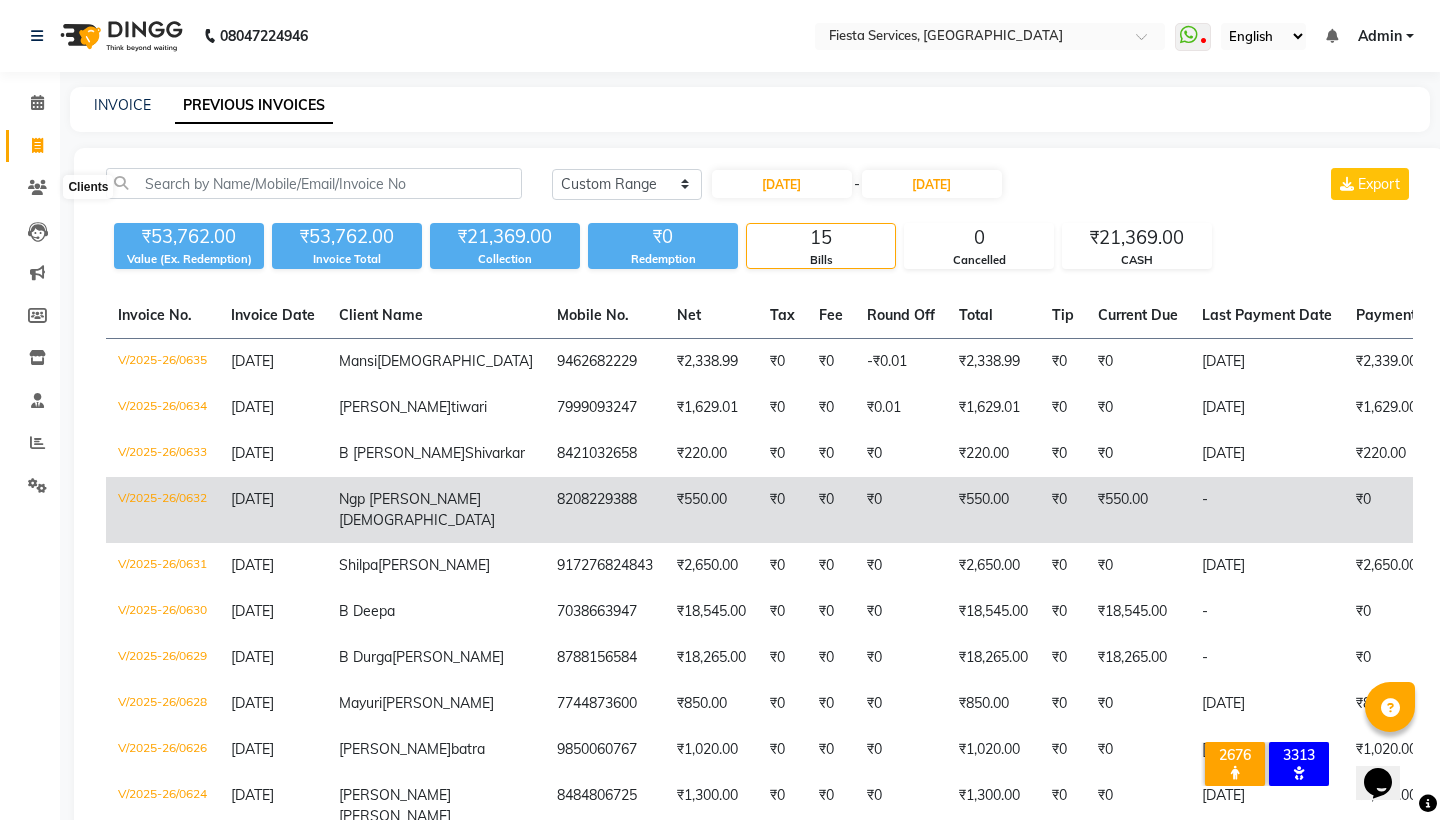 click 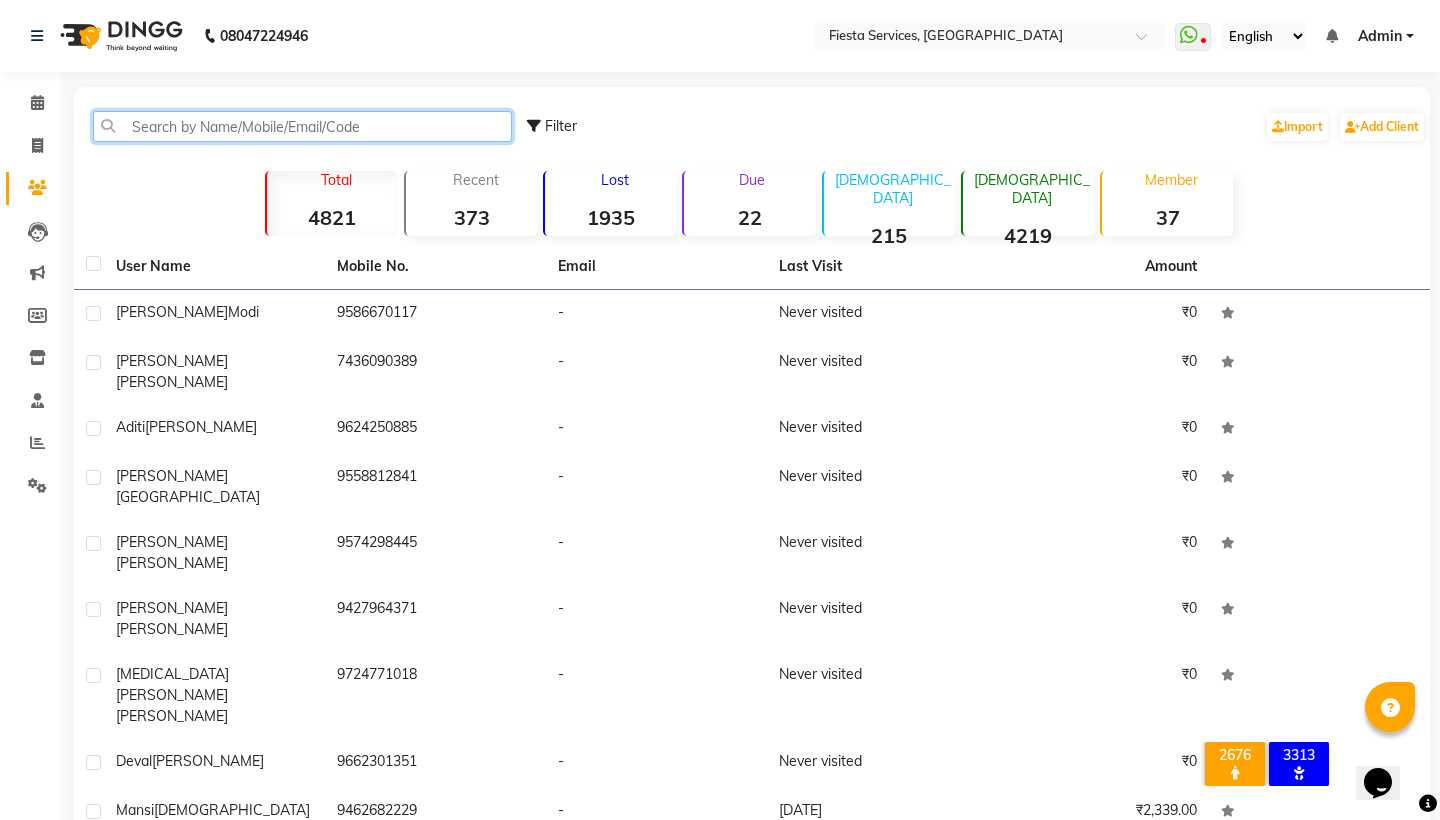 click 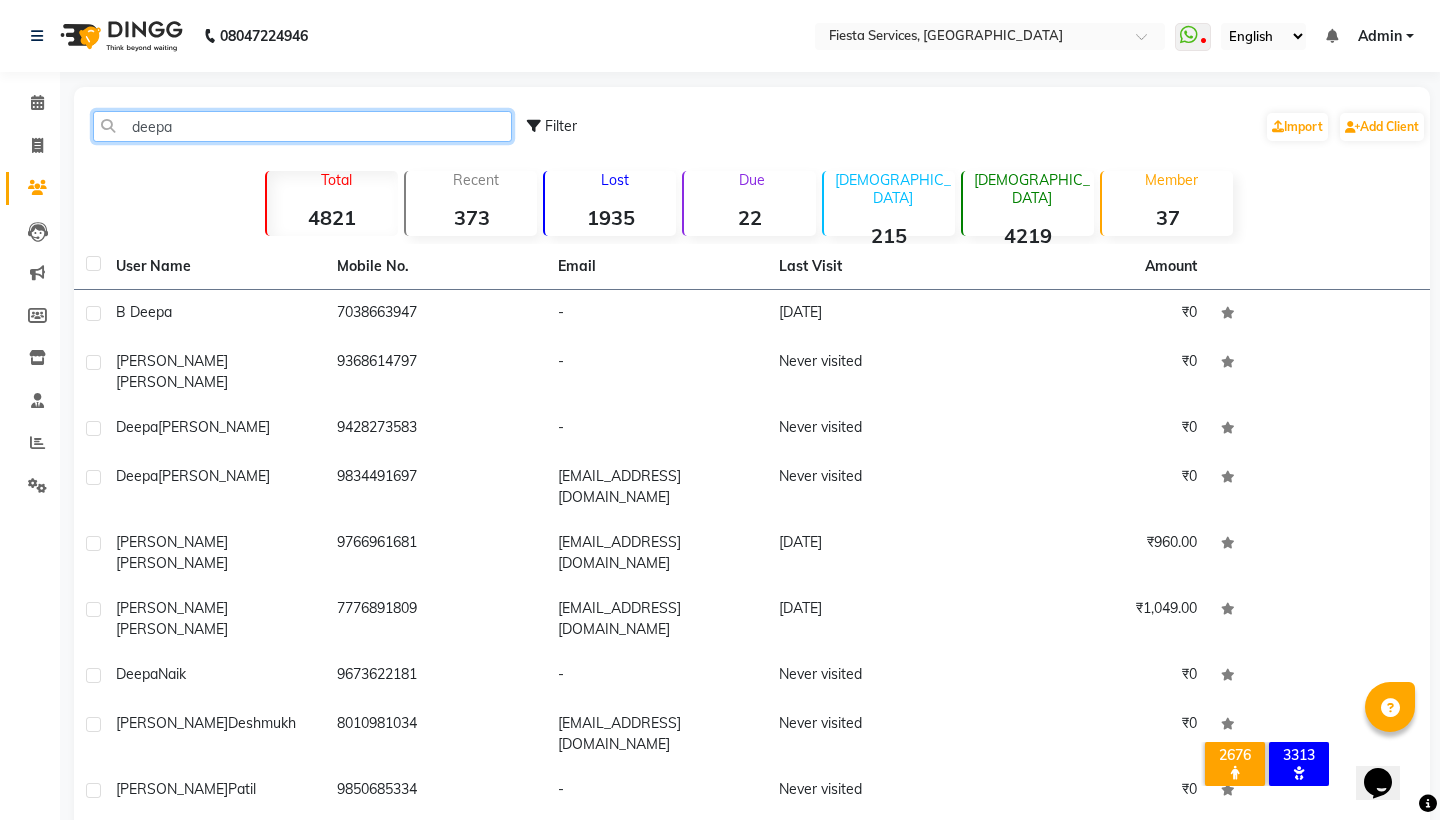 type on "deepa" 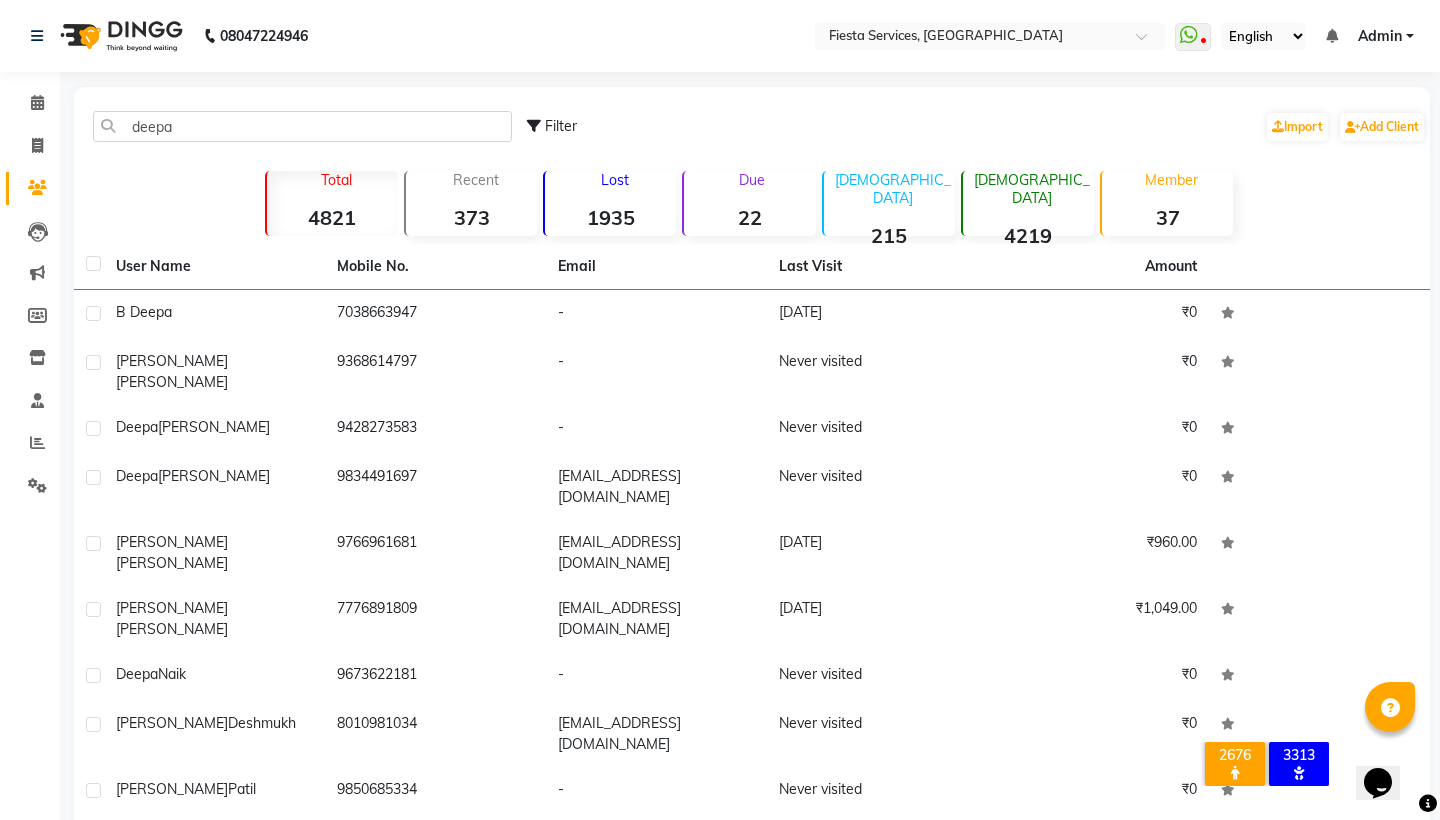 click on "B Deepa" 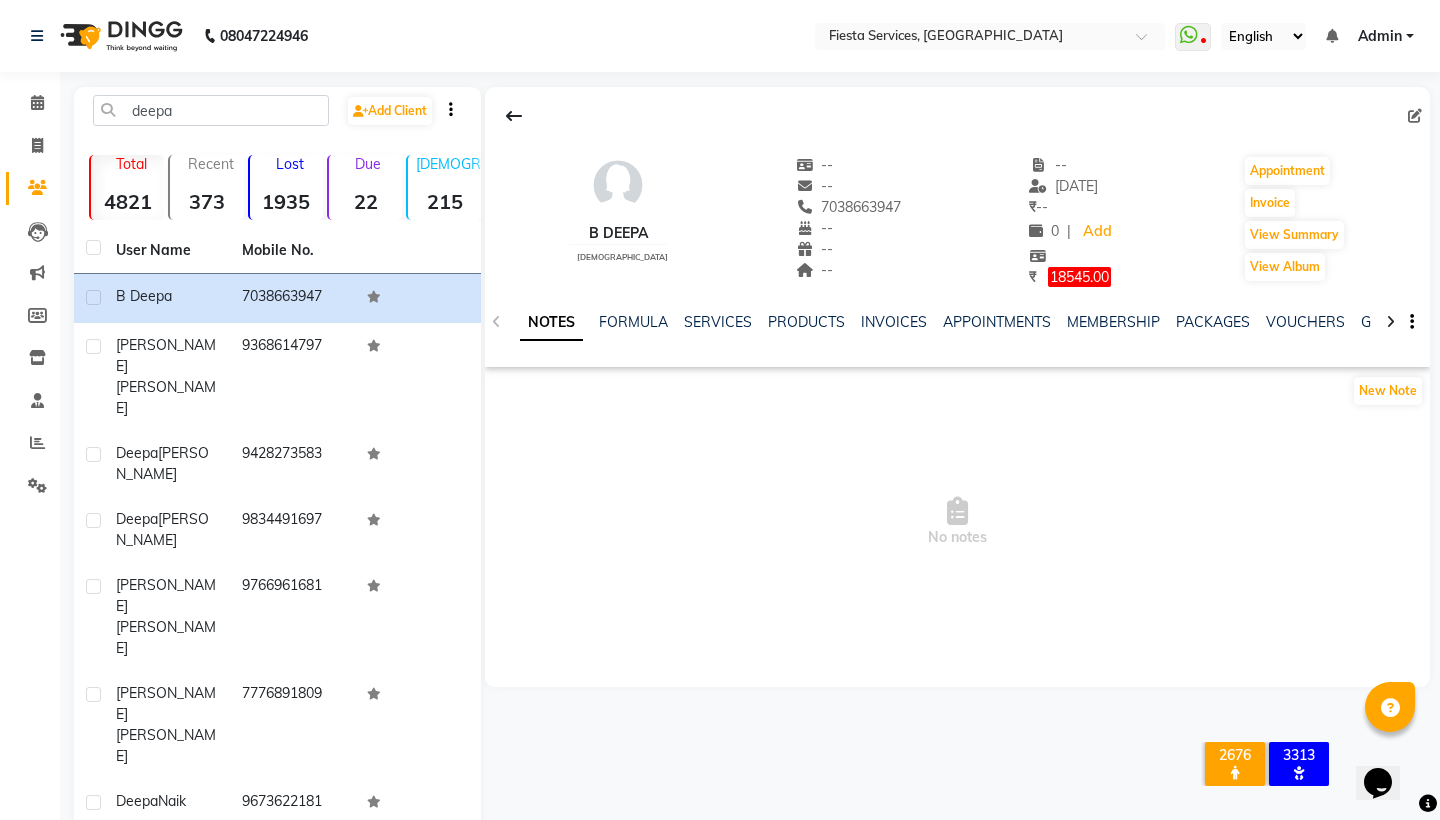 click on "INVOICES" 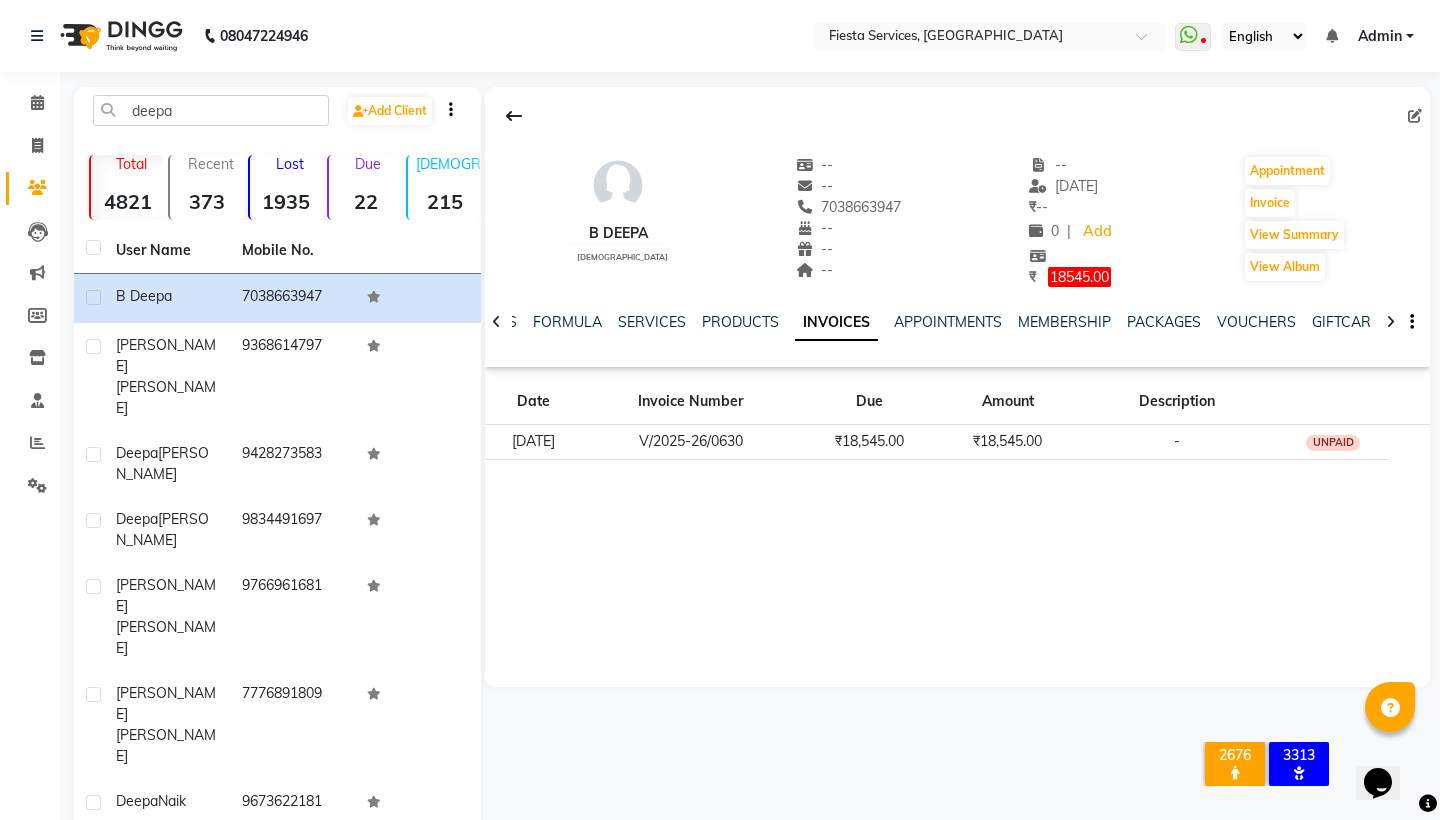 click on "V/2025-26/0630" 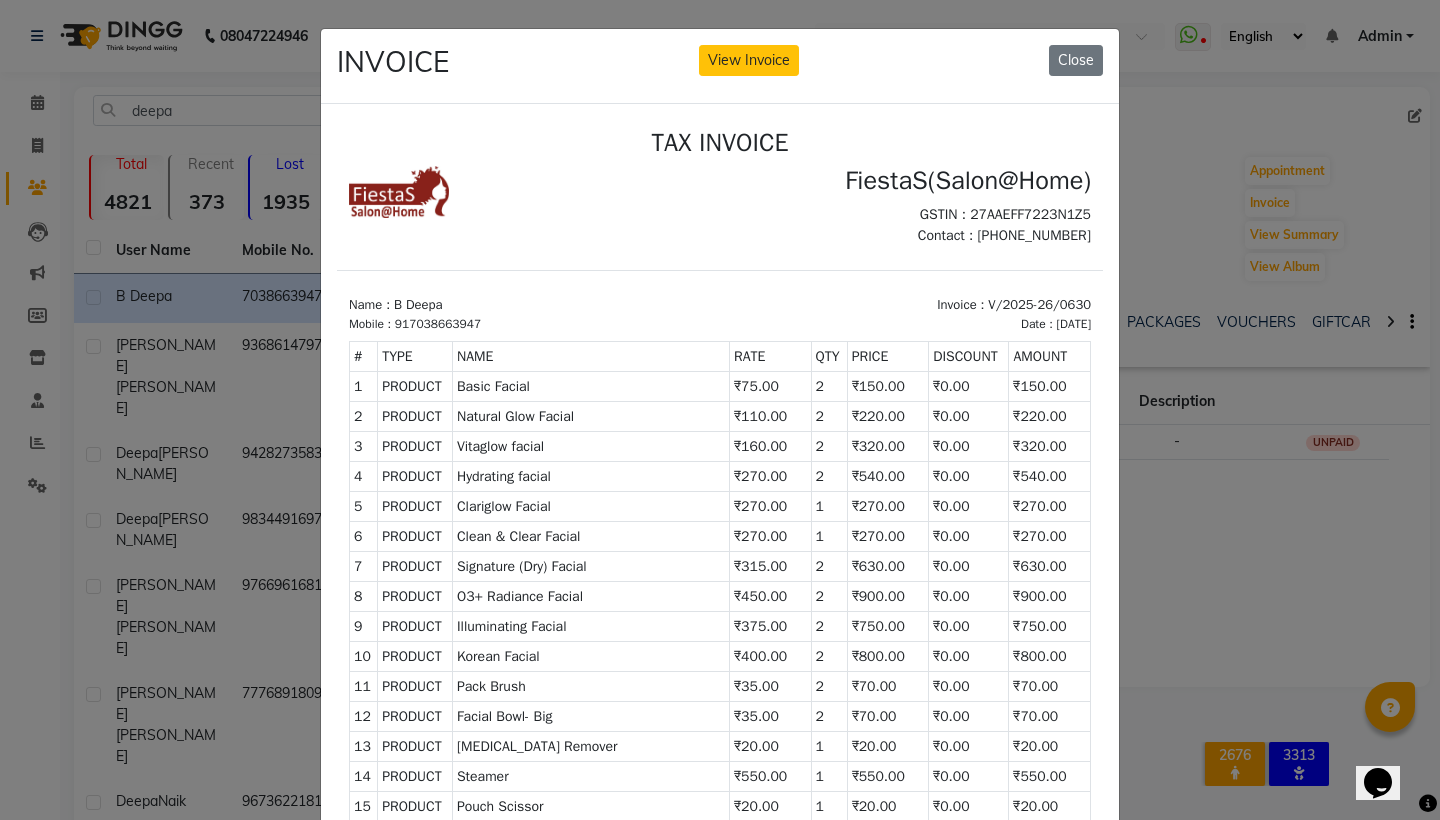 scroll, scrollTop: 16, scrollLeft: 0, axis: vertical 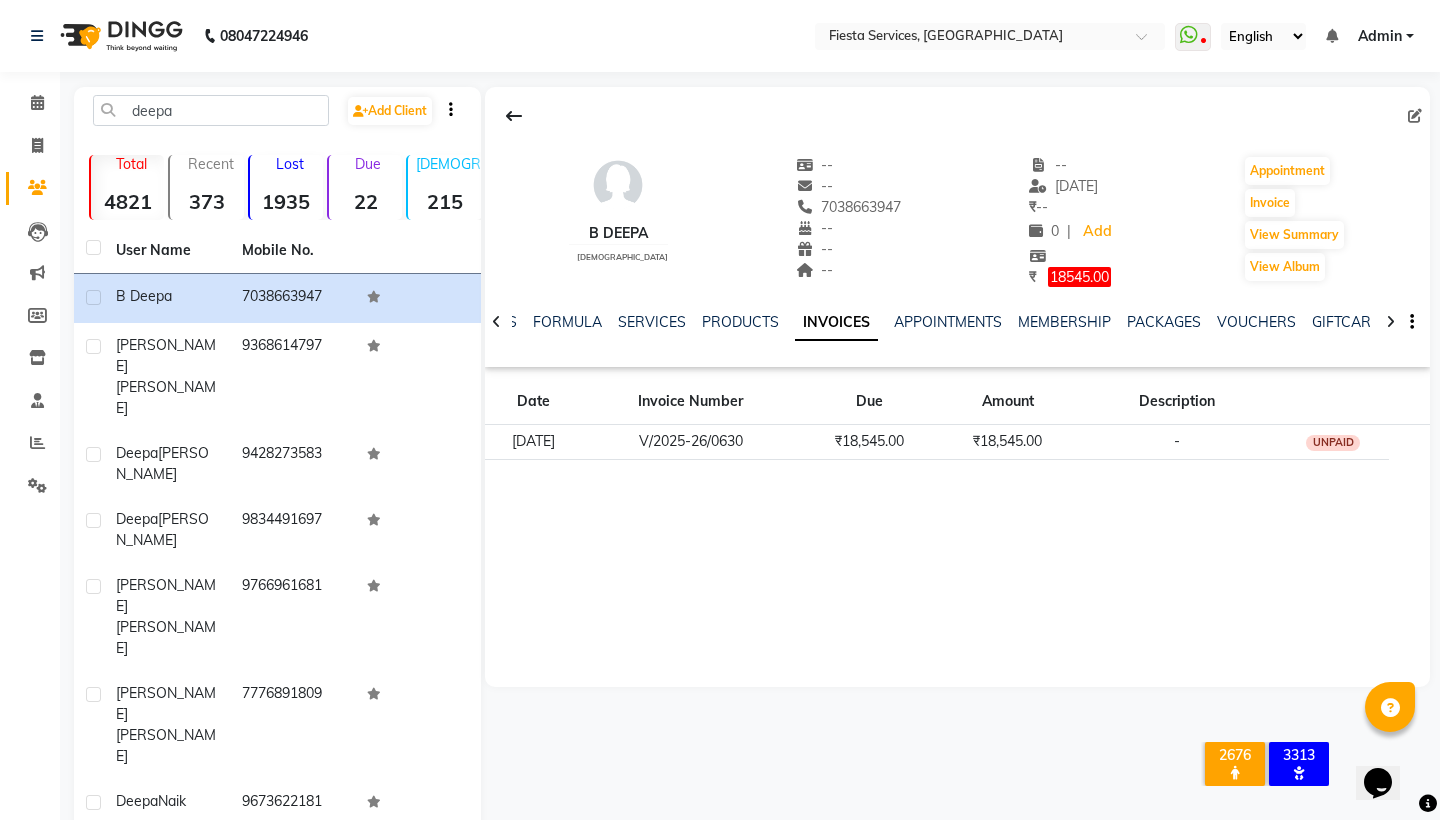 click 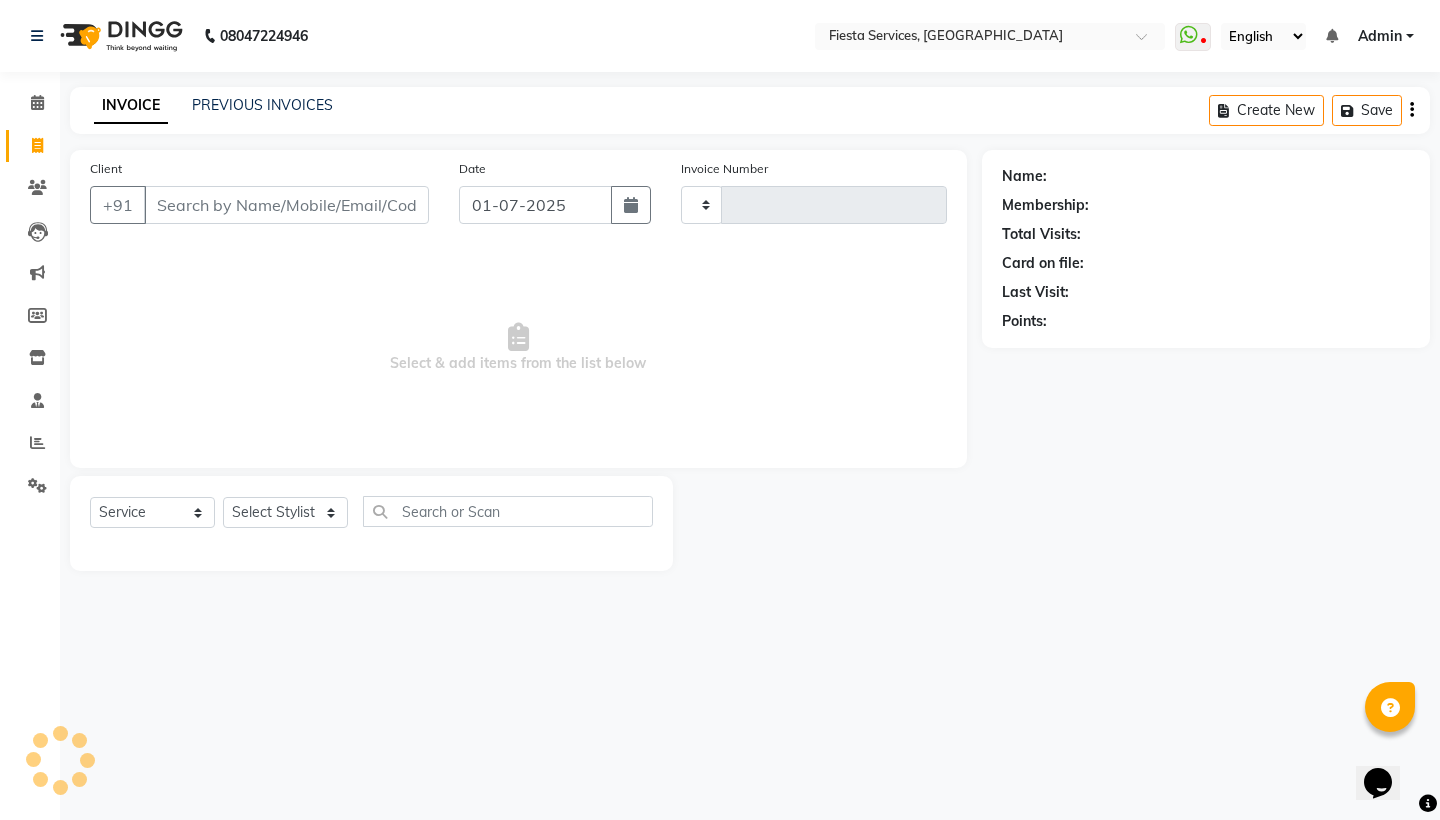 type on "0636" 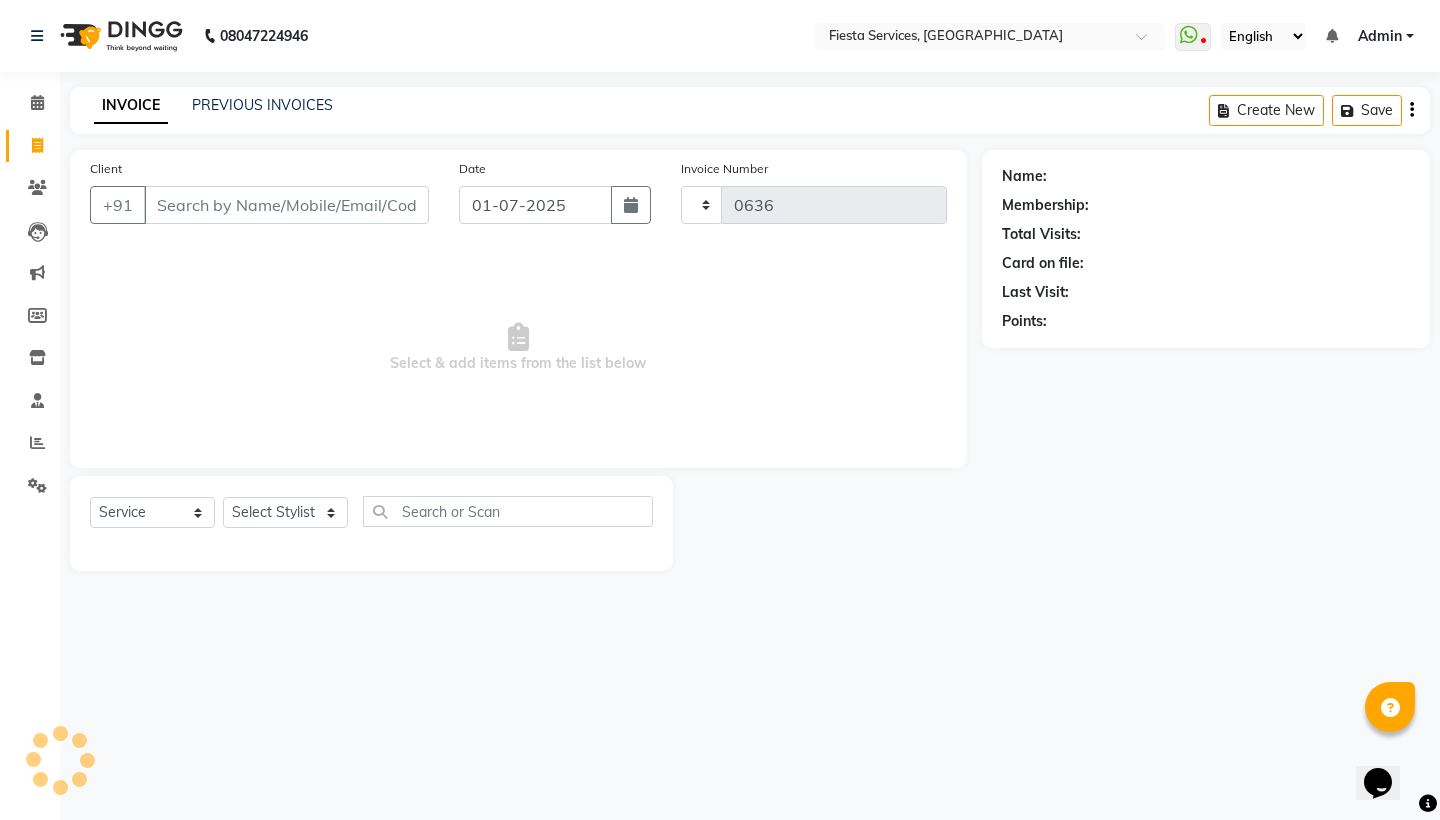 select on "4929" 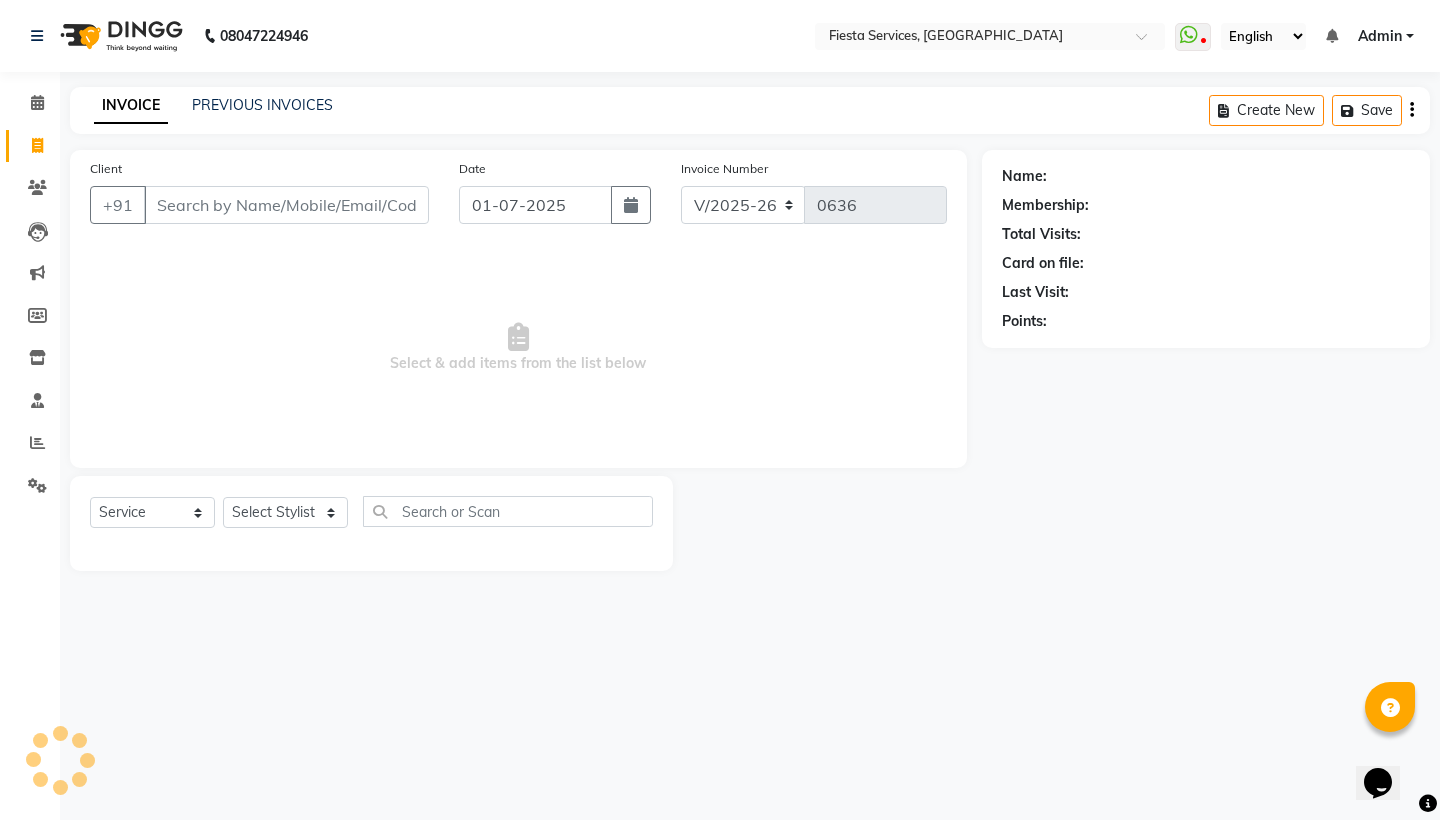 click on "PREVIOUS INVOICES" 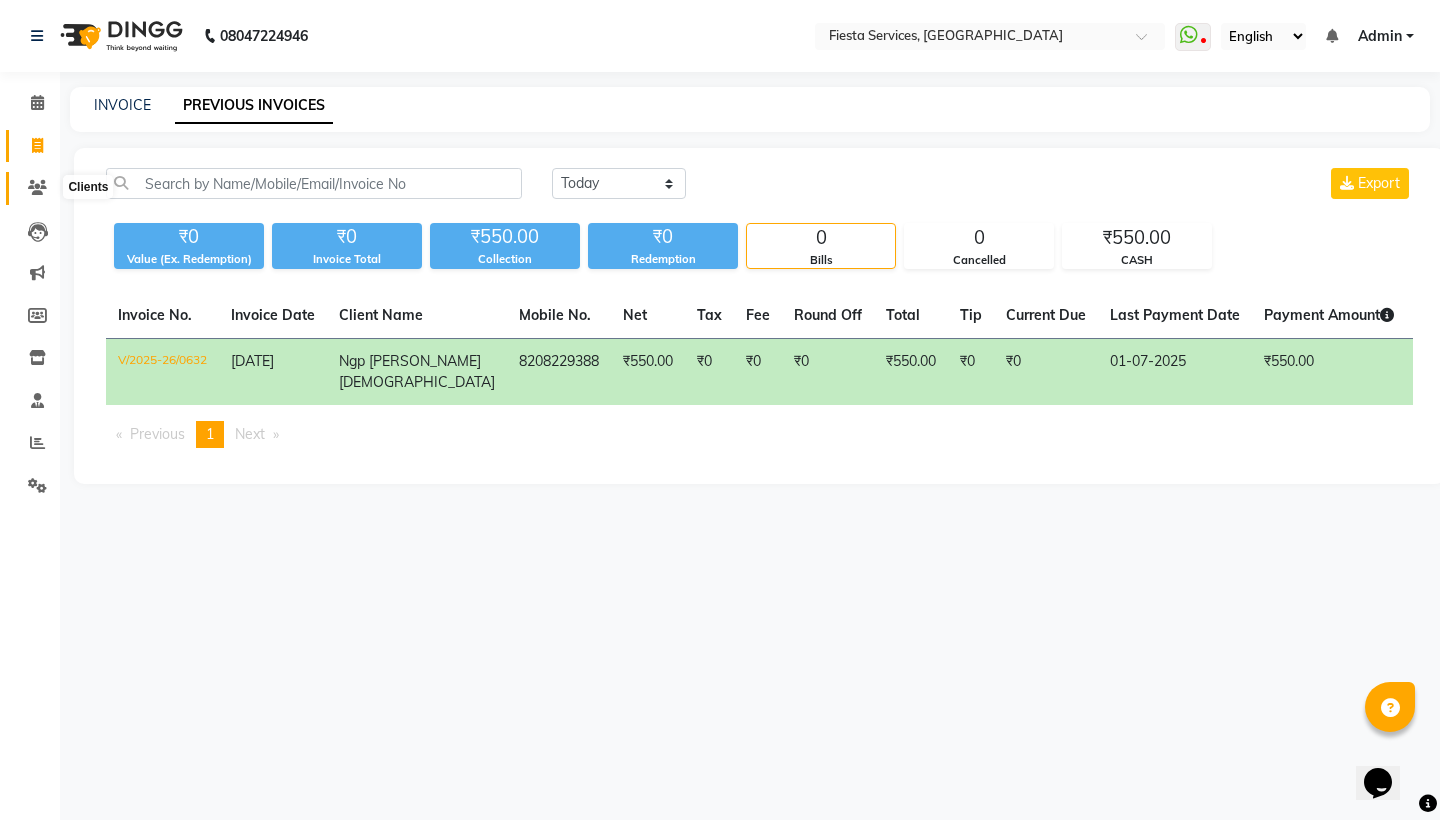 click 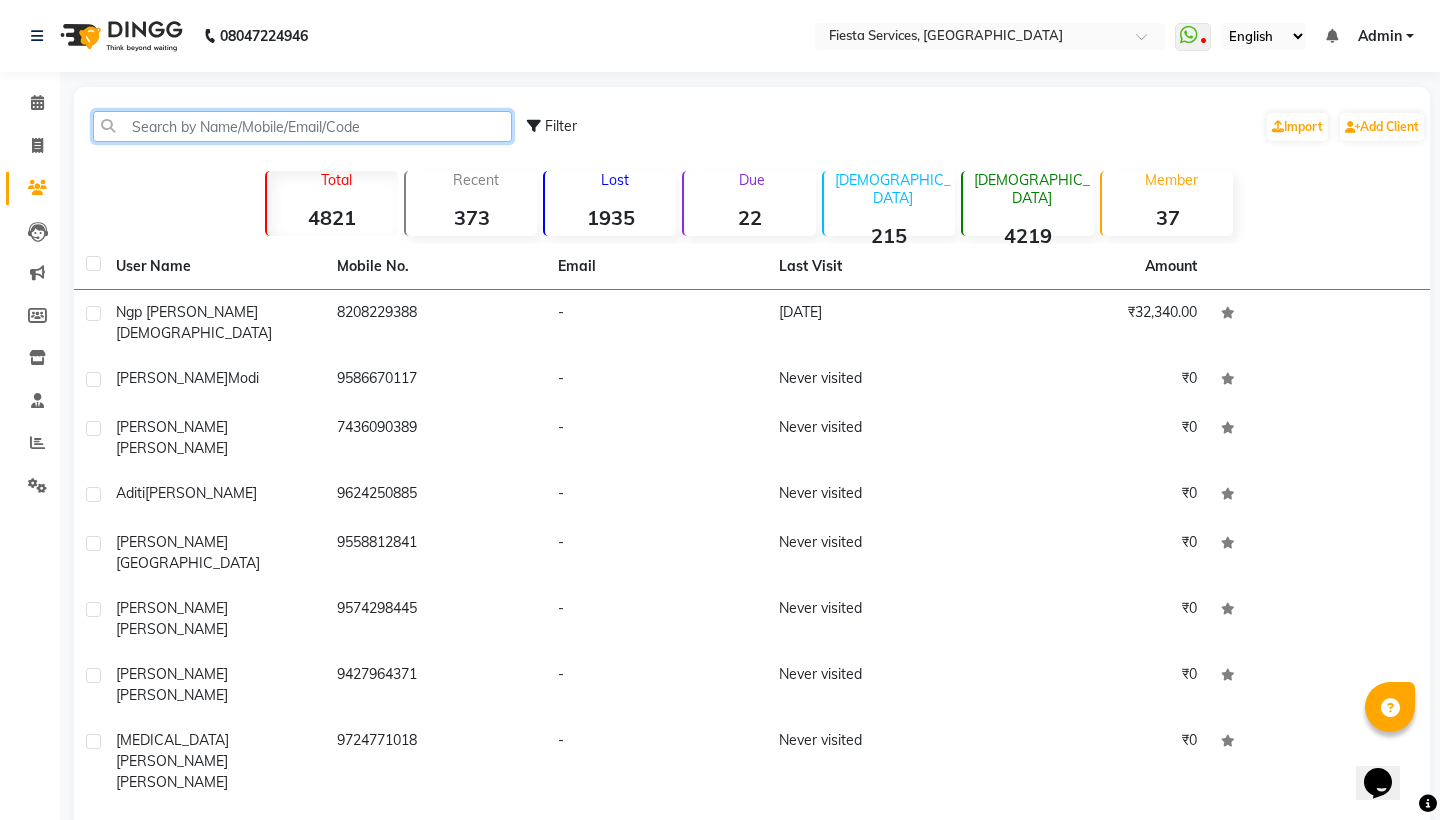 click 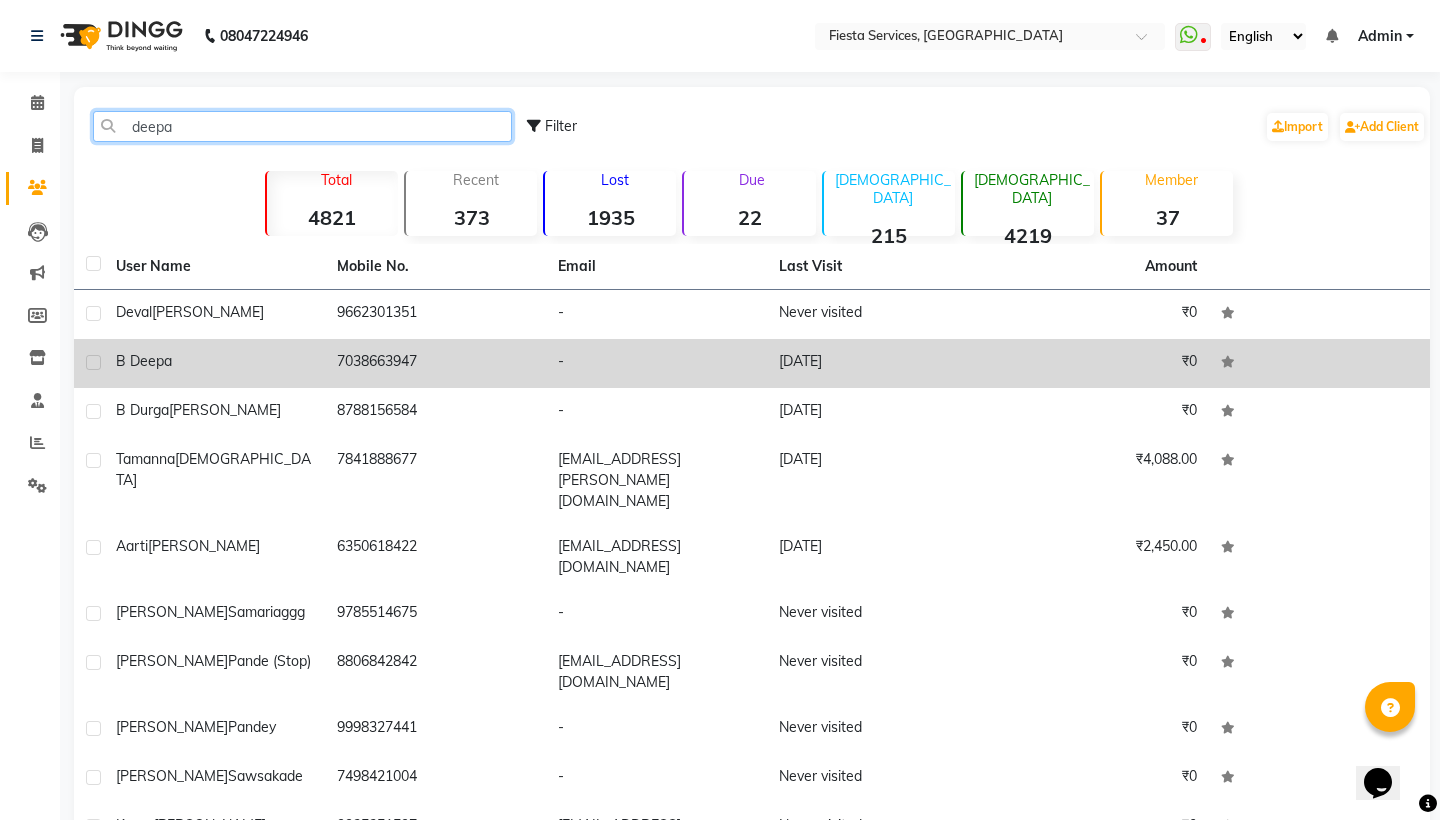 type on "deepa" 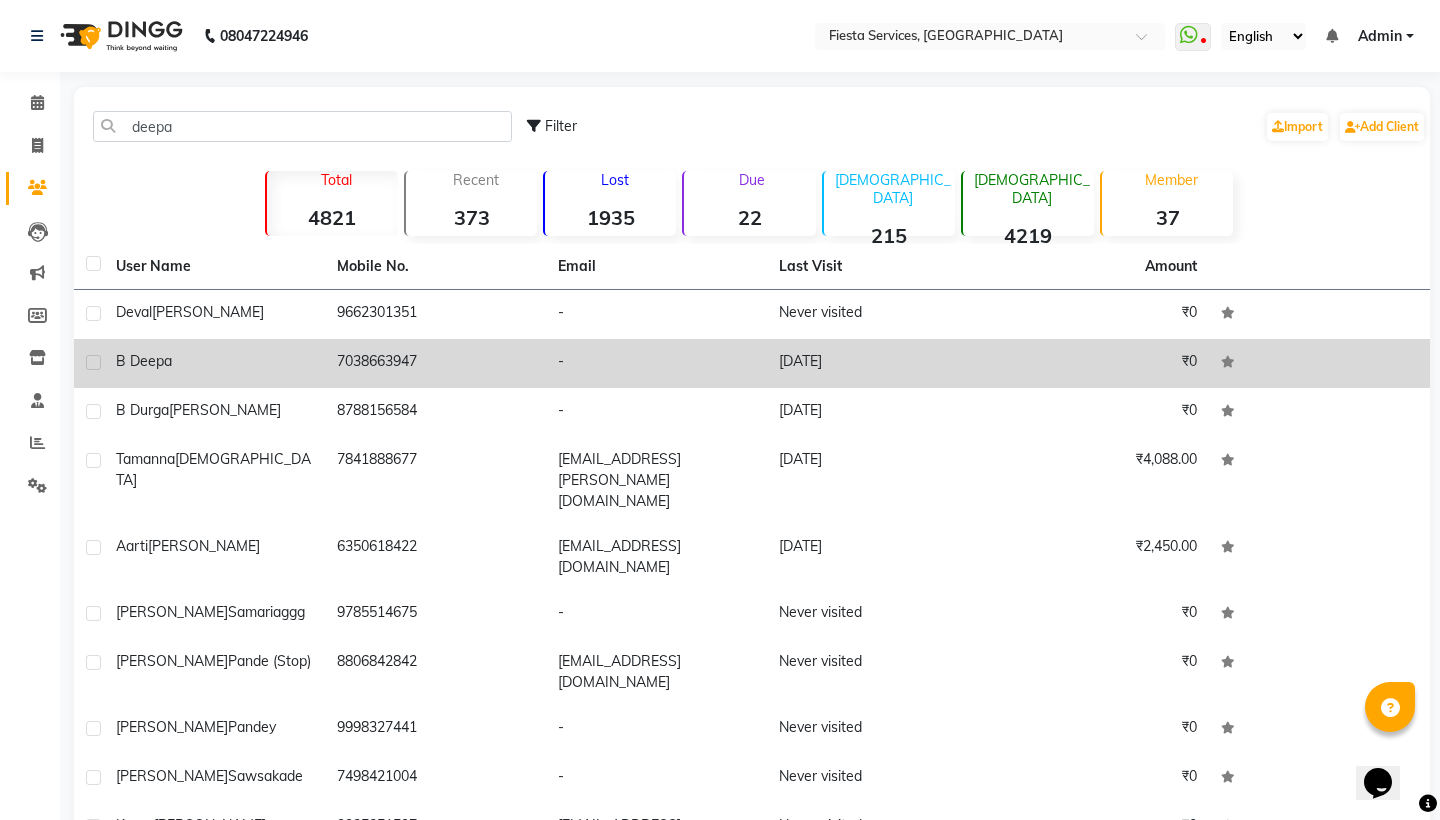 click on "B Deepa" 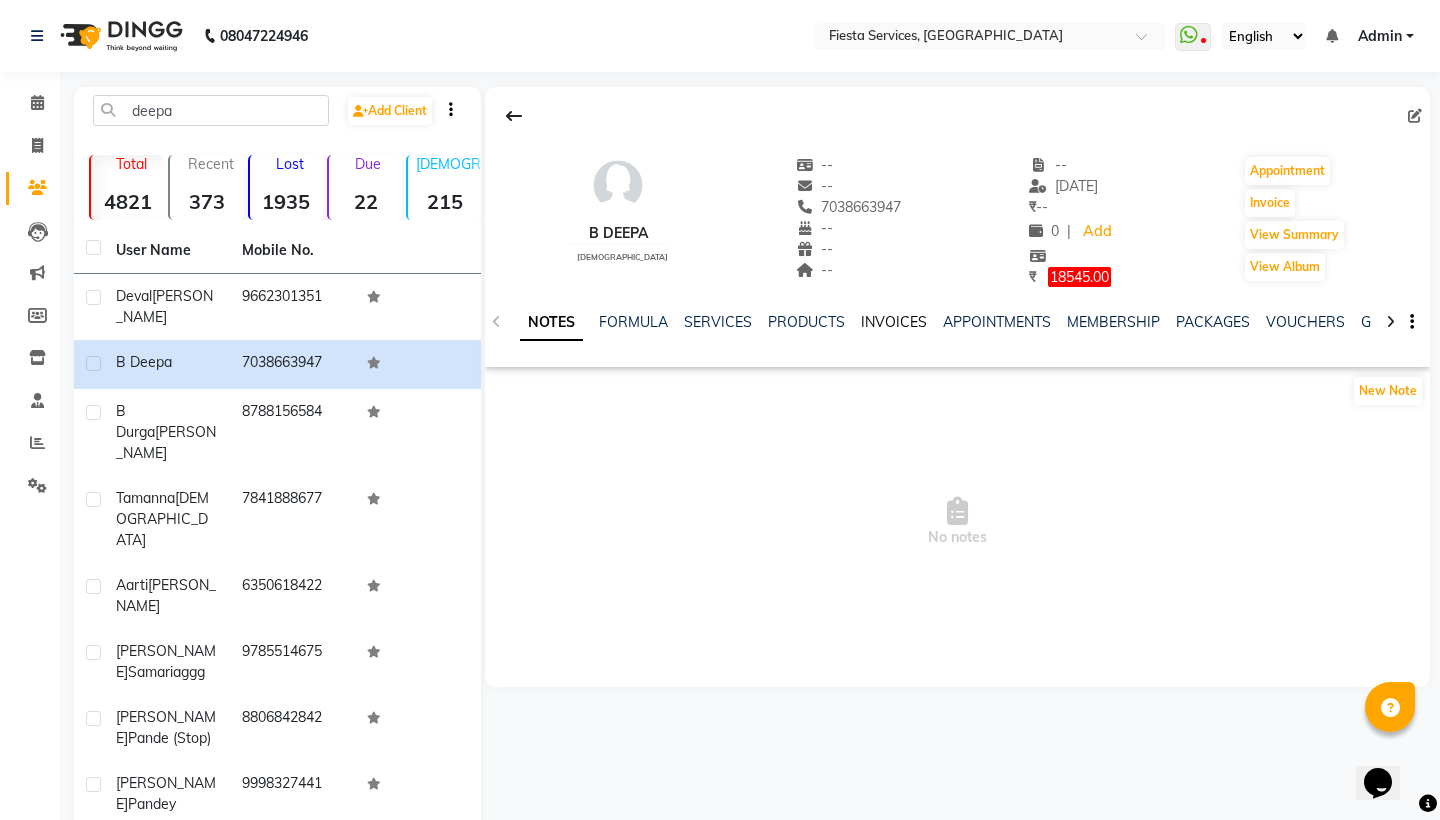 click on "INVOICES" 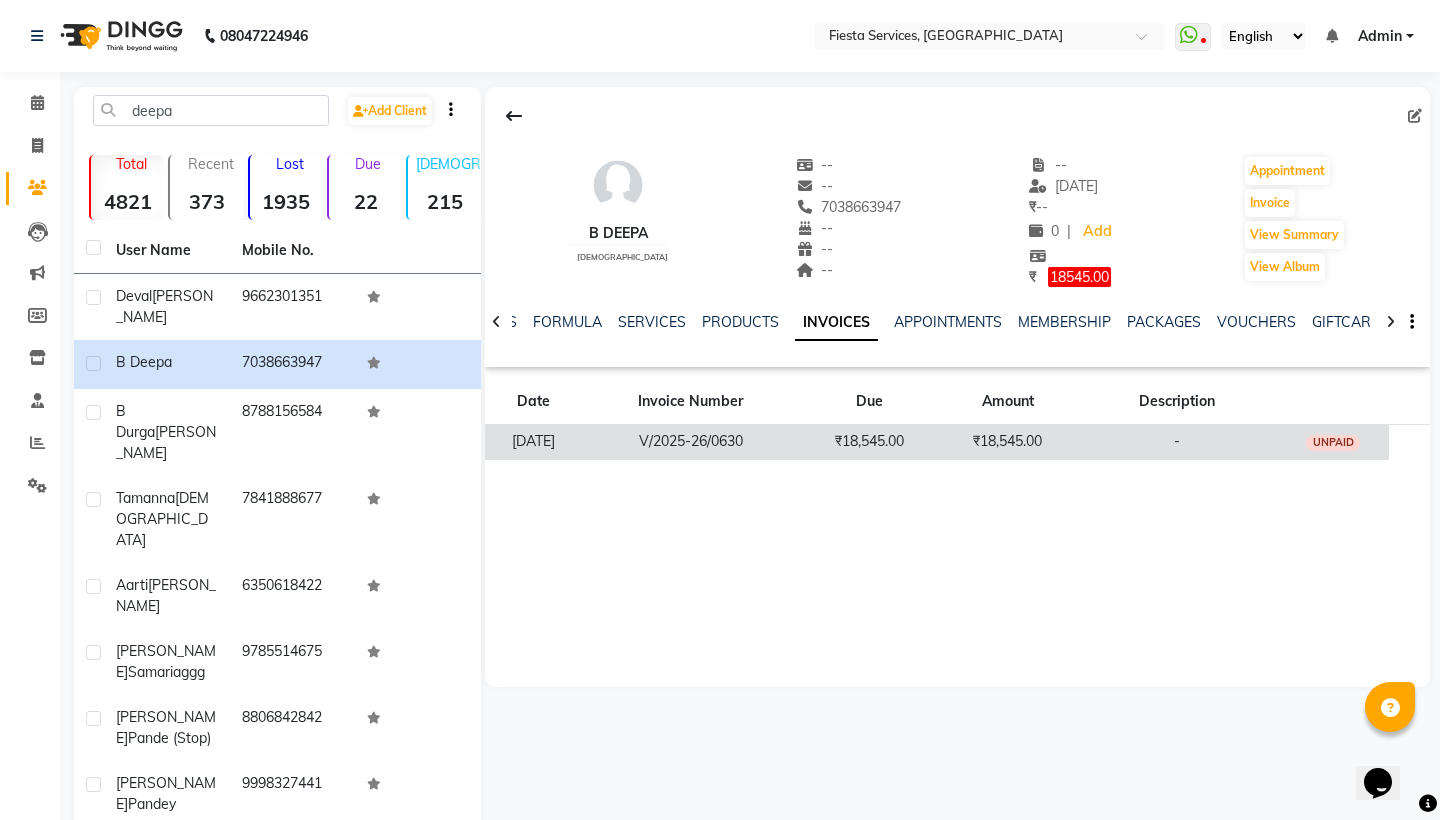click on "₹18,545.00" 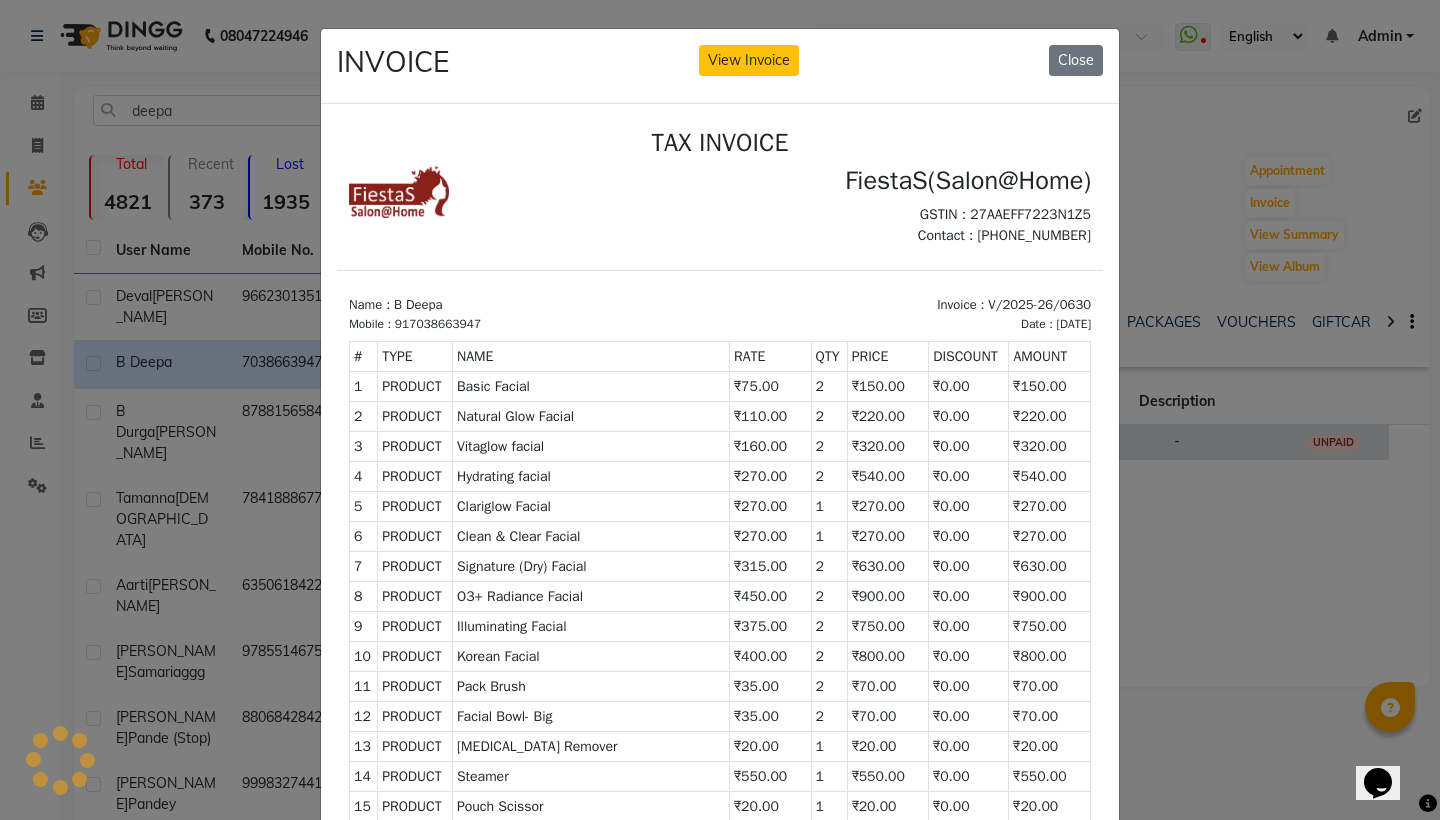 scroll, scrollTop: 0, scrollLeft: 0, axis: both 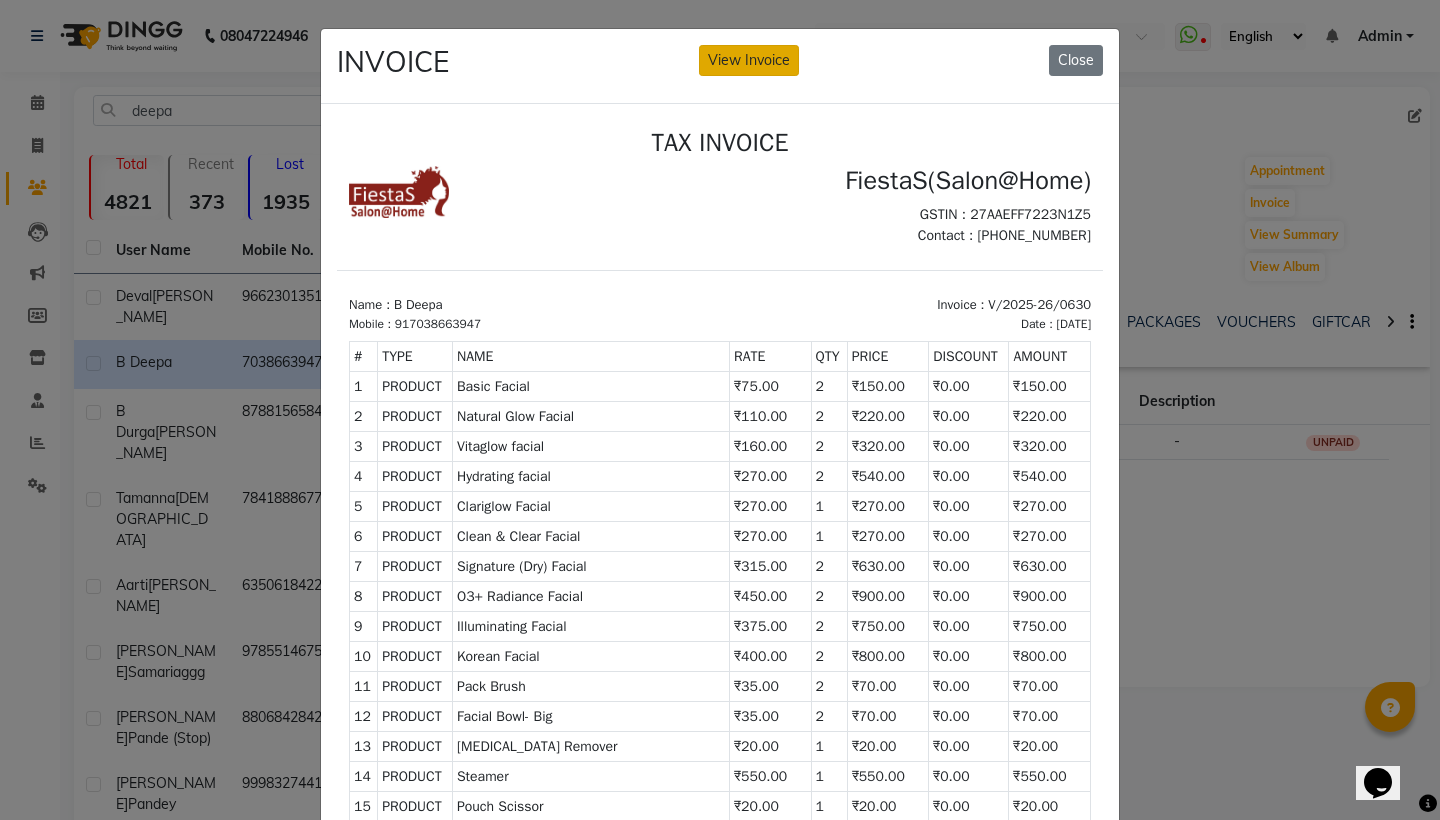click on "View Invoice" 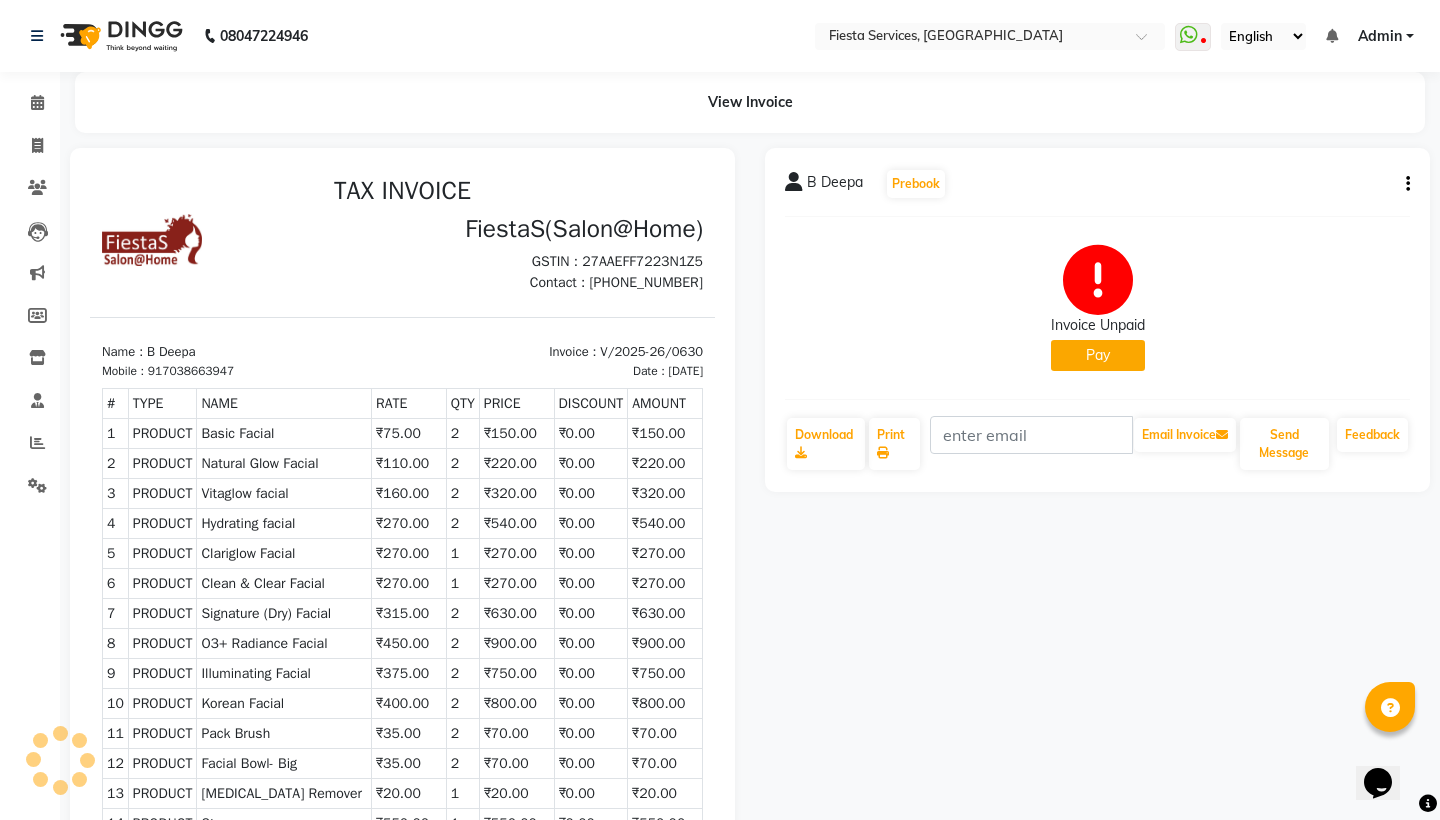scroll, scrollTop: 0, scrollLeft: 0, axis: both 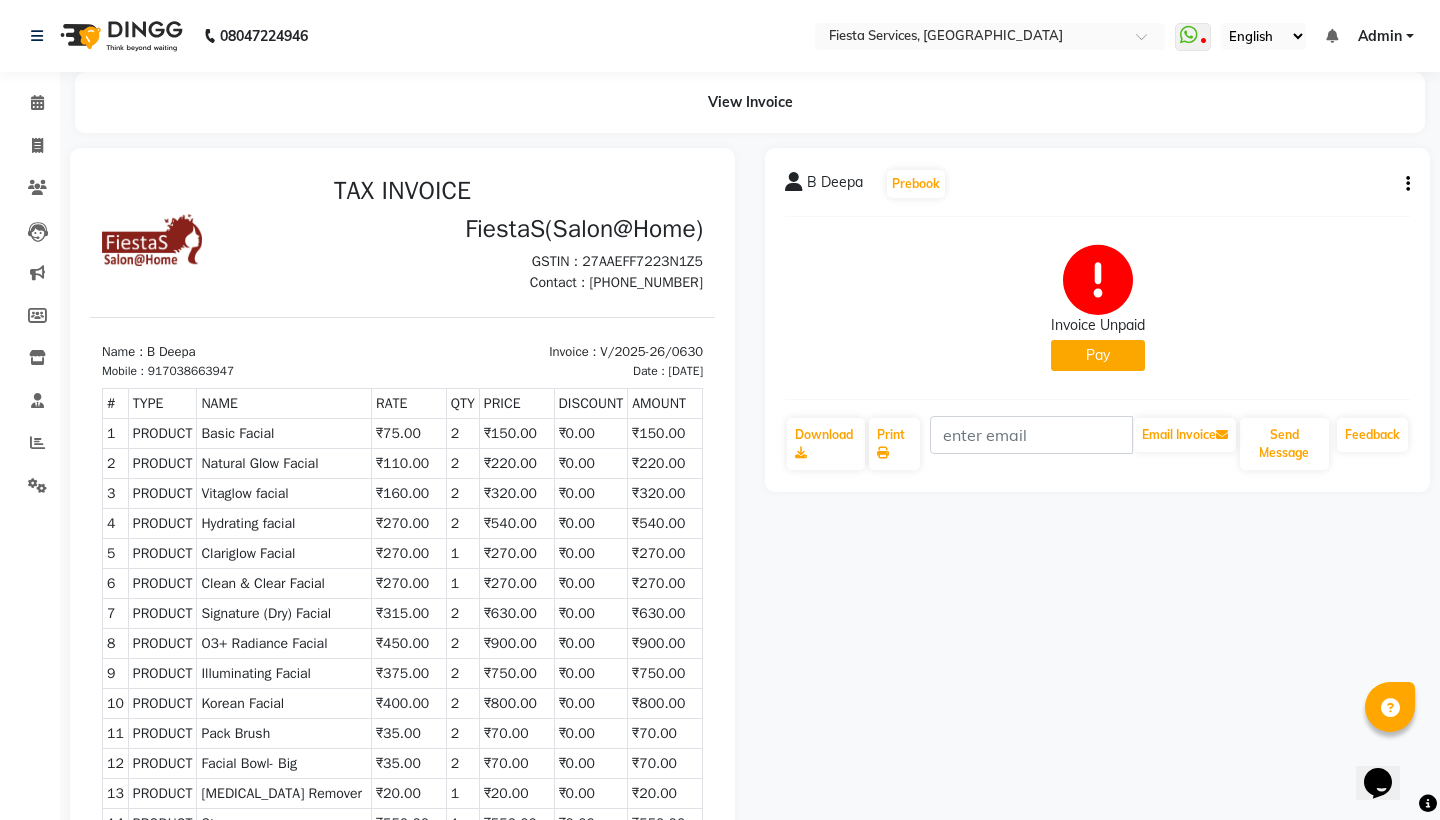 click 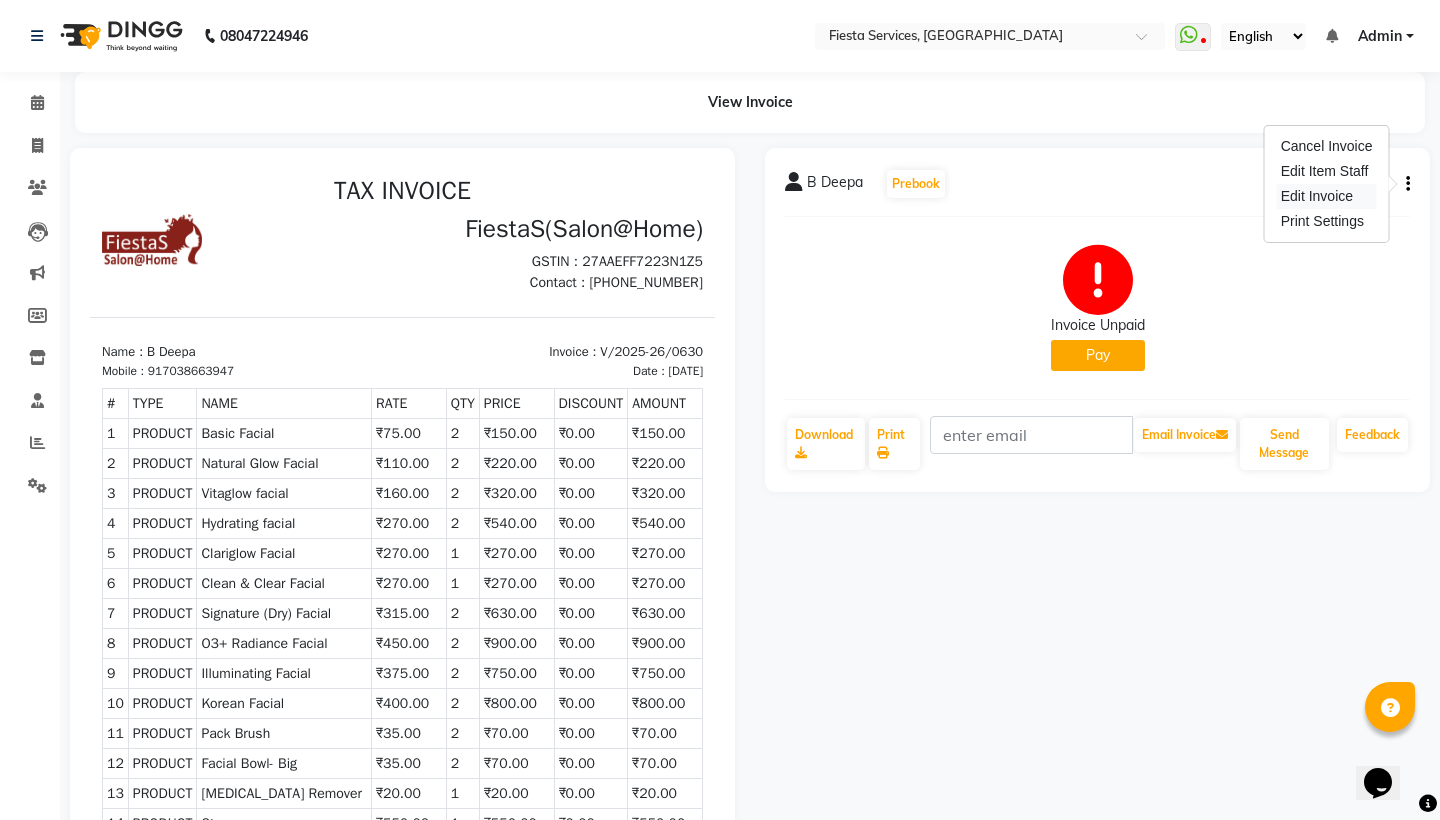 click on "Edit Invoice" at bounding box center [1327, 196] 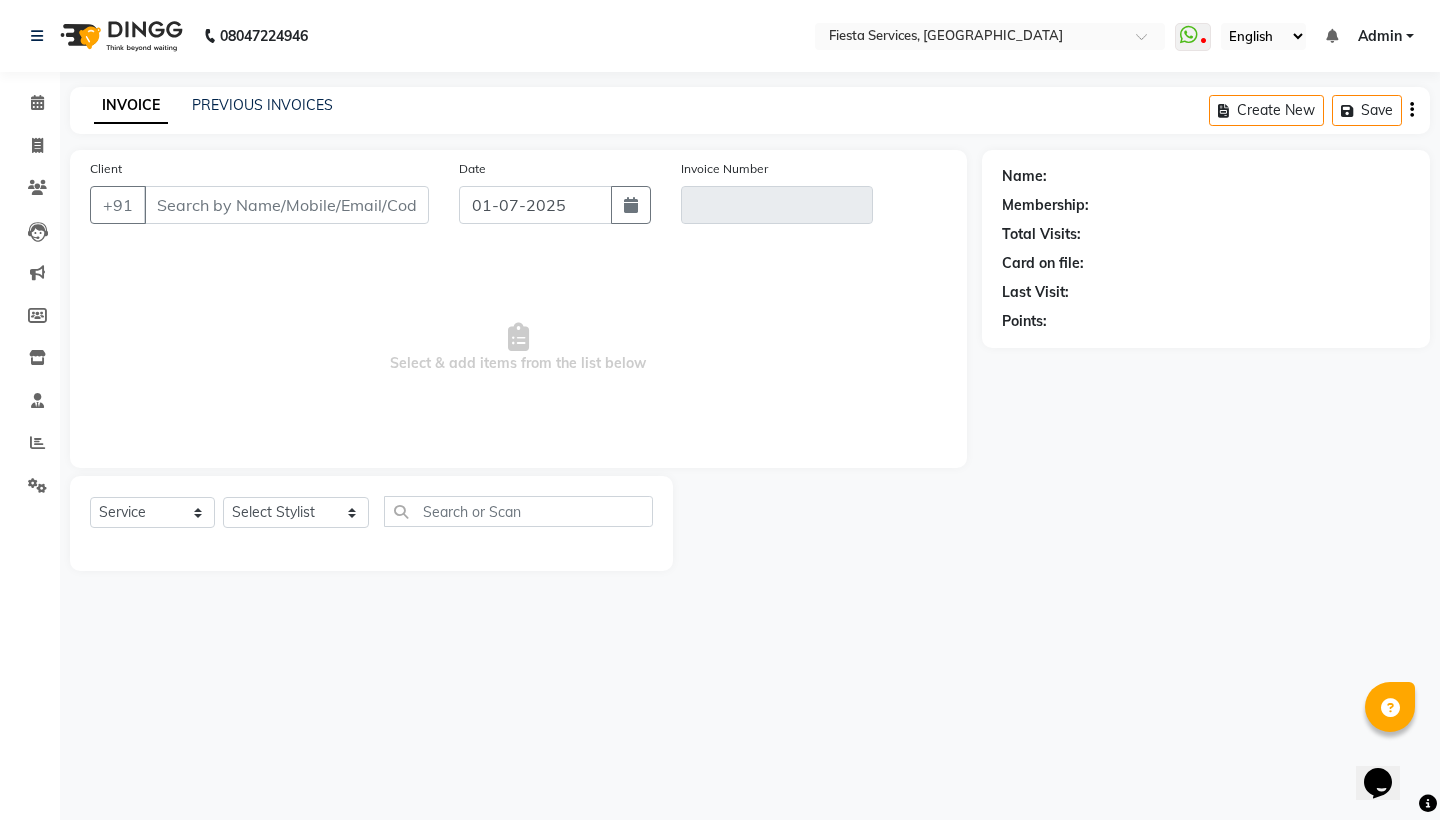 type on "7038663947" 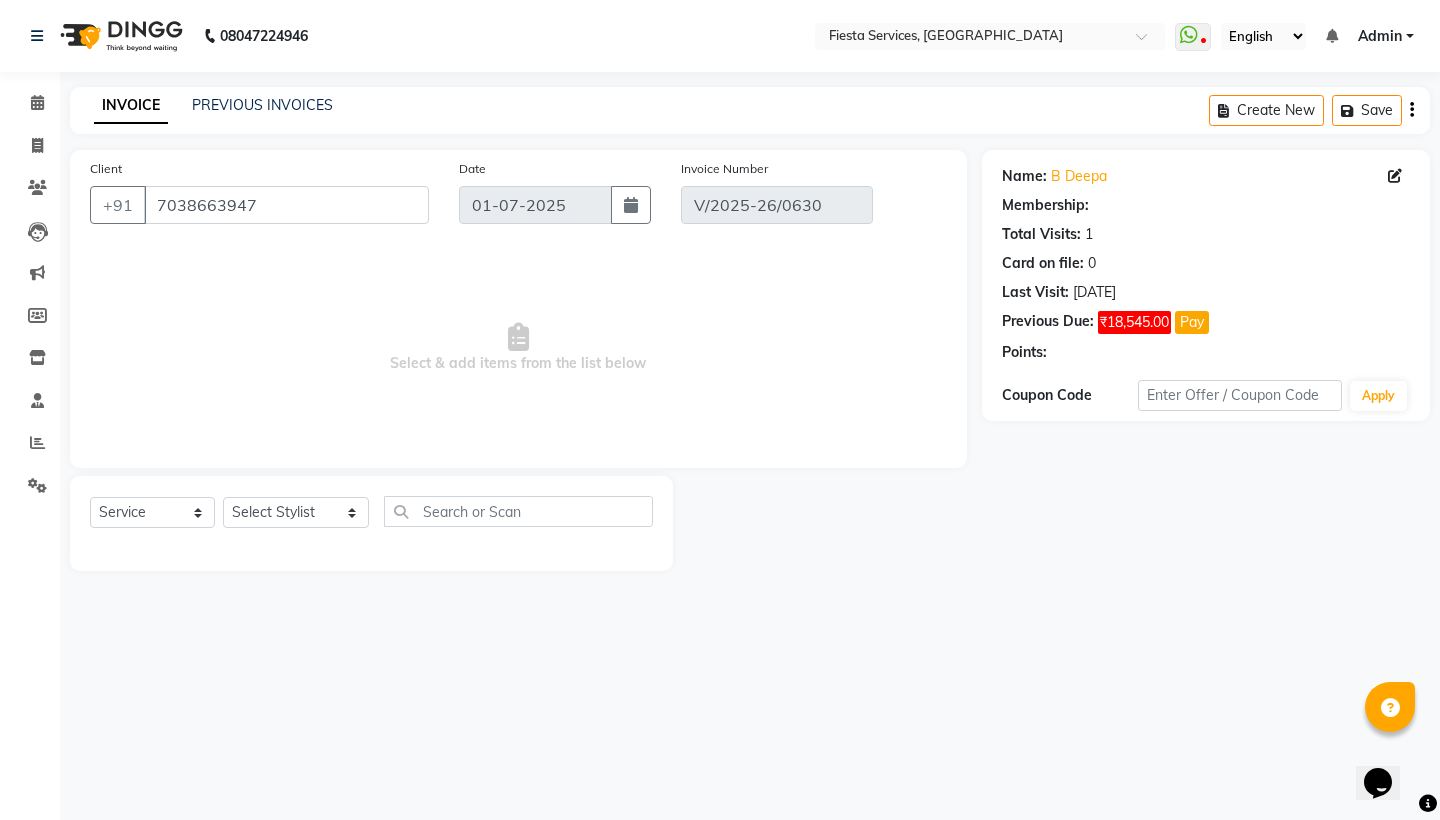 type on "30-06-2025" 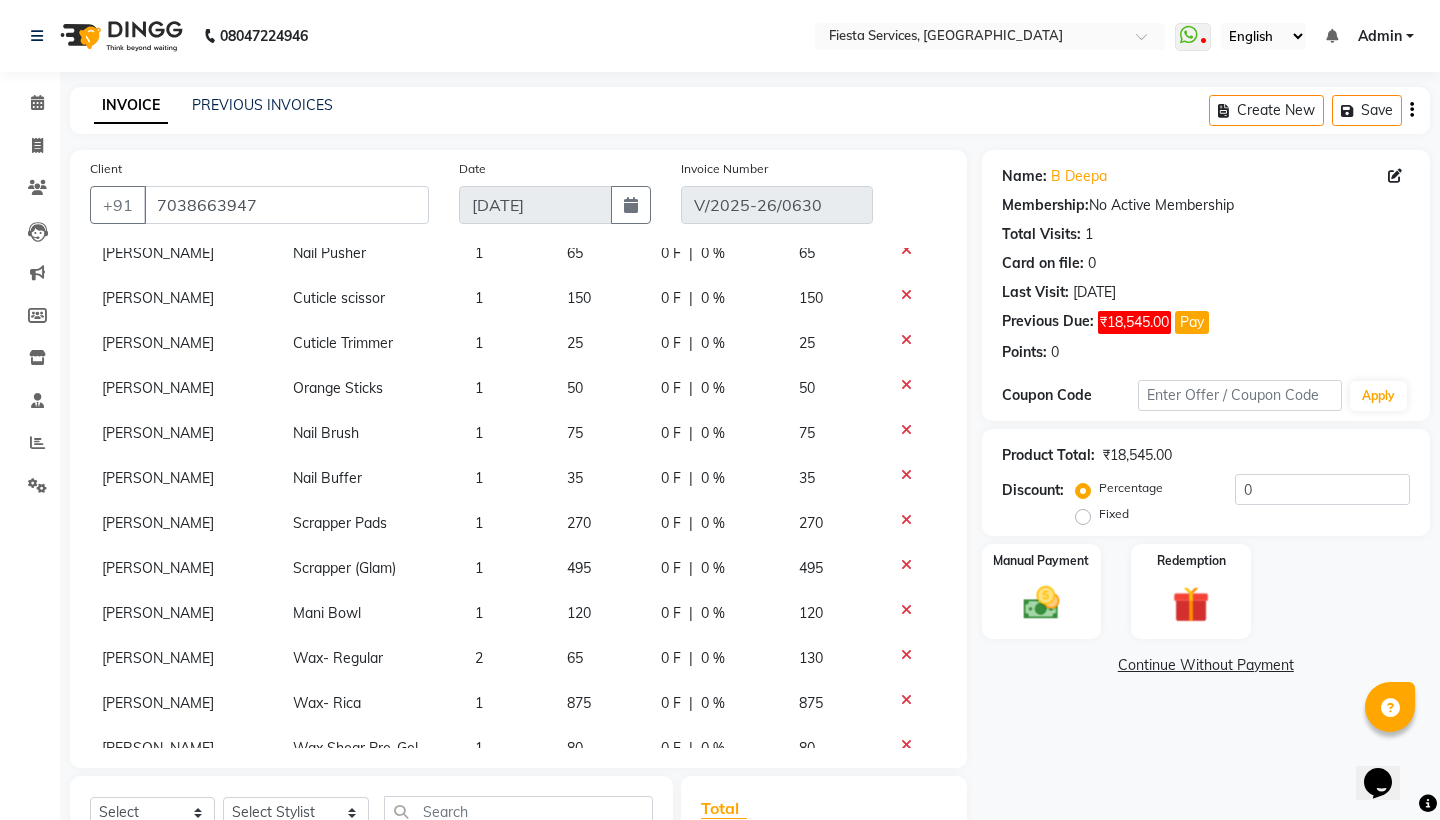 scroll, scrollTop: 1361, scrollLeft: 0, axis: vertical 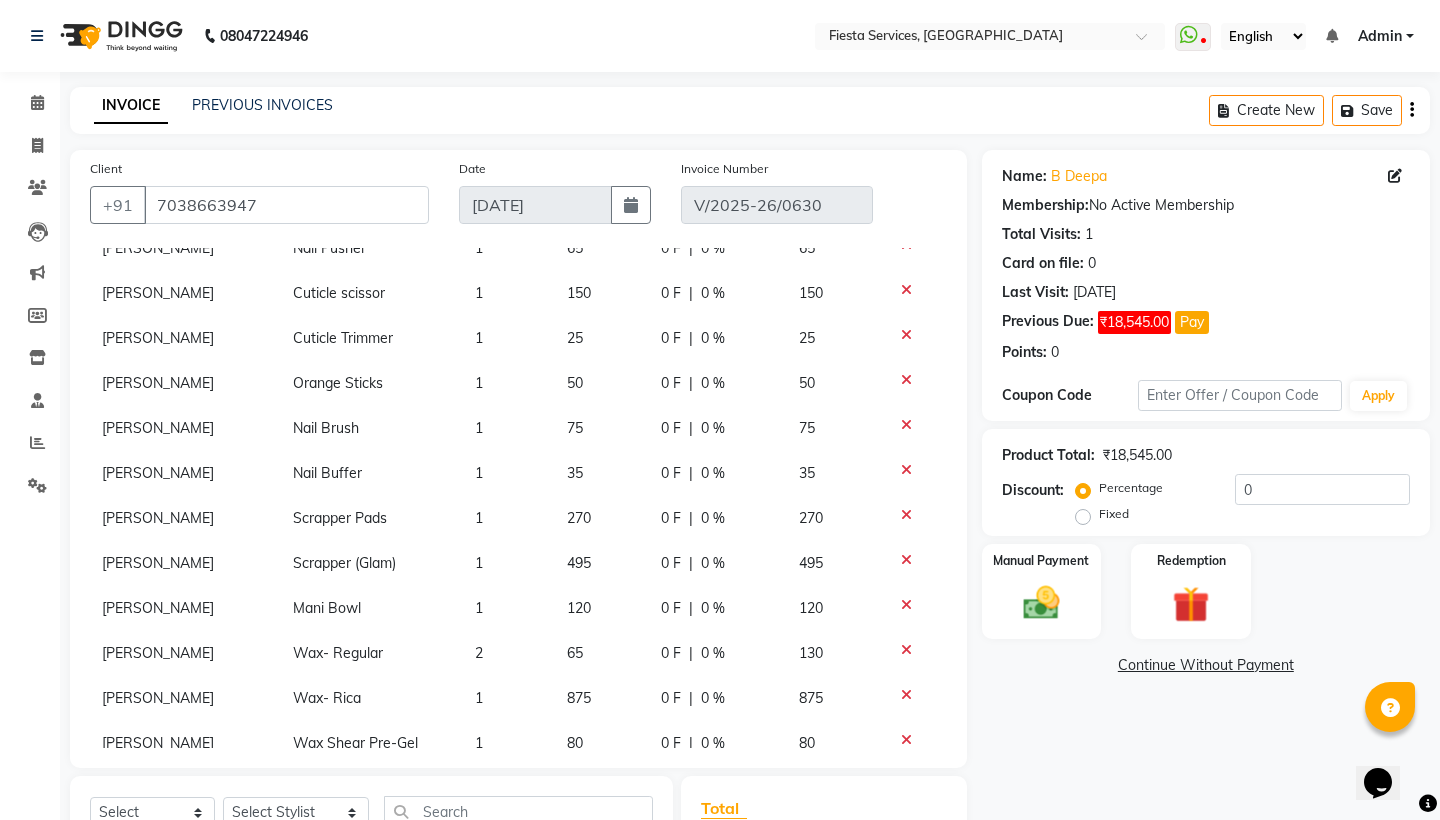 click 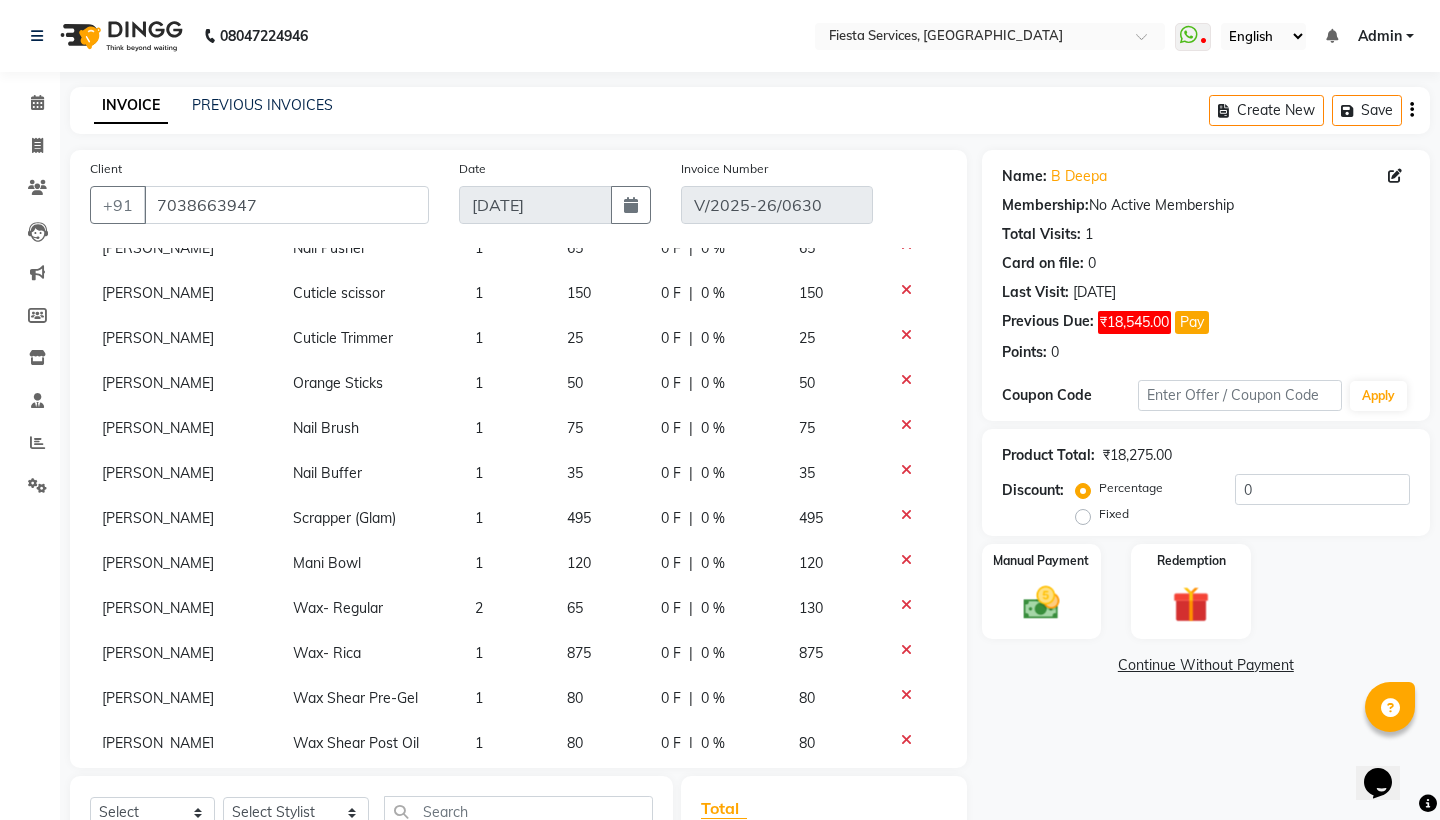 click 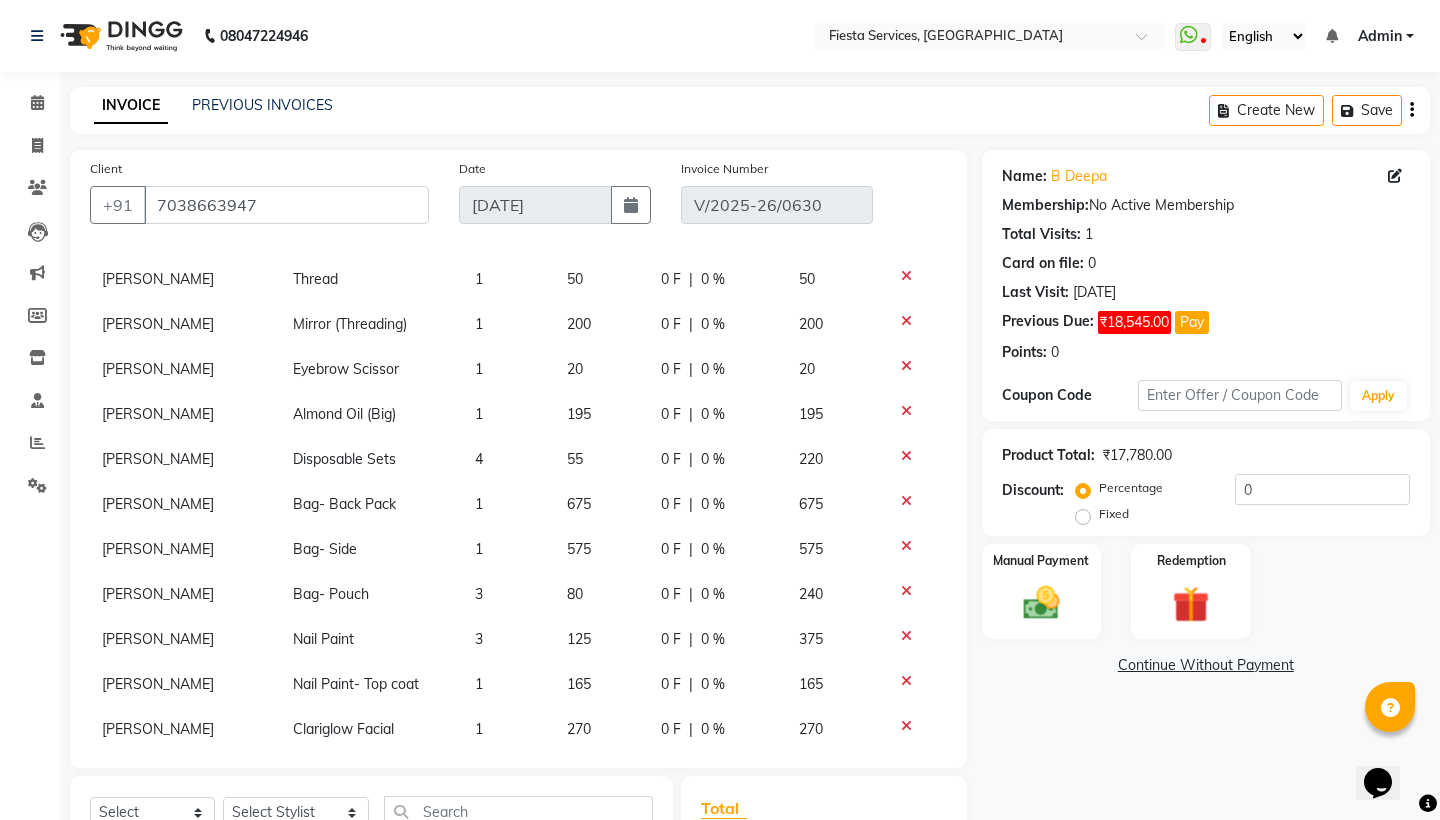 scroll, scrollTop: 1980, scrollLeft: 0, axis: vertical 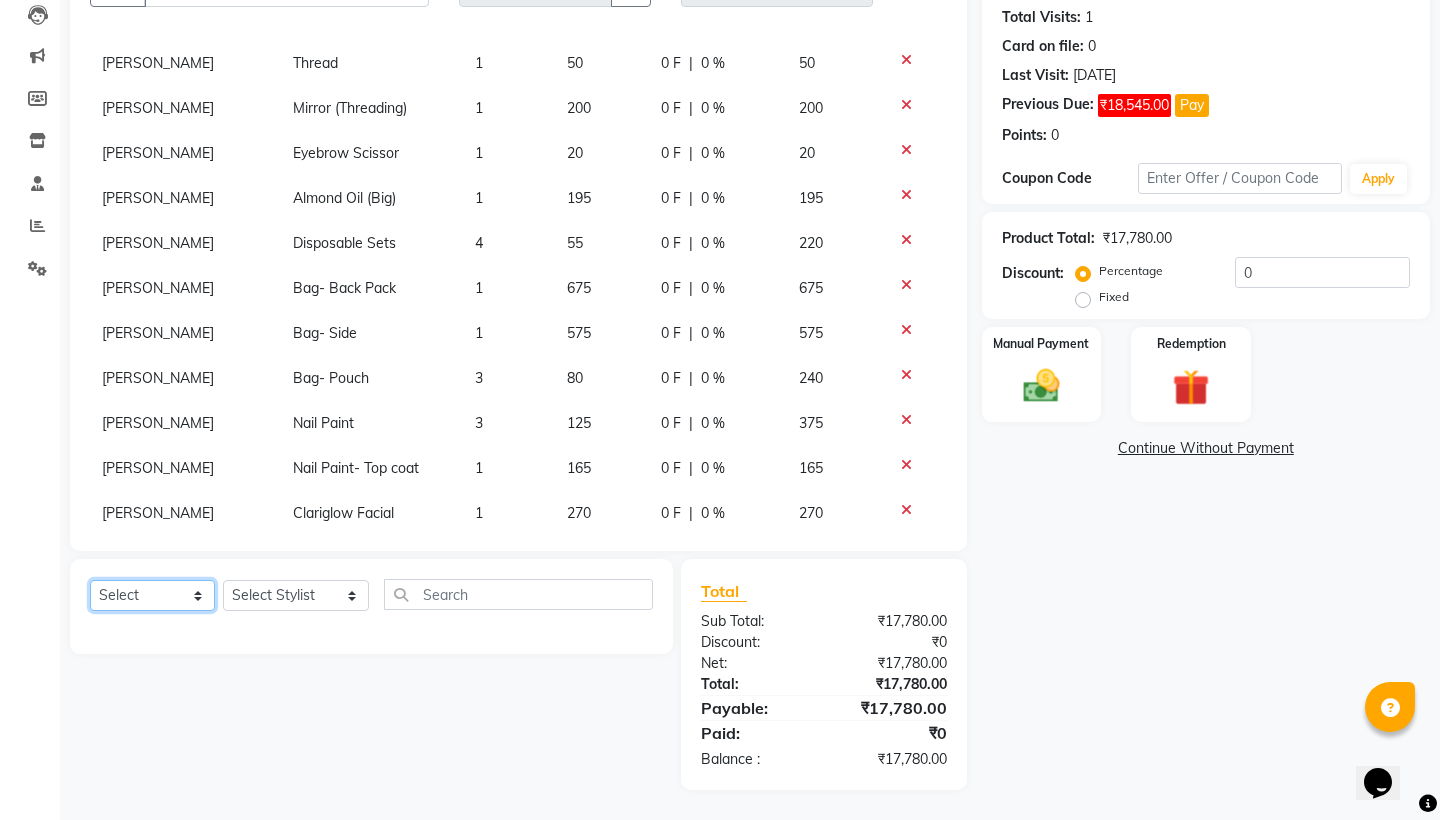 select on "product" 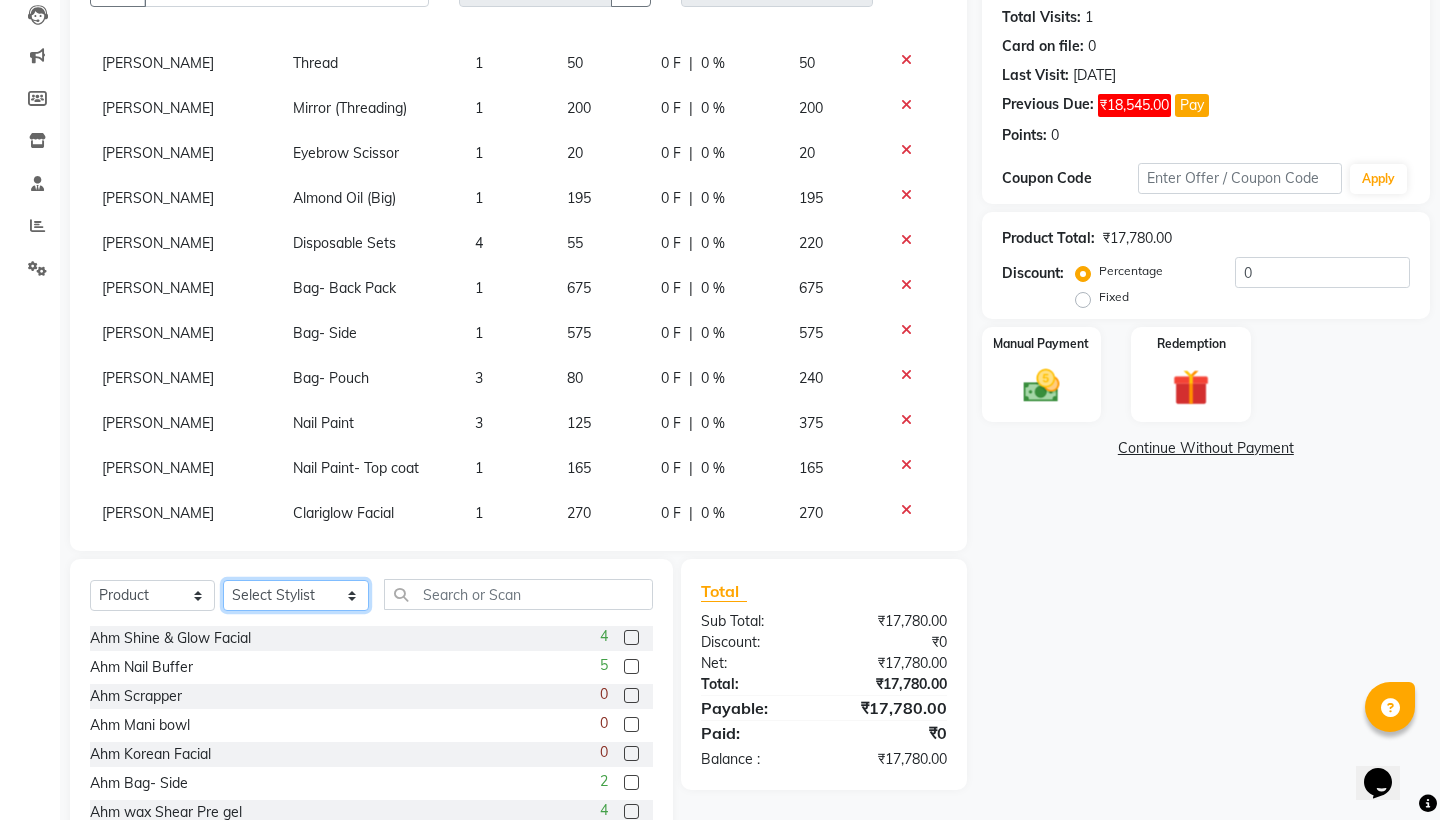 select on "30485" 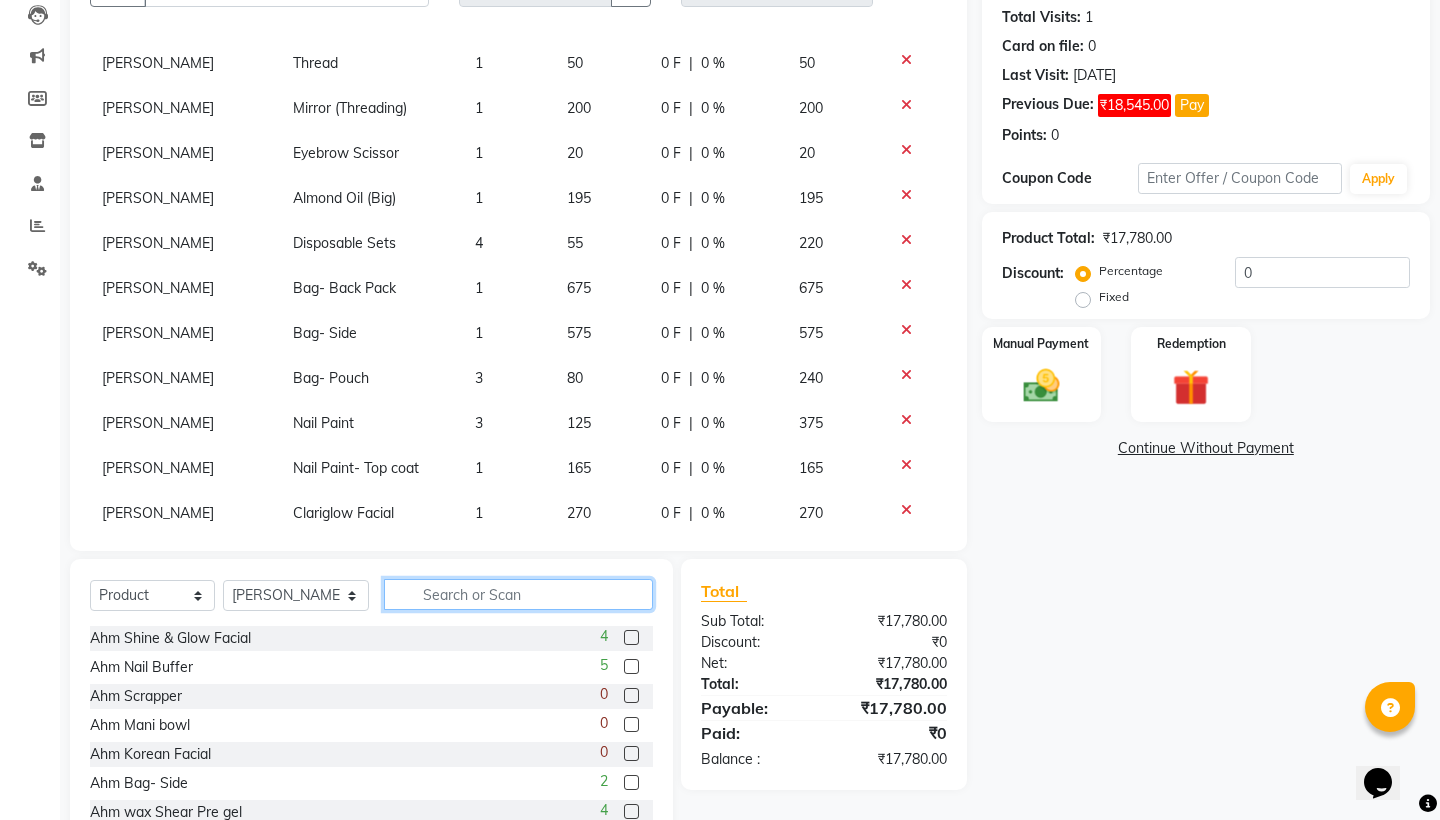 click 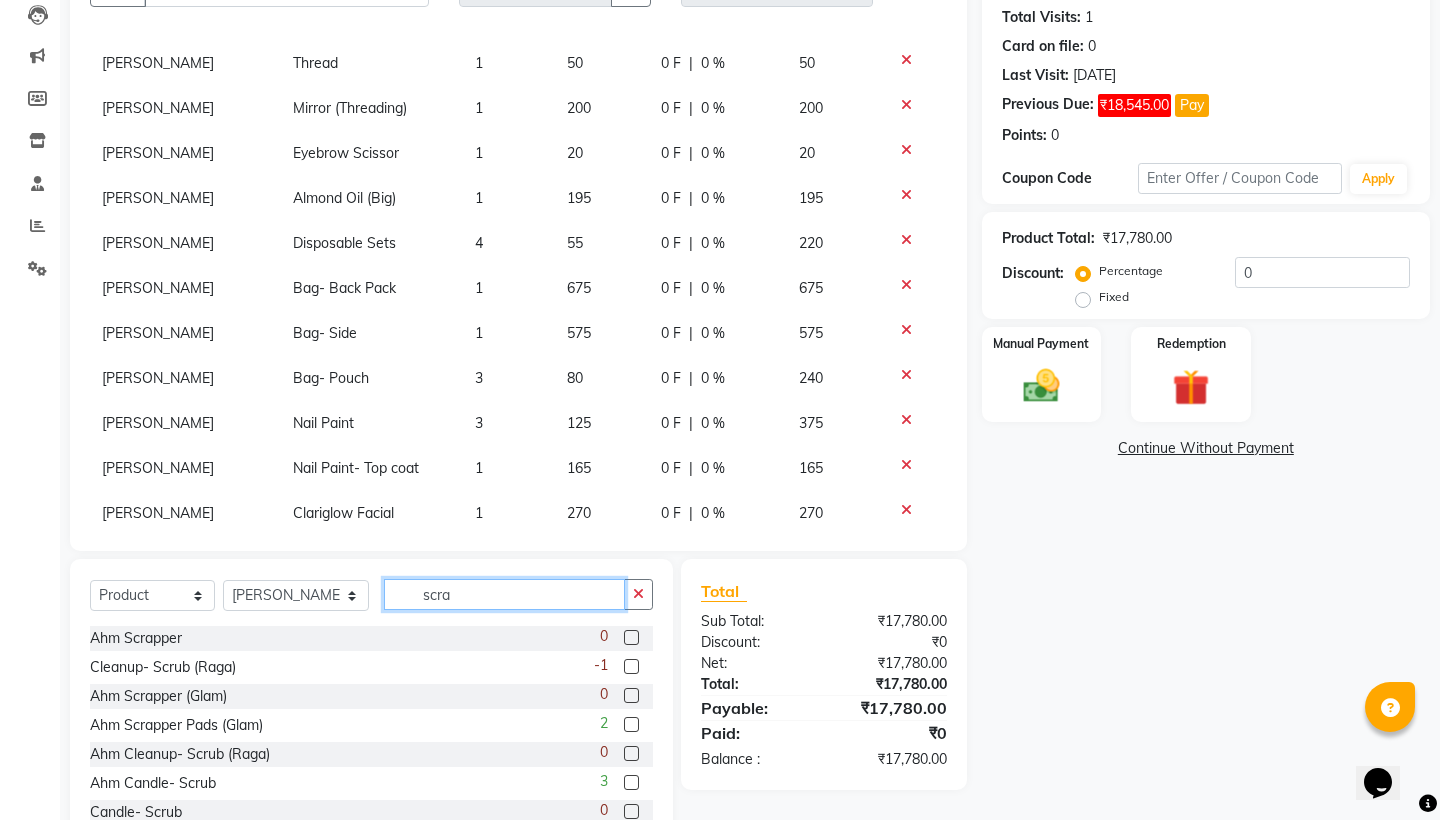 scroll, scrollTop: 1, scrollLeft: 0, axis: vertical 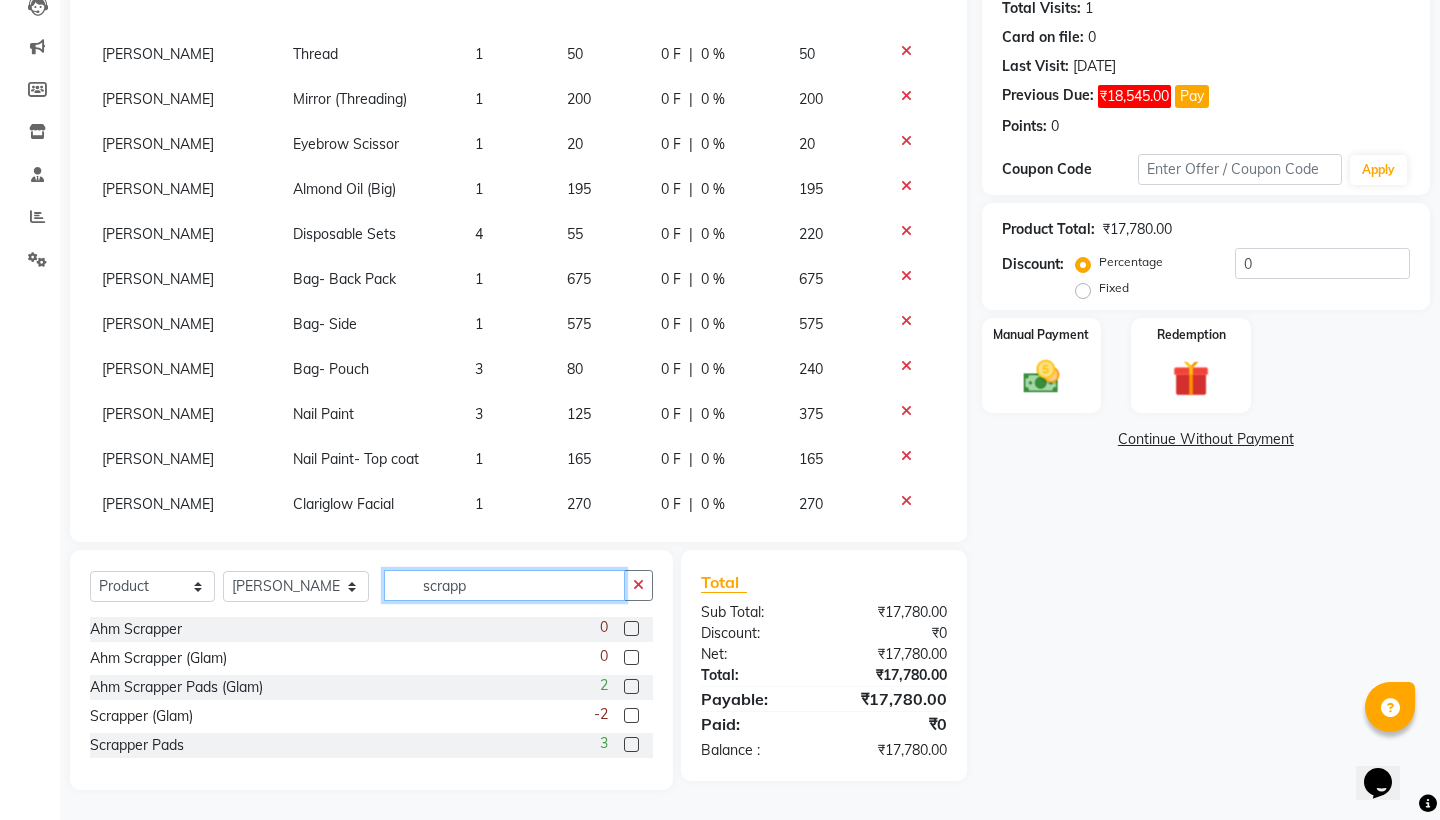 type on "scrape" 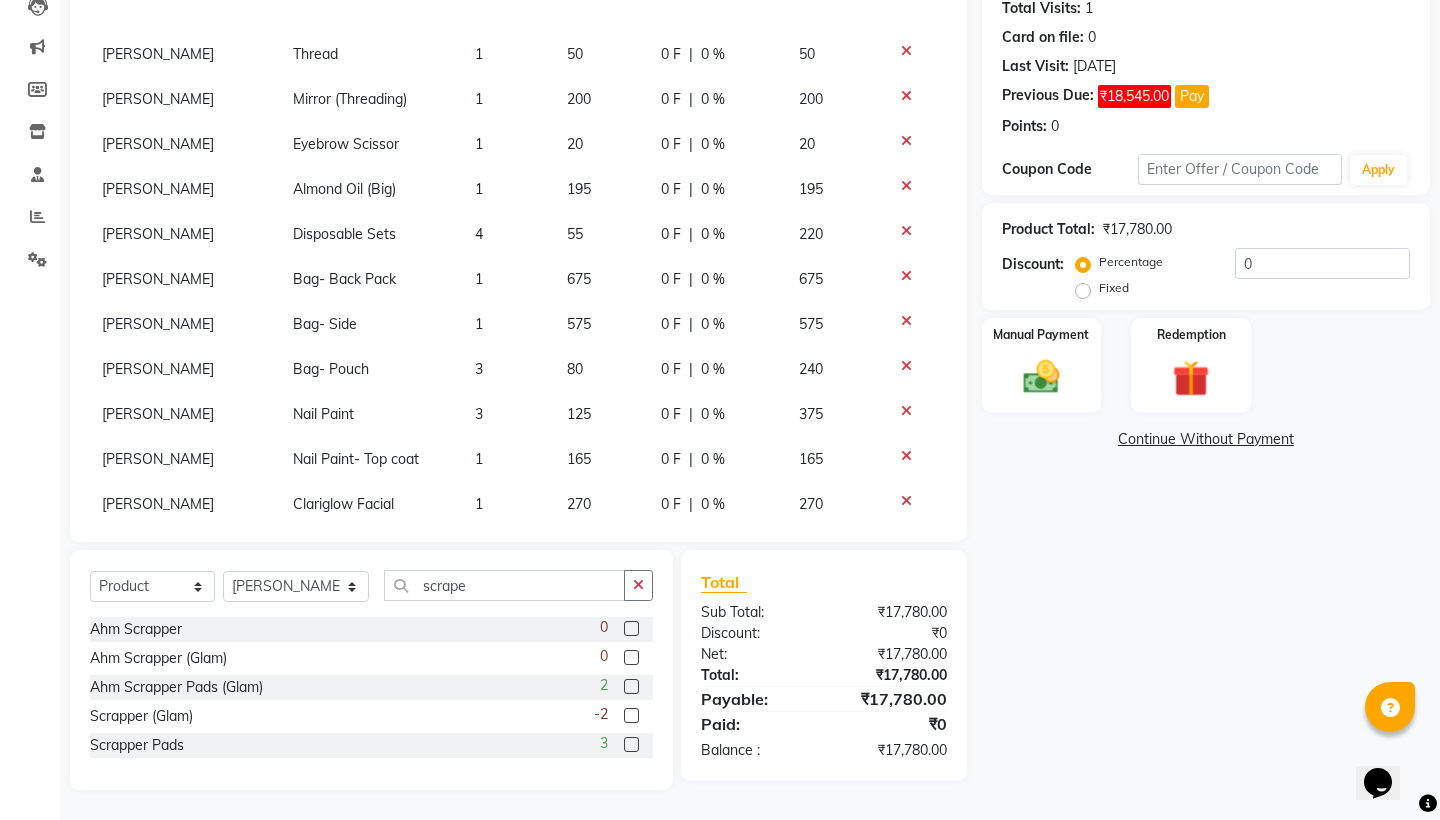 drag, startPoint x: 476, startPoint y: 600, endPoint x: 630, endPoint y: 717, distance: 193.40372 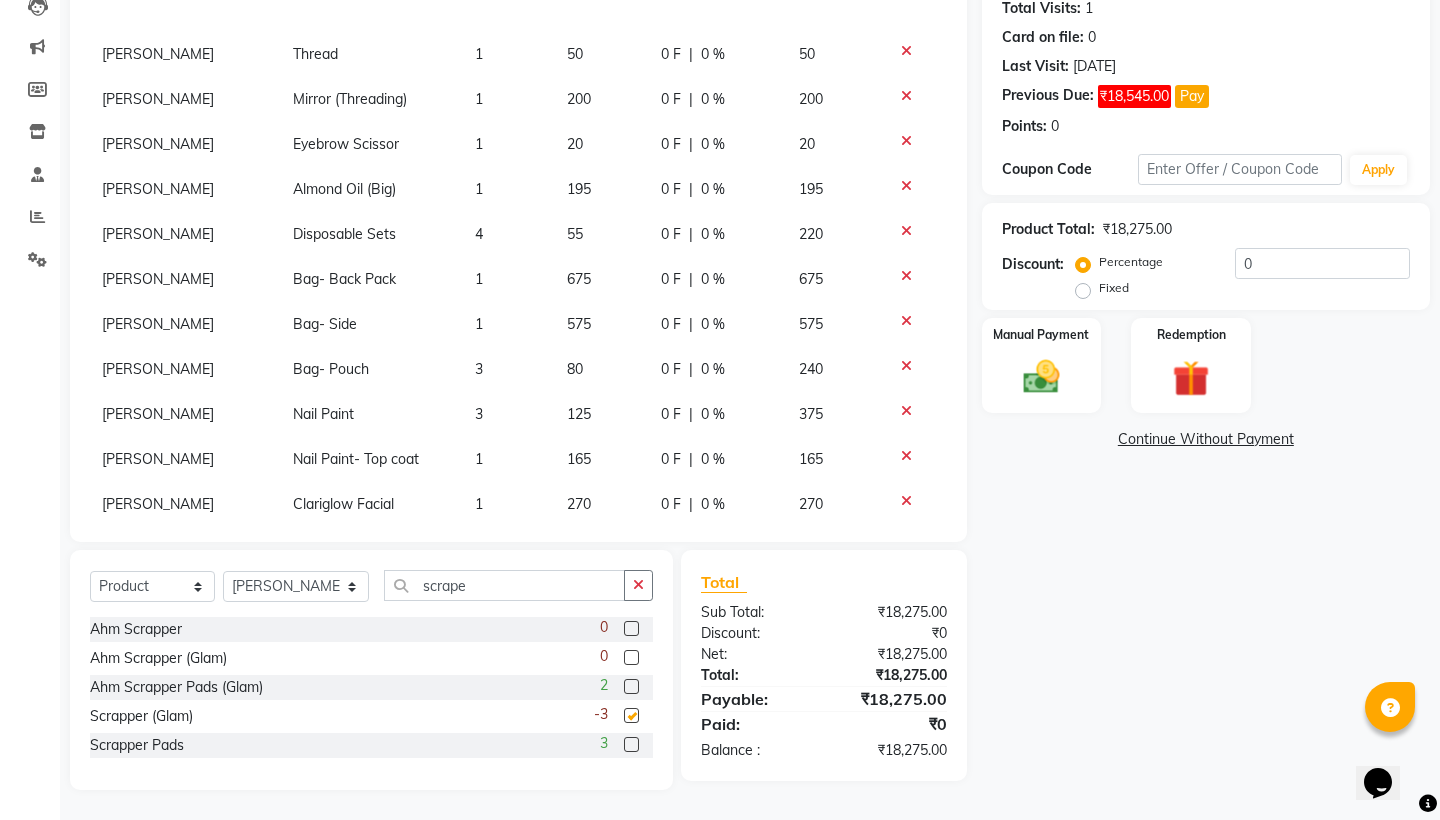 checkbox on "false" 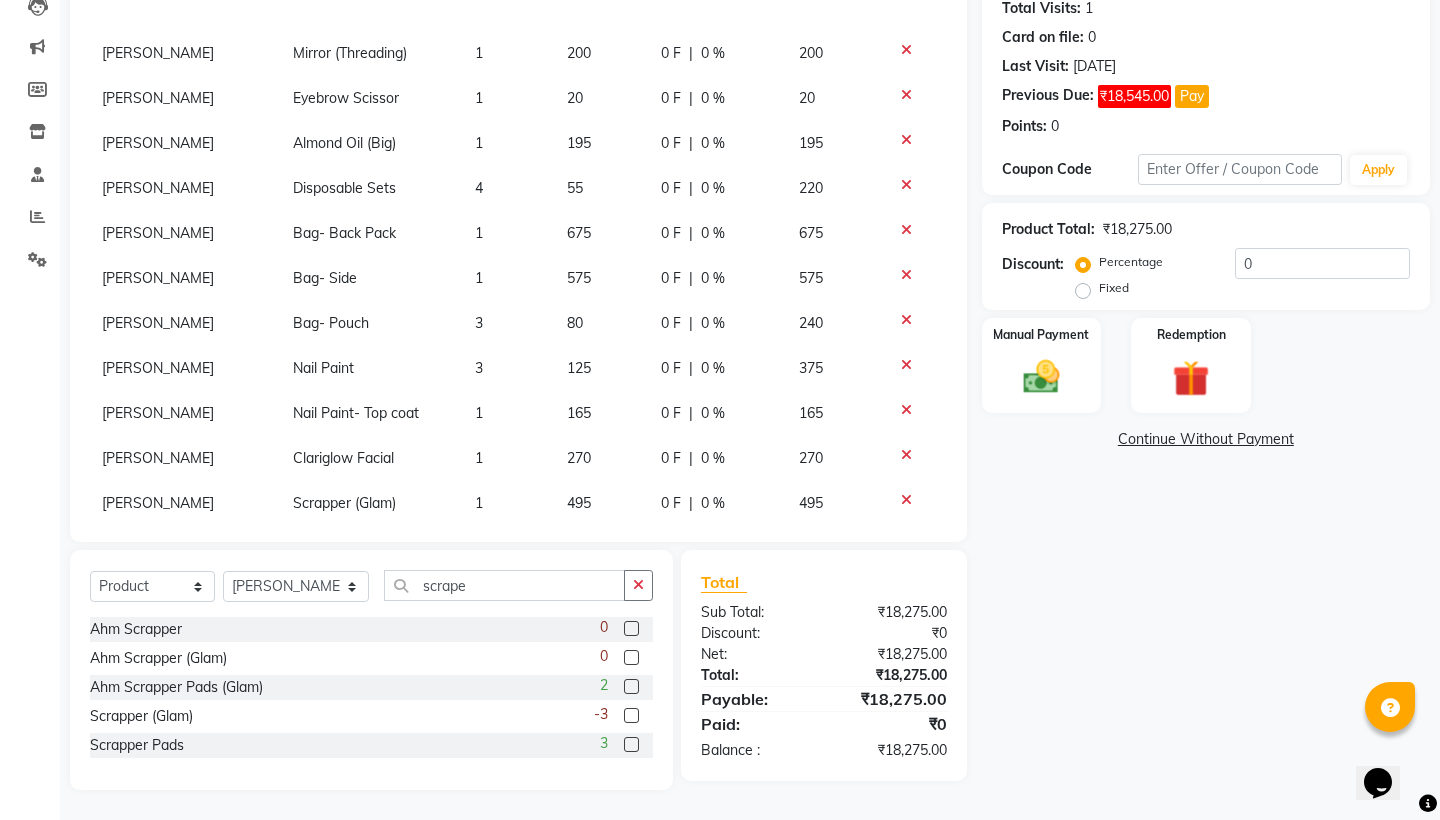 scroll, scrollTop: 2025, scrollLeft: 0, axis: vertical 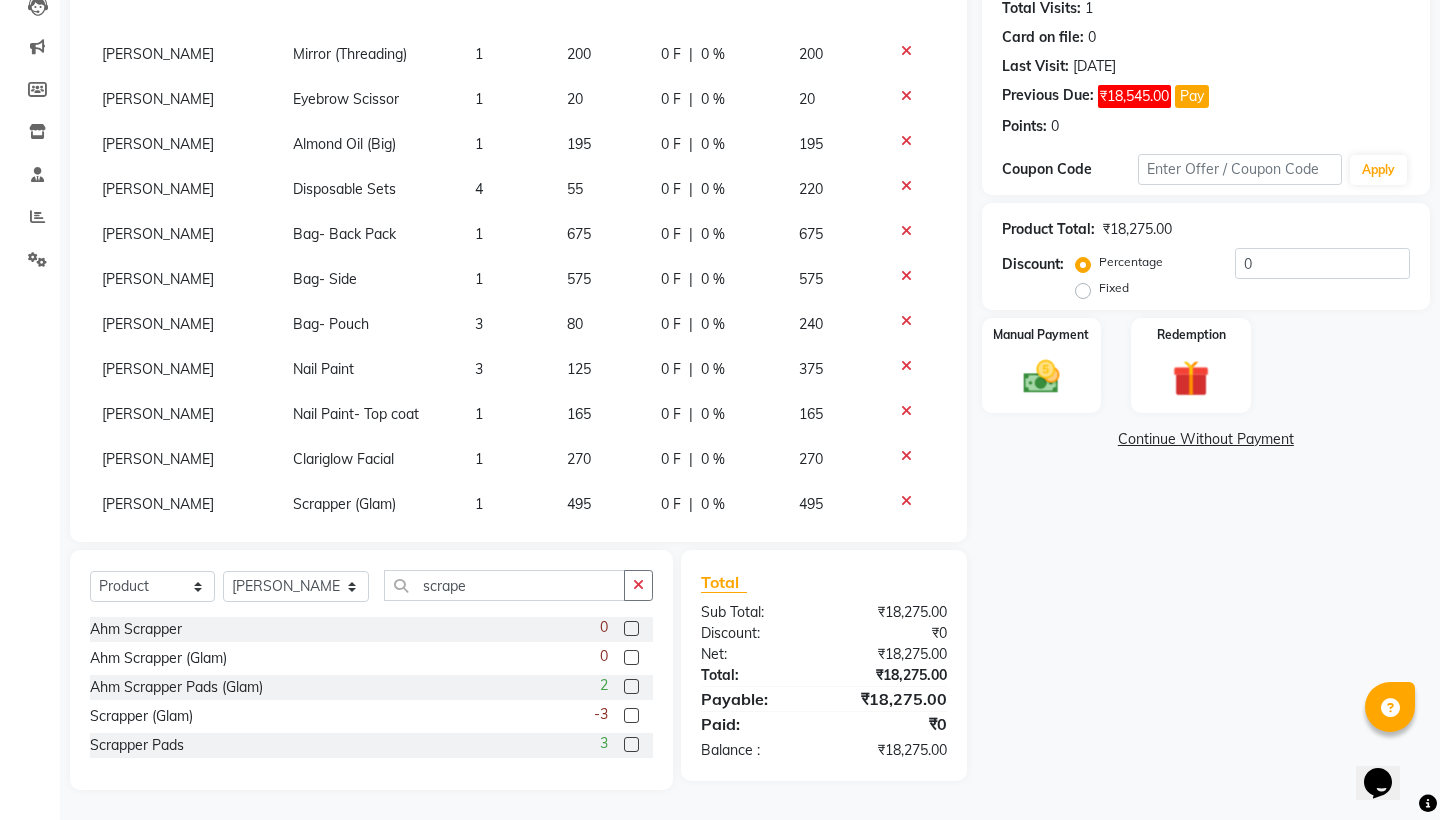 click 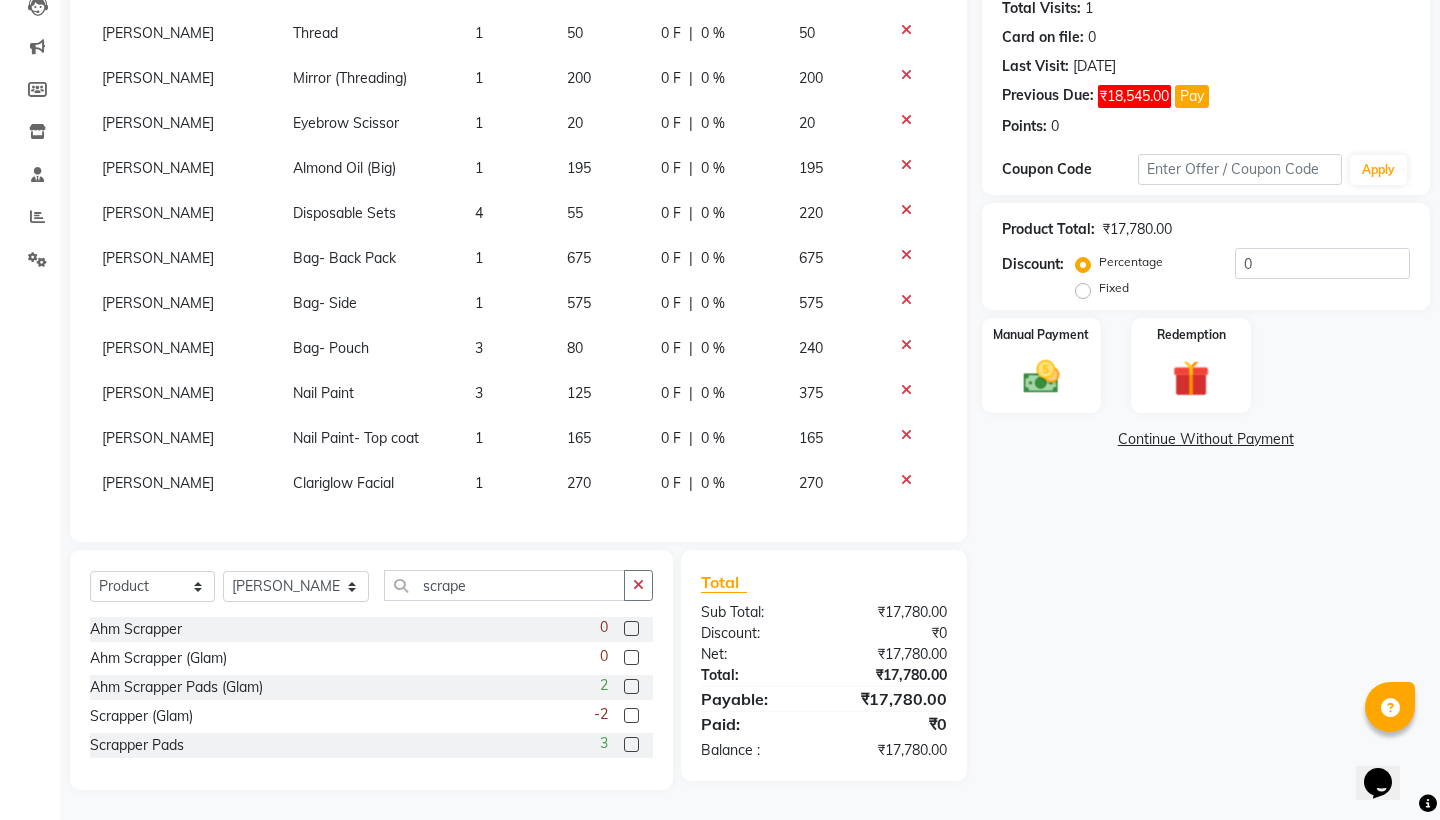 scroll, scrollTop: 1980, scrollLeft: 0, axis: vertical 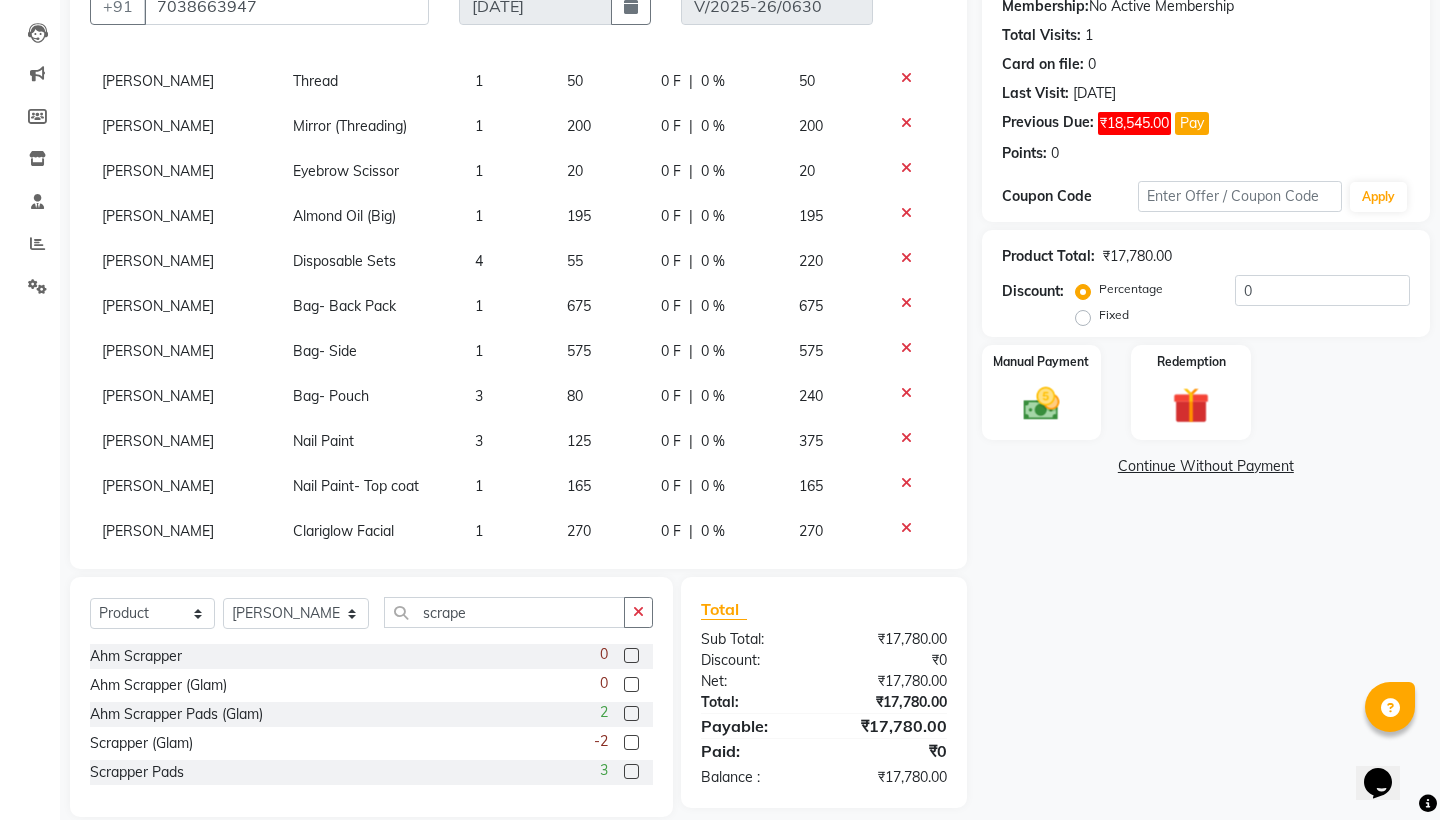 click on "Continue Without Payment" 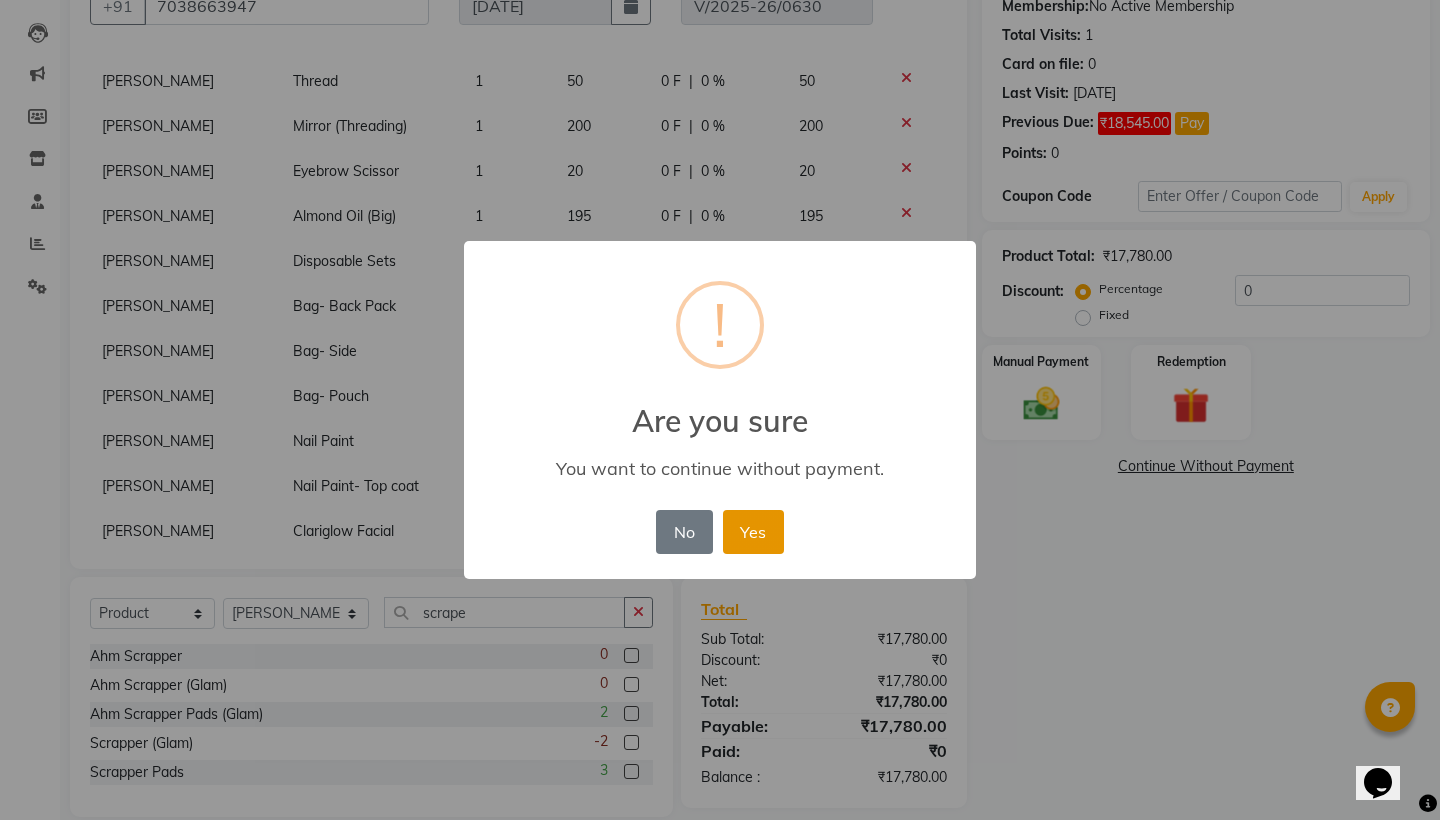 click on "Yes" at bounding box center (753, 532) 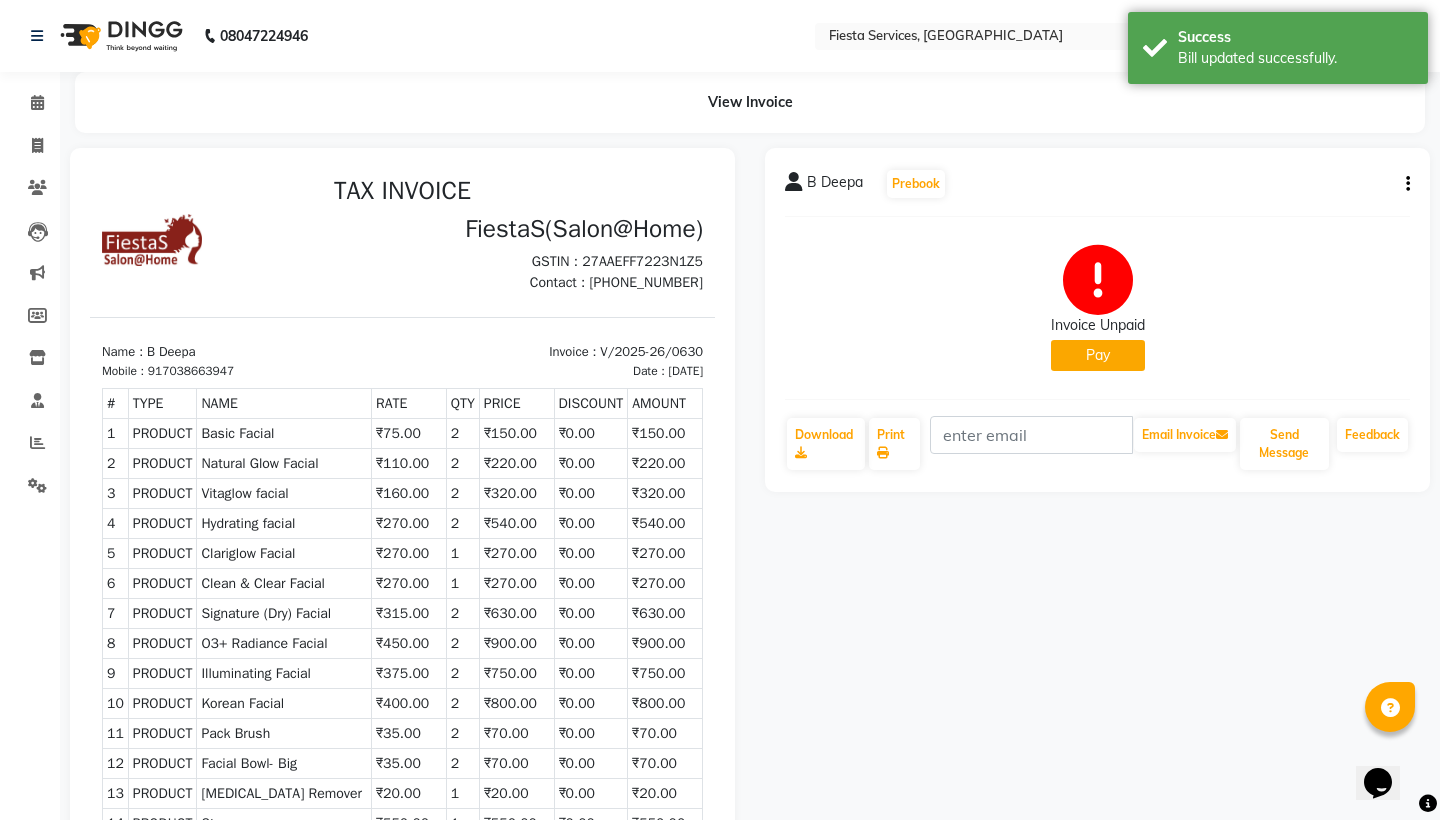 scroll, scrollTop: 0, scrollLeft: 0, axis: both 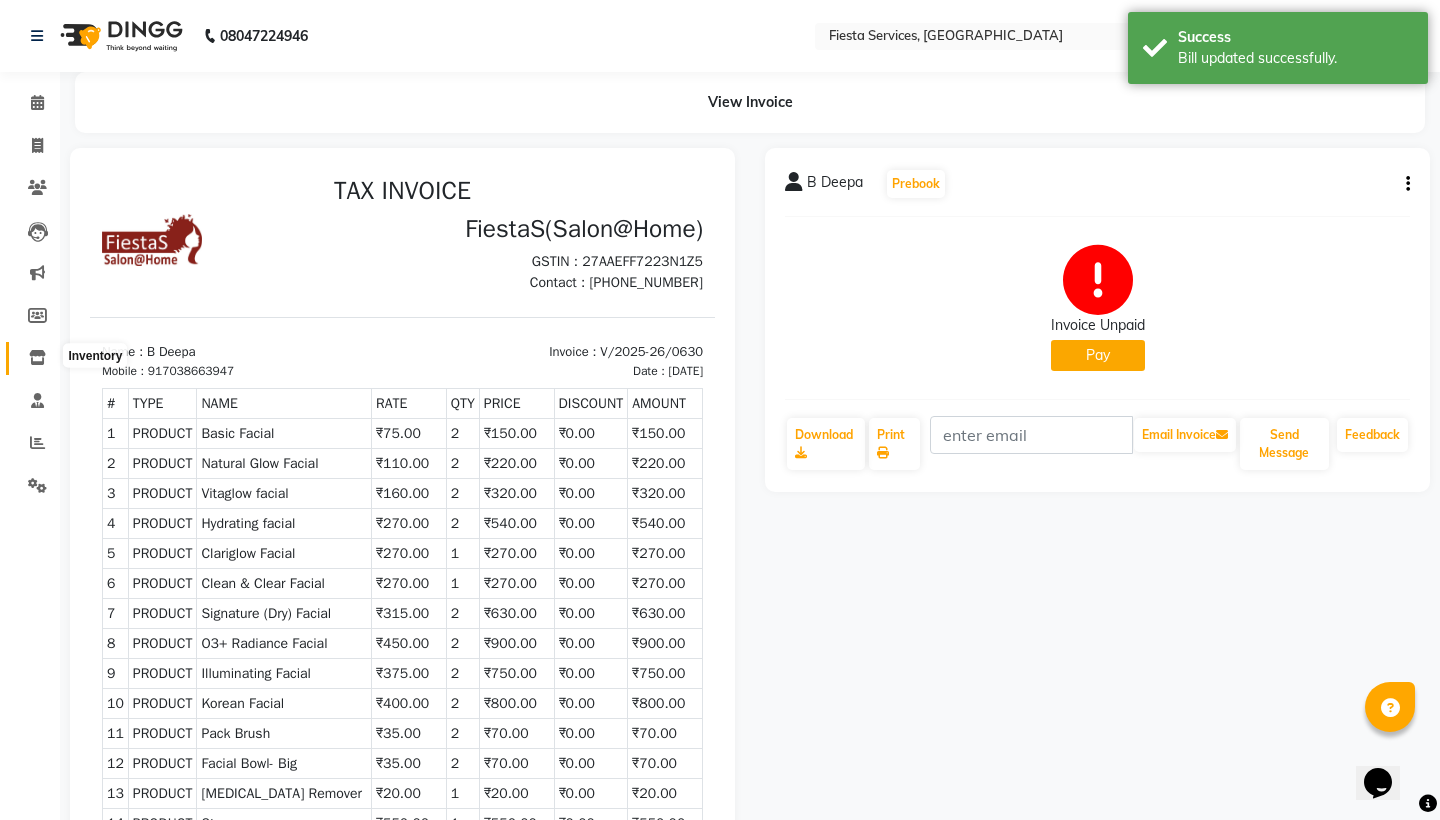 click 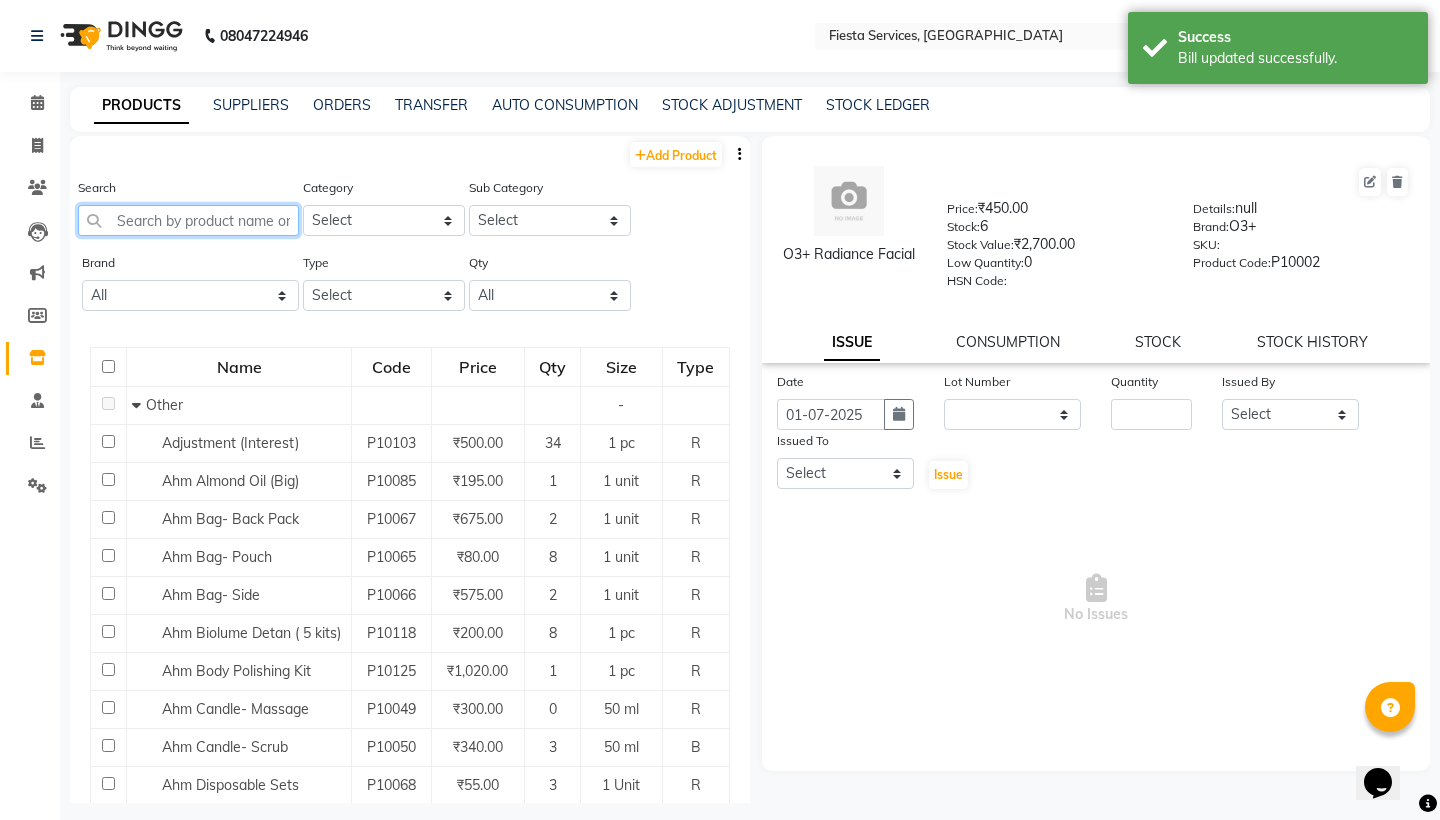 click 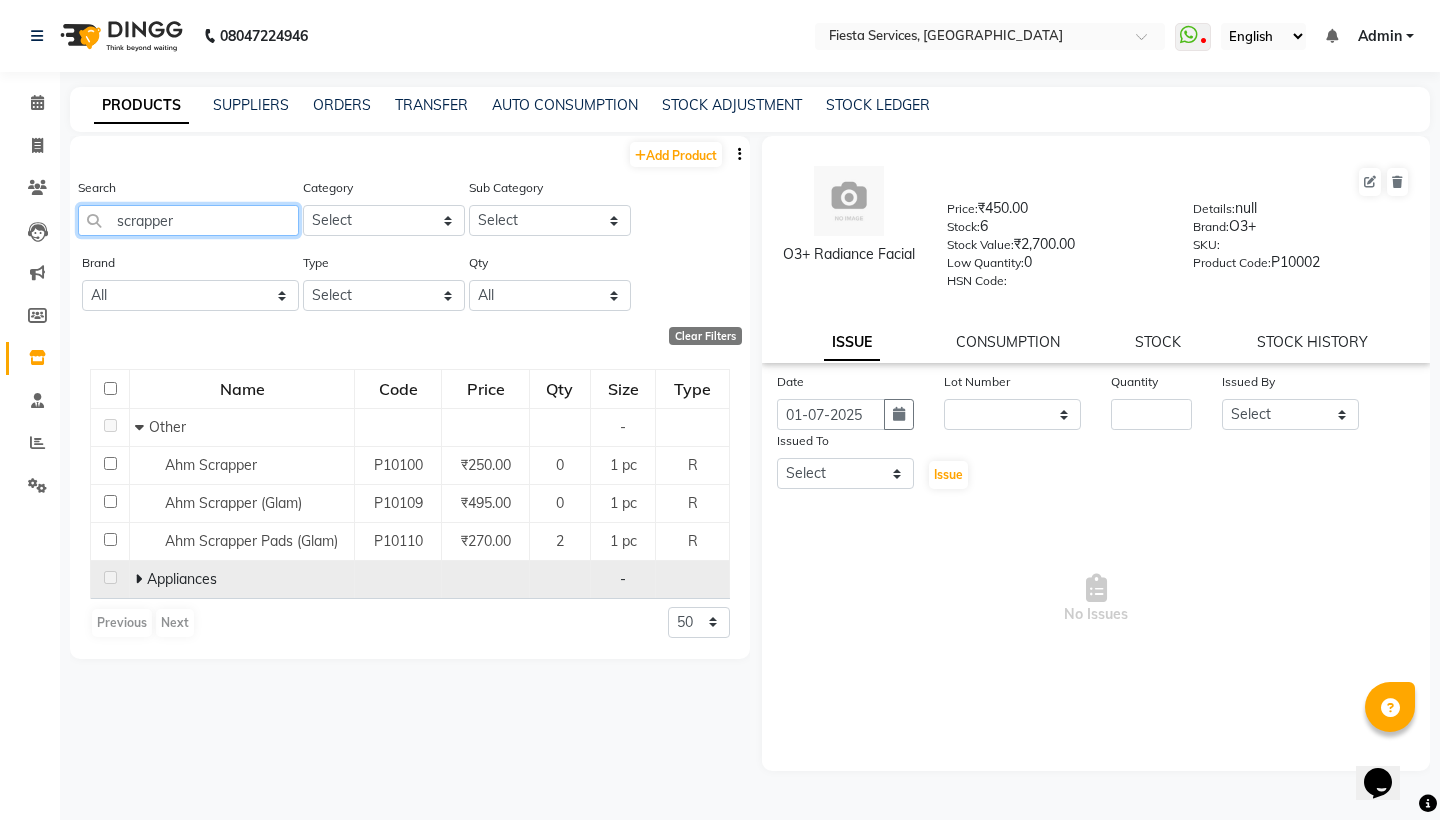 type on "scrapper" 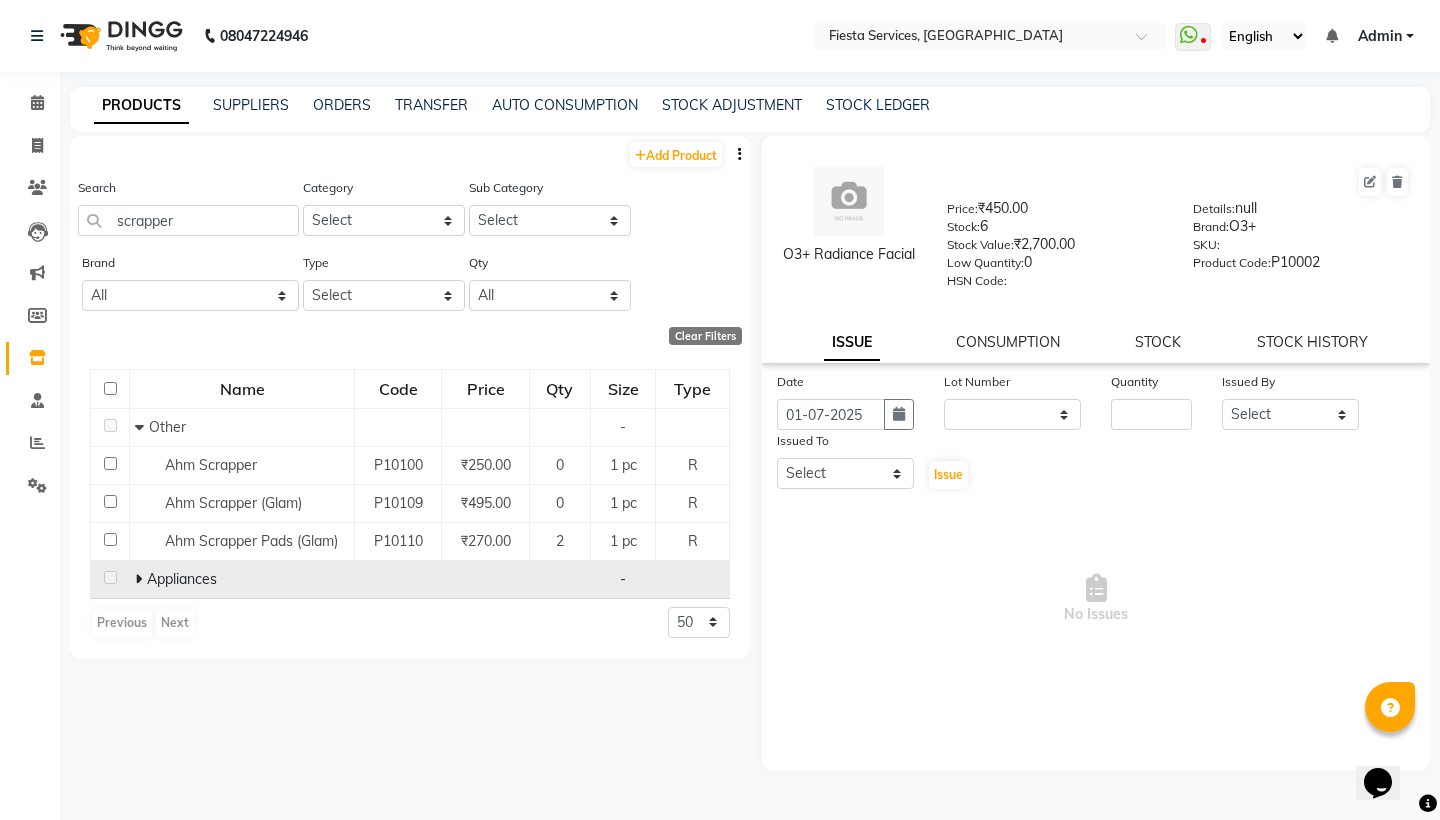 click 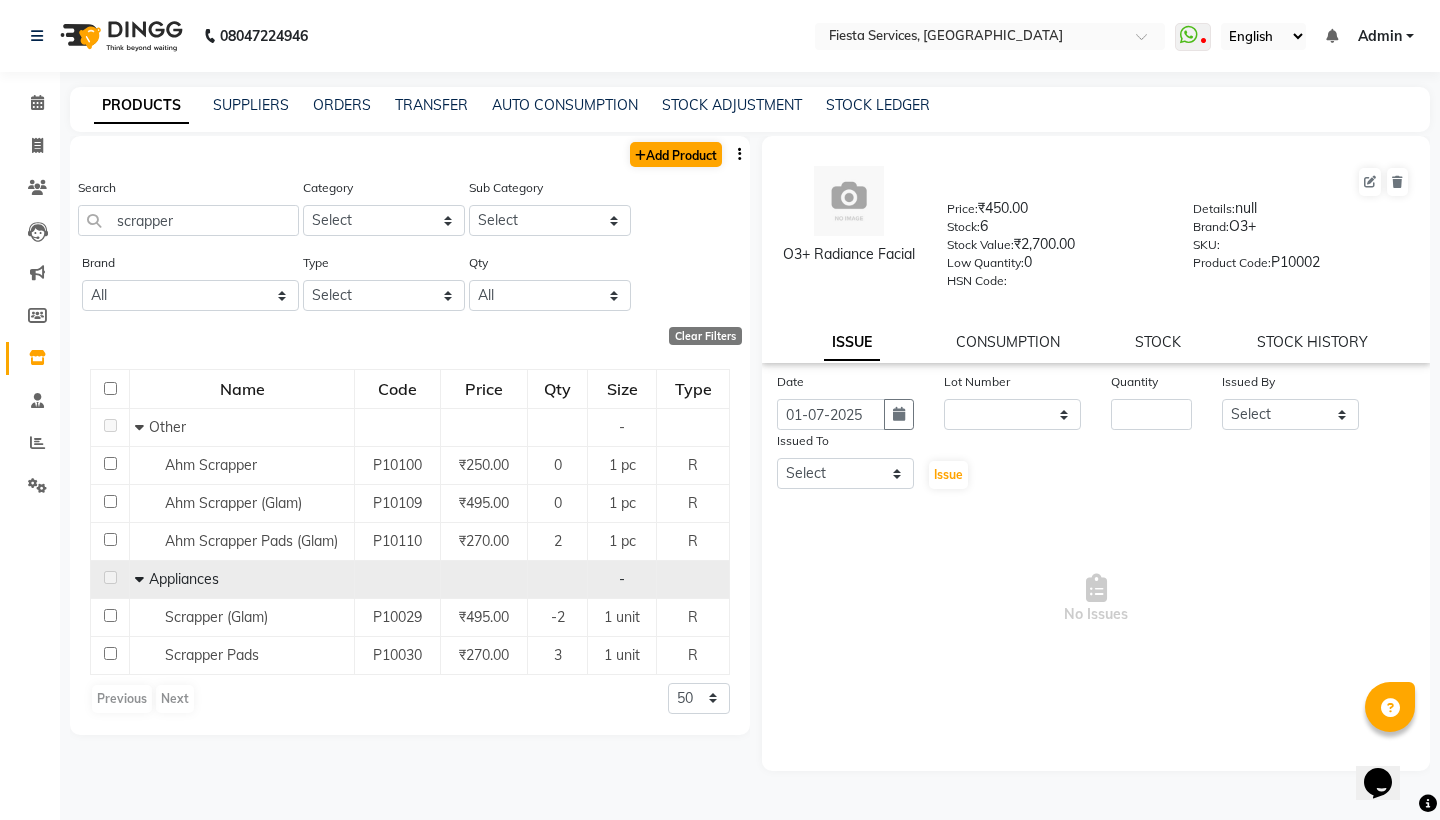 click on "Add Product" 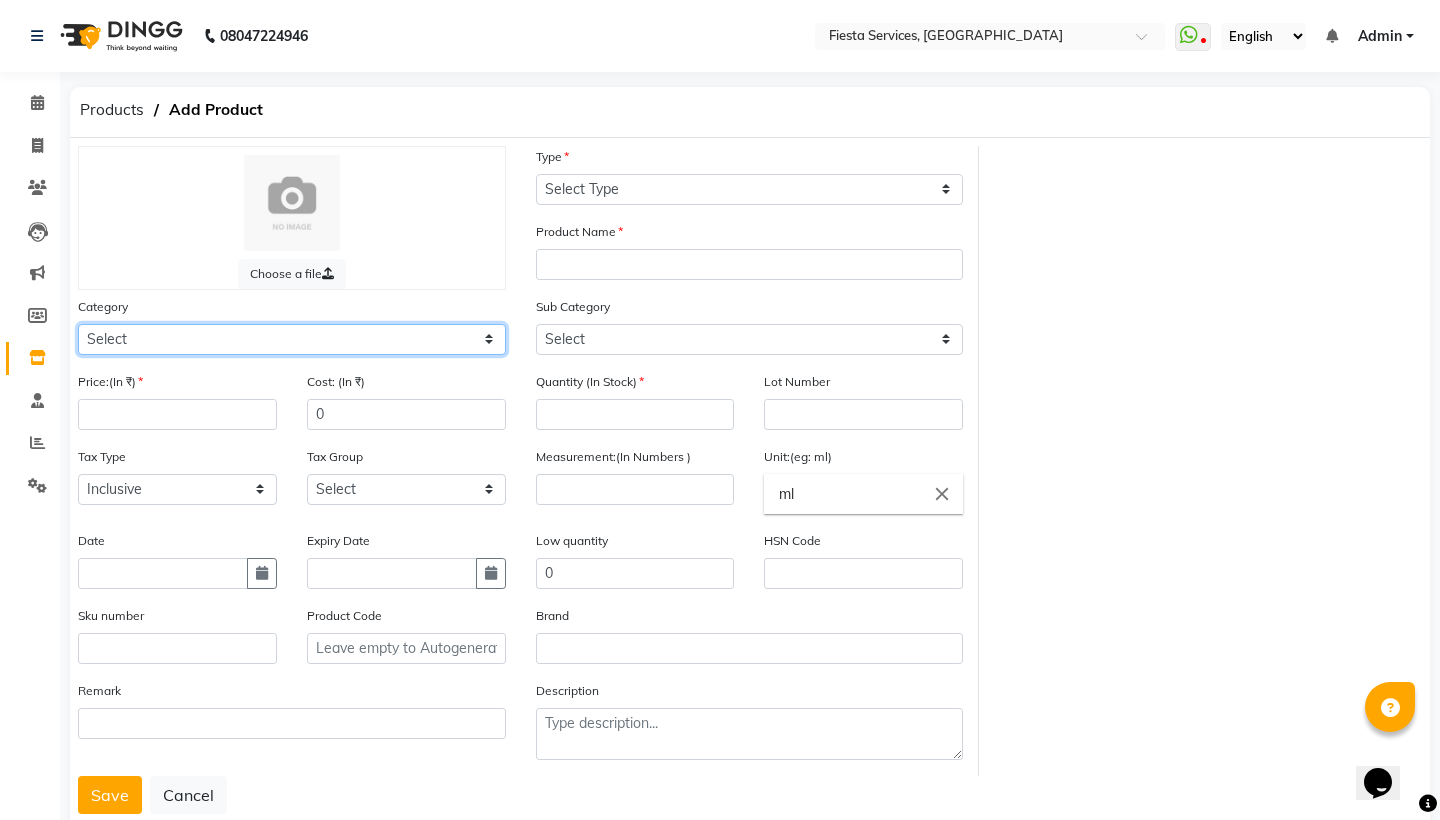 select on "1950" 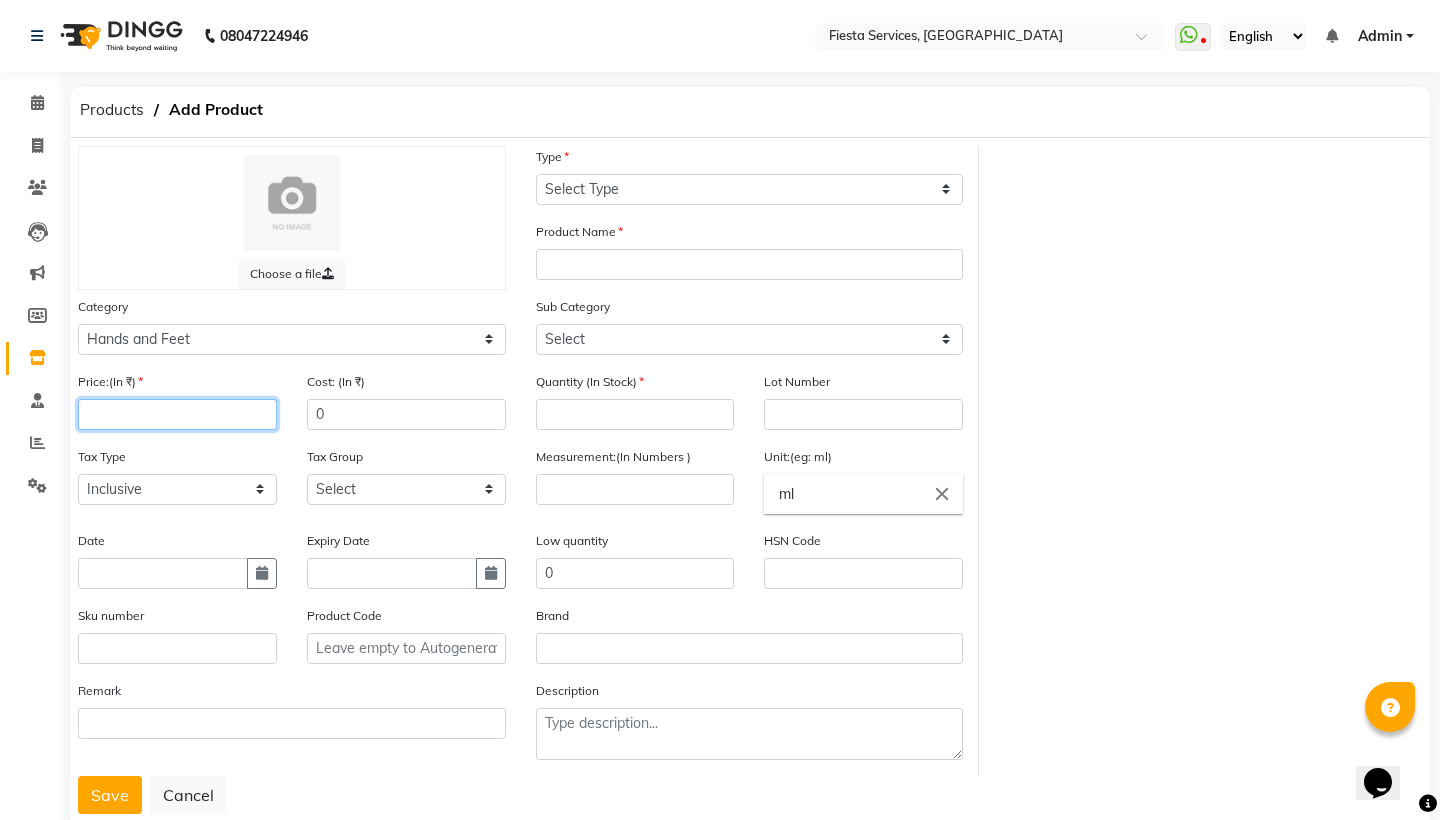 click 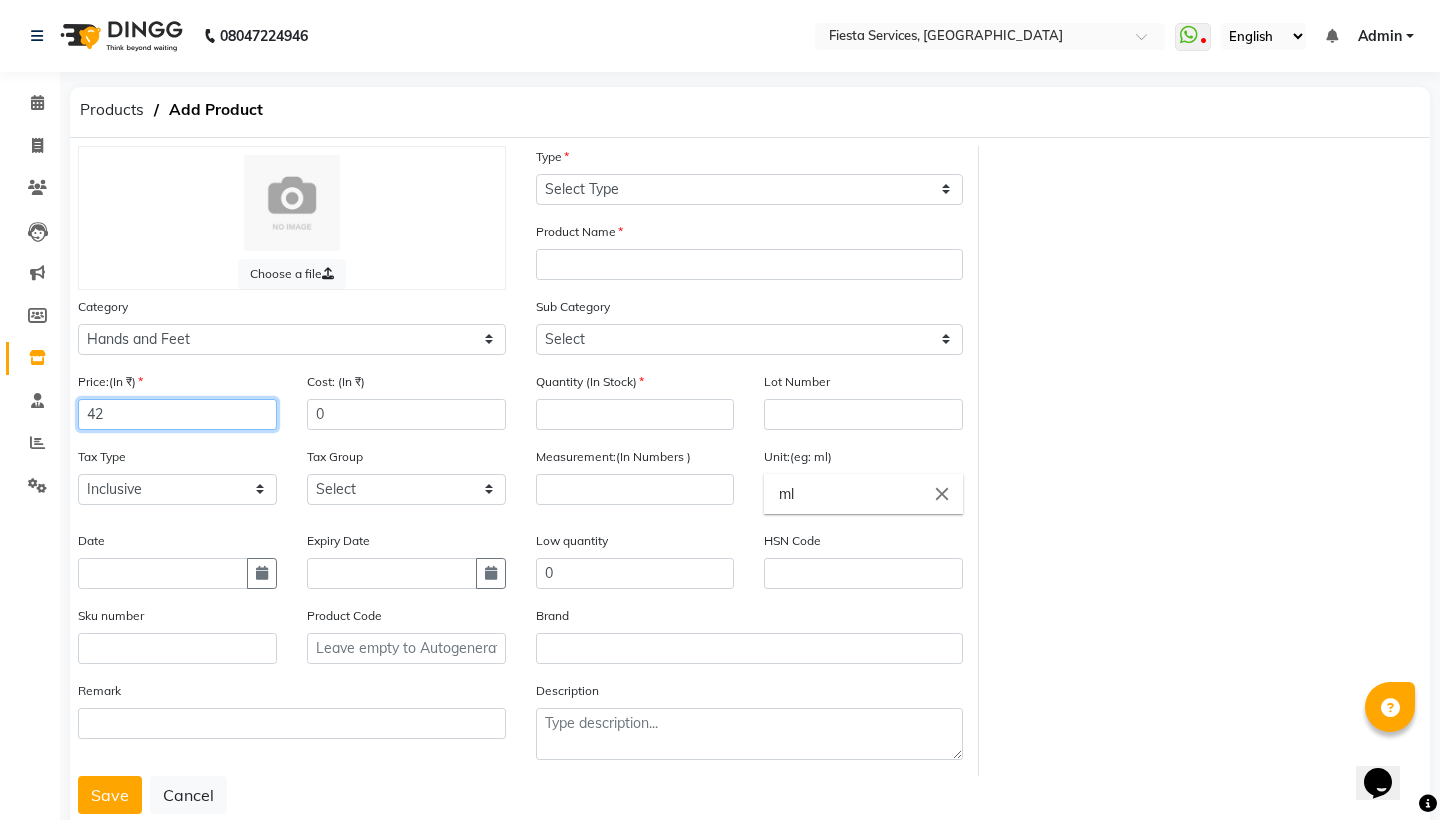 type on "42" 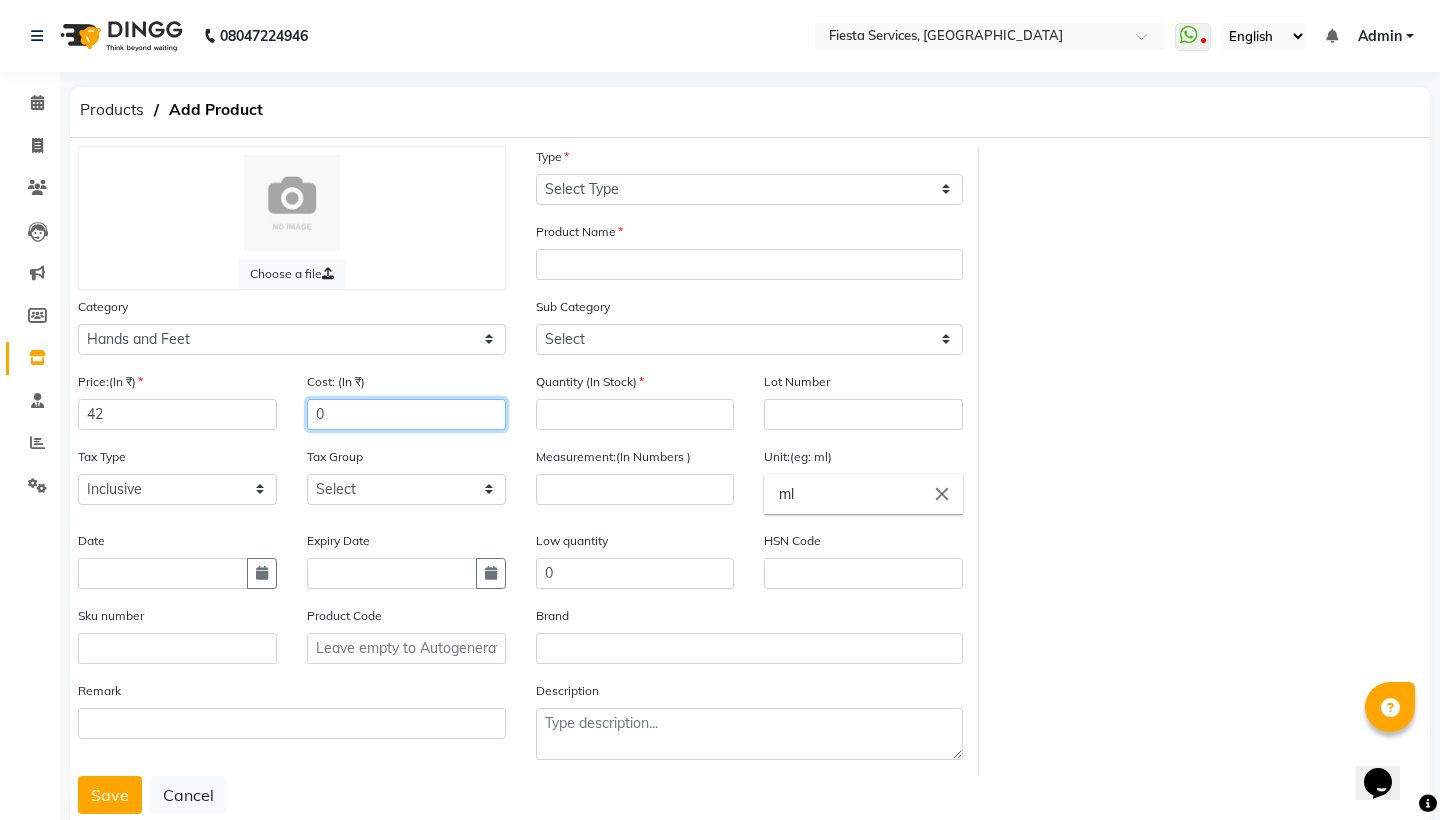 click on "0" 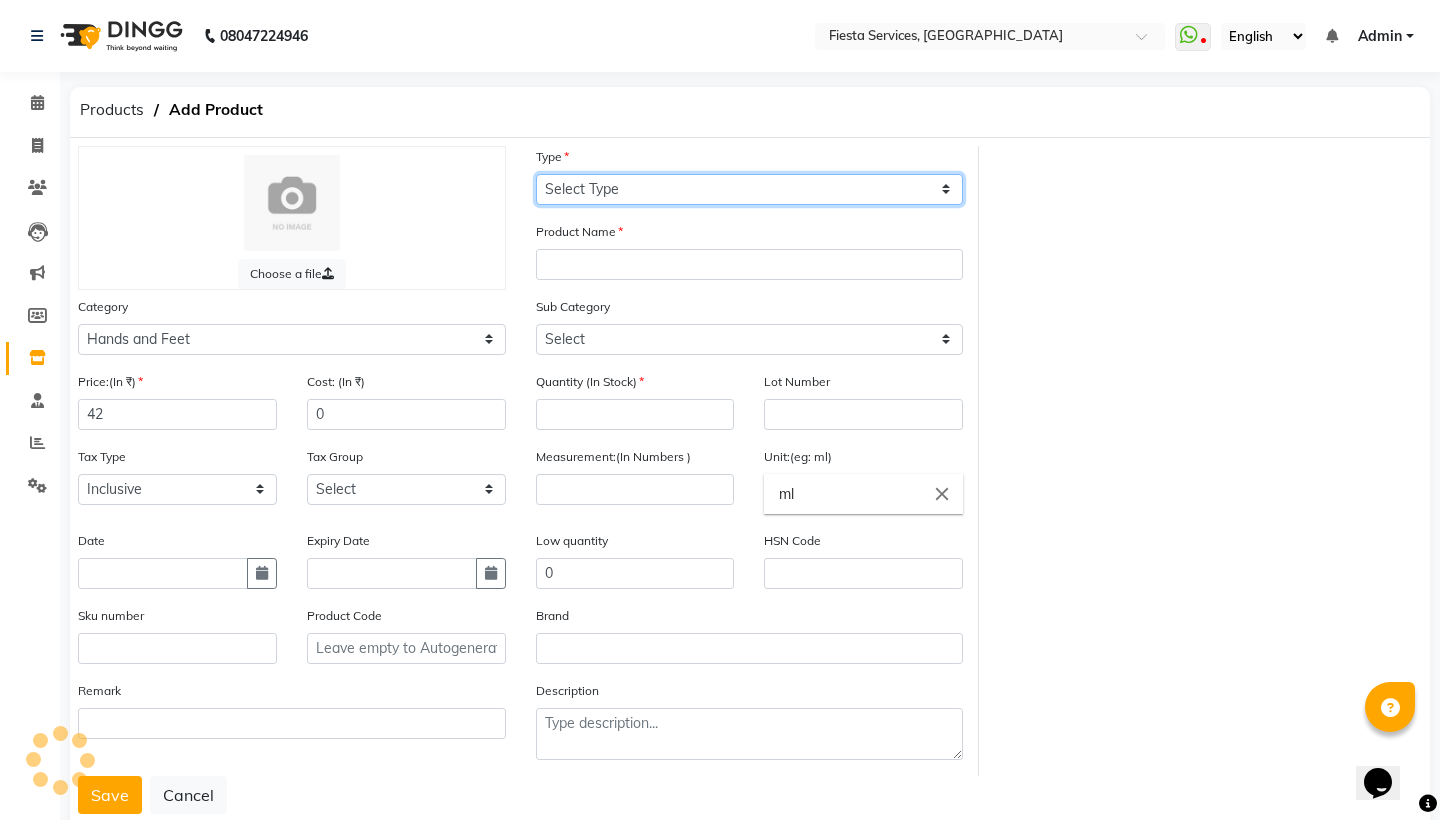 select on "R" 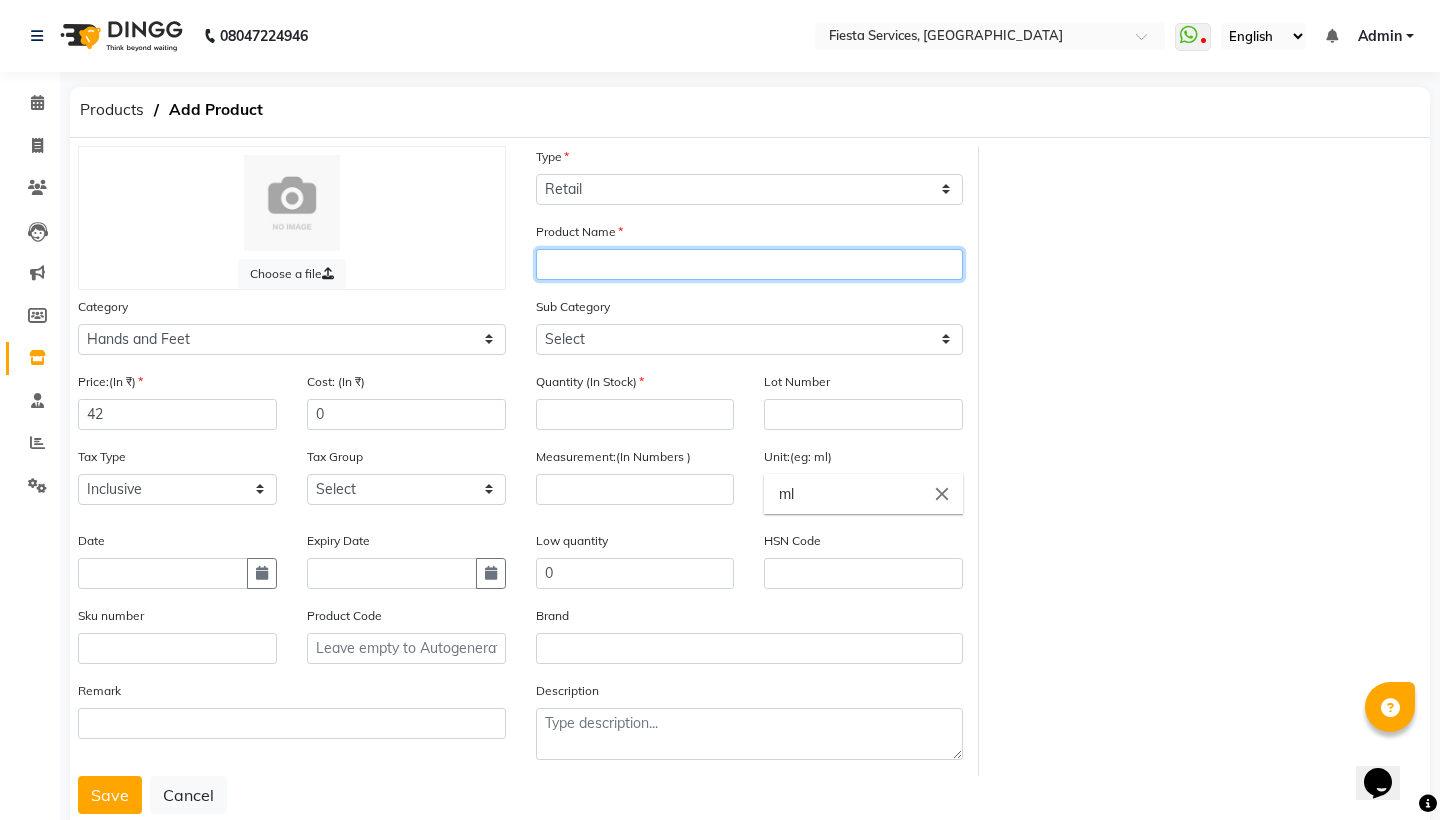 click 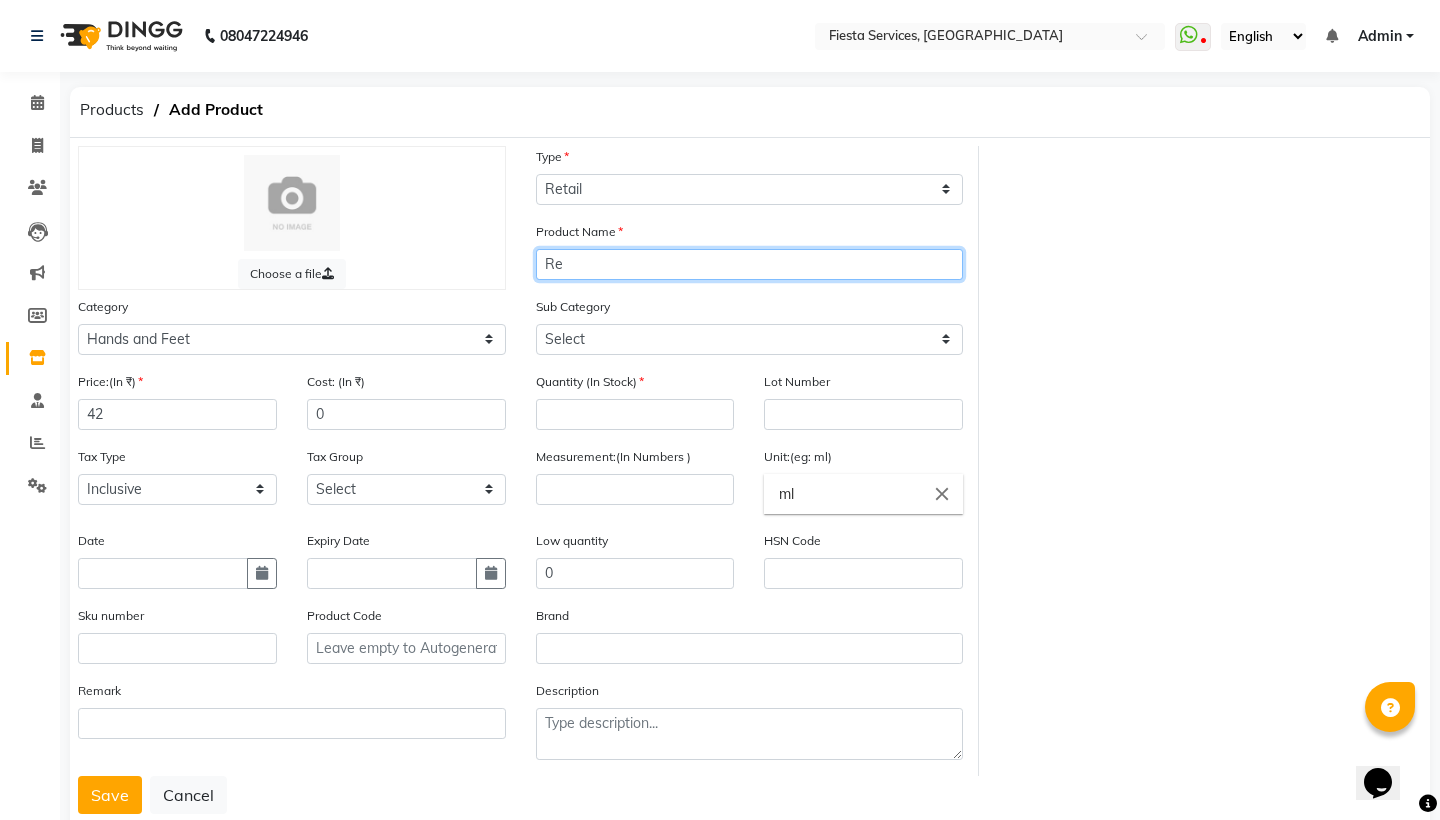 type on "R" 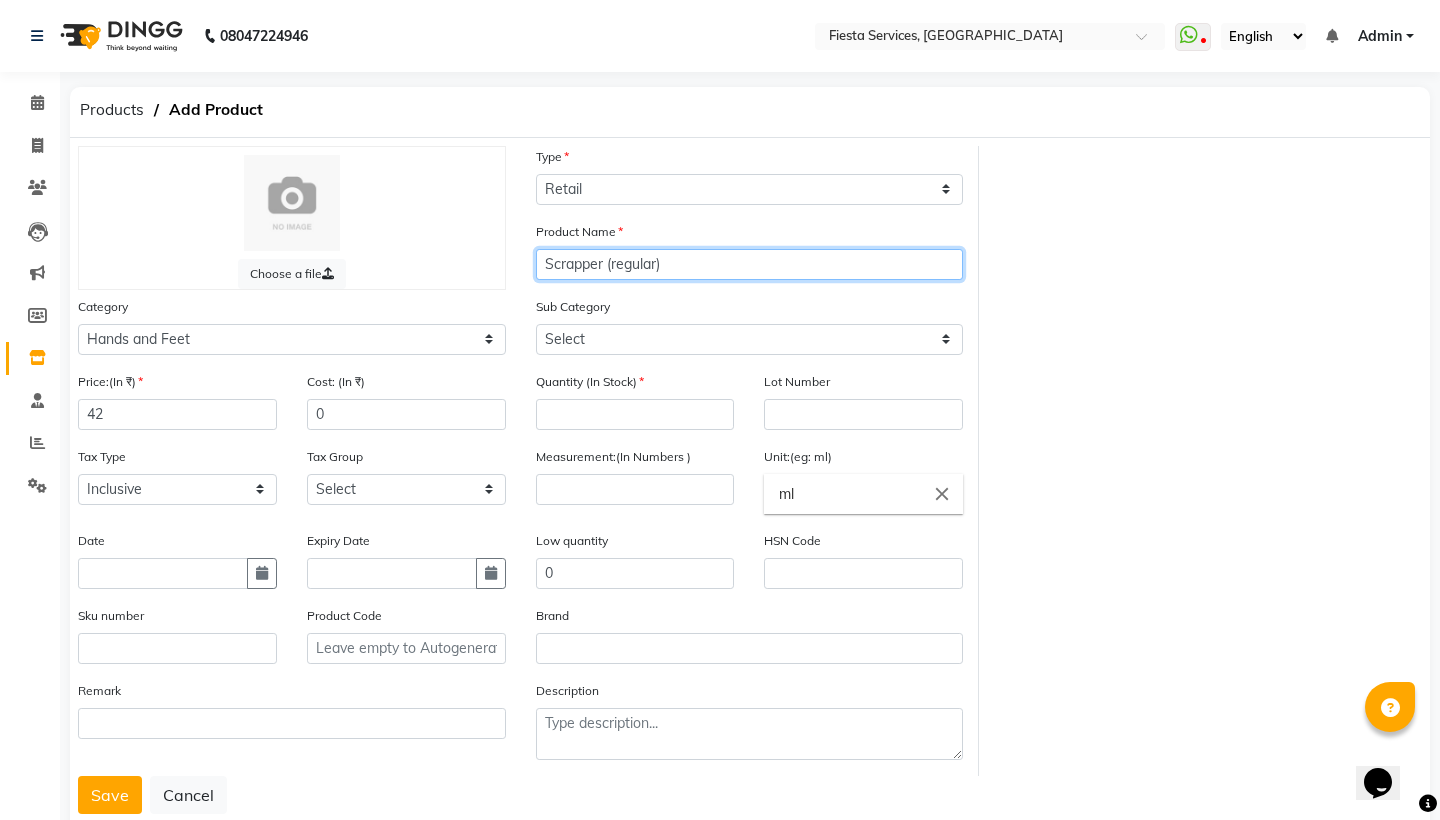 click on "Scrapper (regular)" 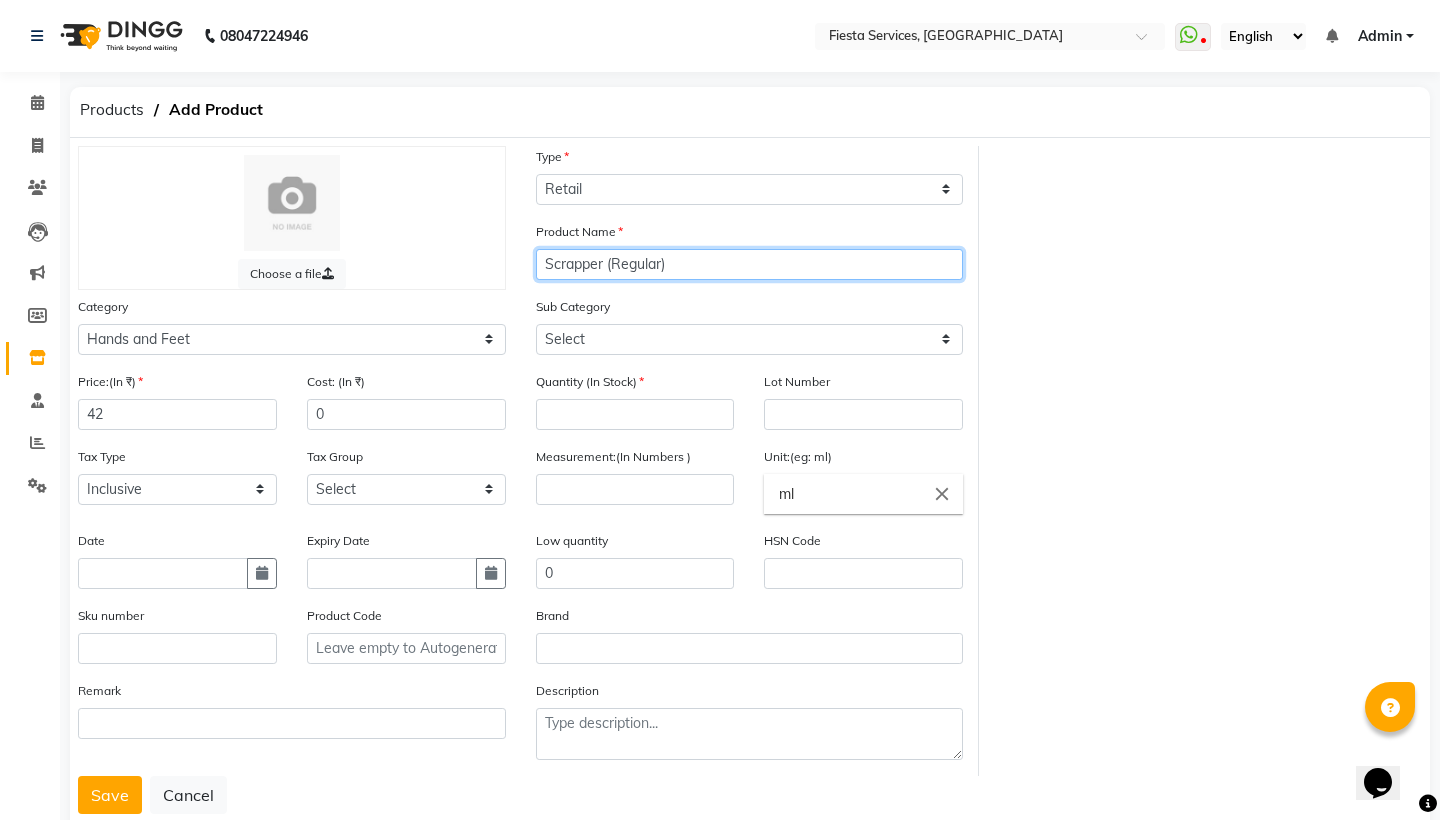 type on "Scrapper (Regular)" 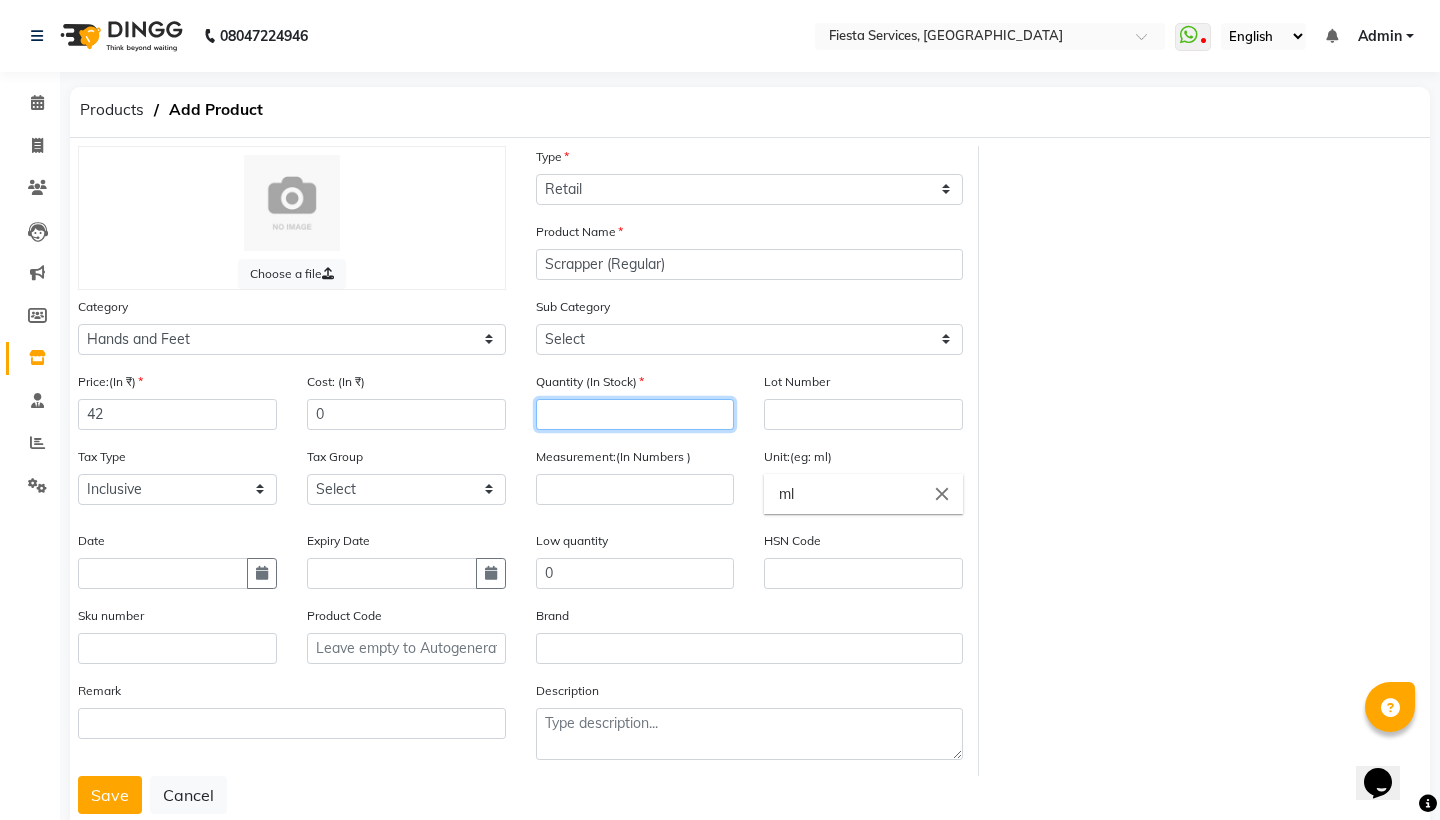 click 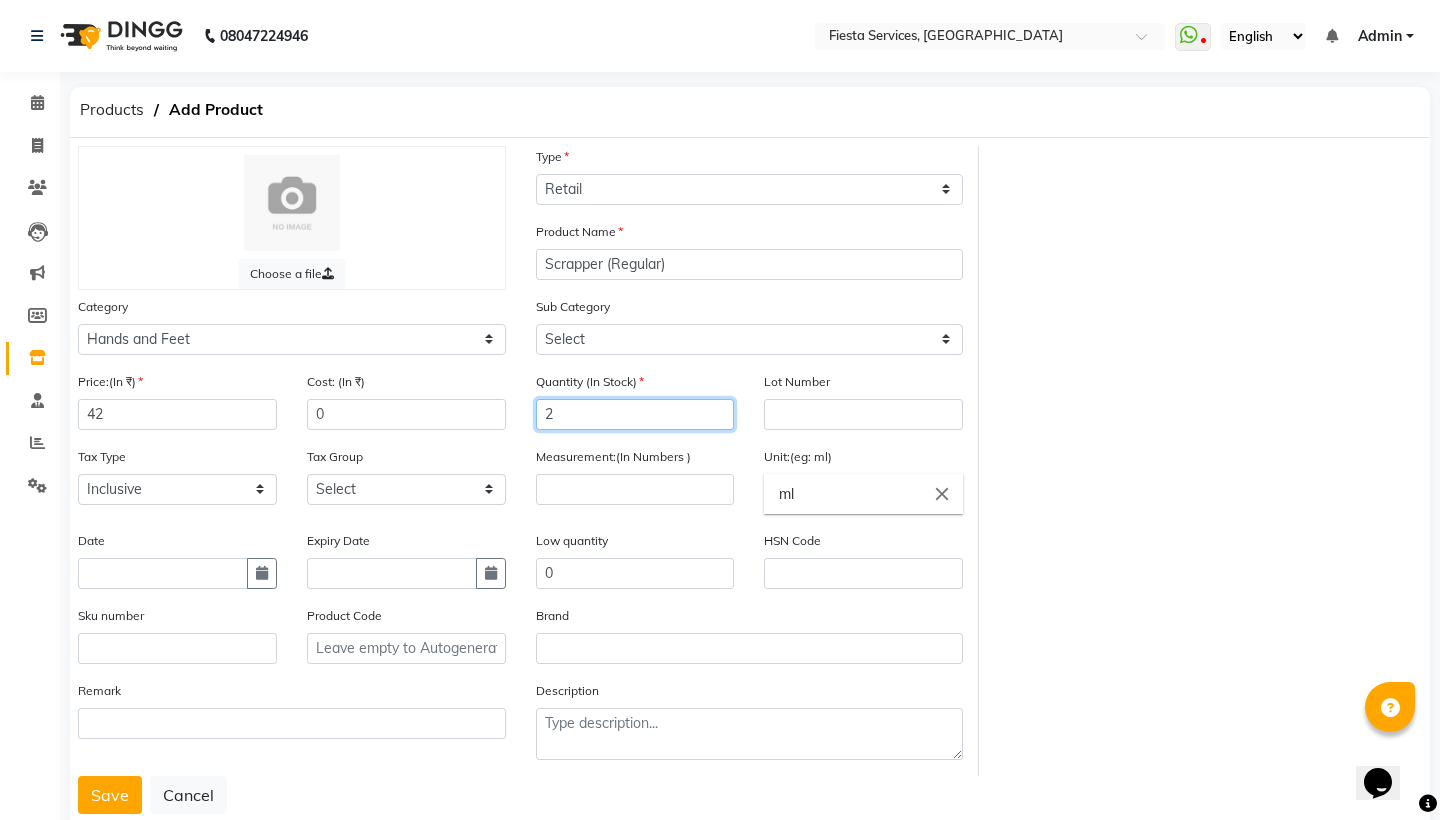 type on "2" 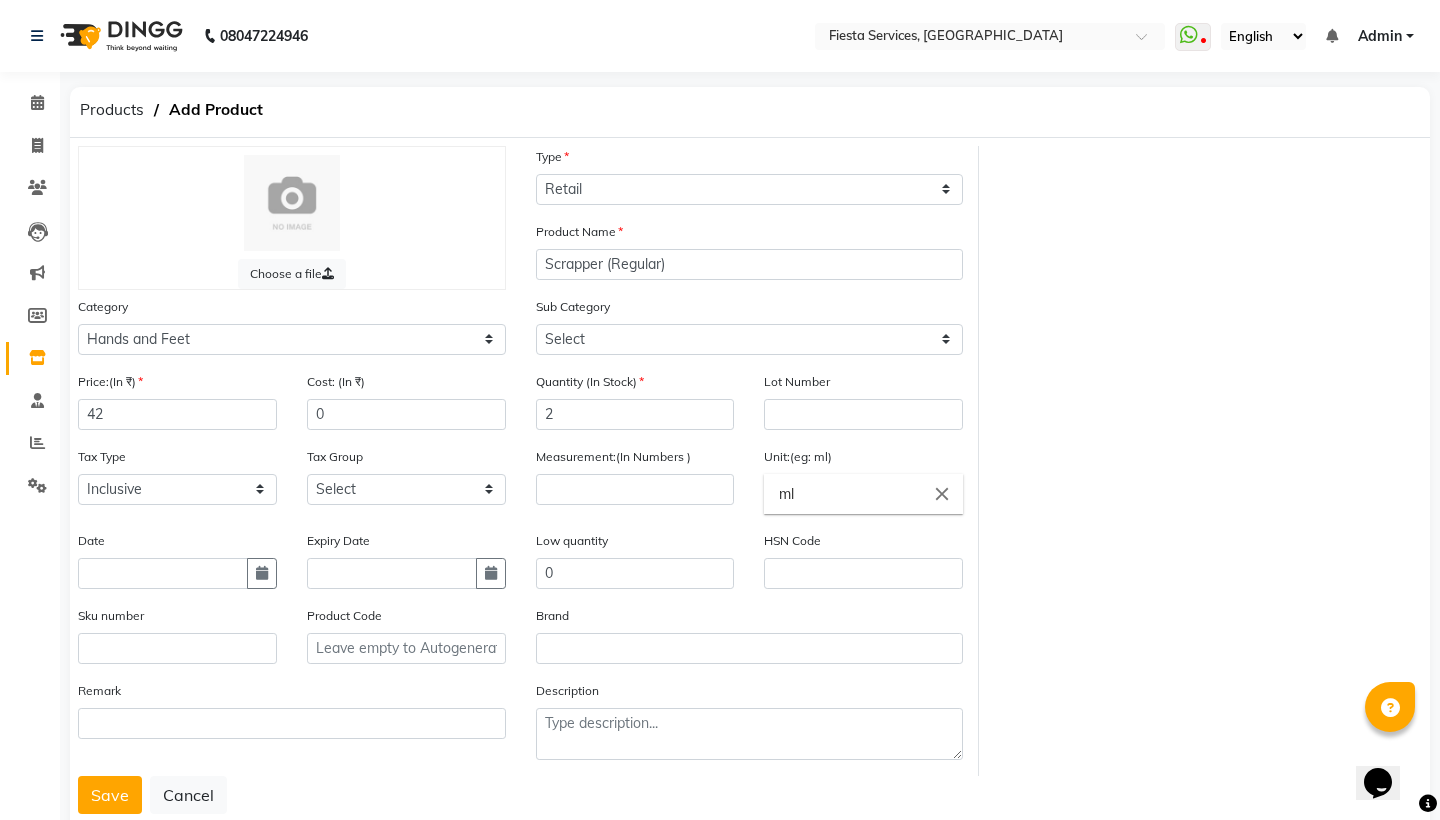 click on "Choose a file Type Select Type Both Retail Consumable Product Name Scrapper (Regular) Category Select Hair Skin Makeup Personal Care Appliances Beard Waxing Disposable Threading Hands and Feet Beauty Planet Botox Cadiveu Casmara Cheryls Loreal Olaplex Other Sub Category Select Products Appliances Price:(In ₹) 42 Cost: (In ₹) 0 Quantity (In Stock) 2 Lot Number Tax Type Select Inclusive Exclusive Tax Group Select GST Measurement:(In Numbers ) Unit:(eg: ml) ml close Date Expiry Date Low quantity 0 HSN Code Sku number Product Code Brand Remark Description" 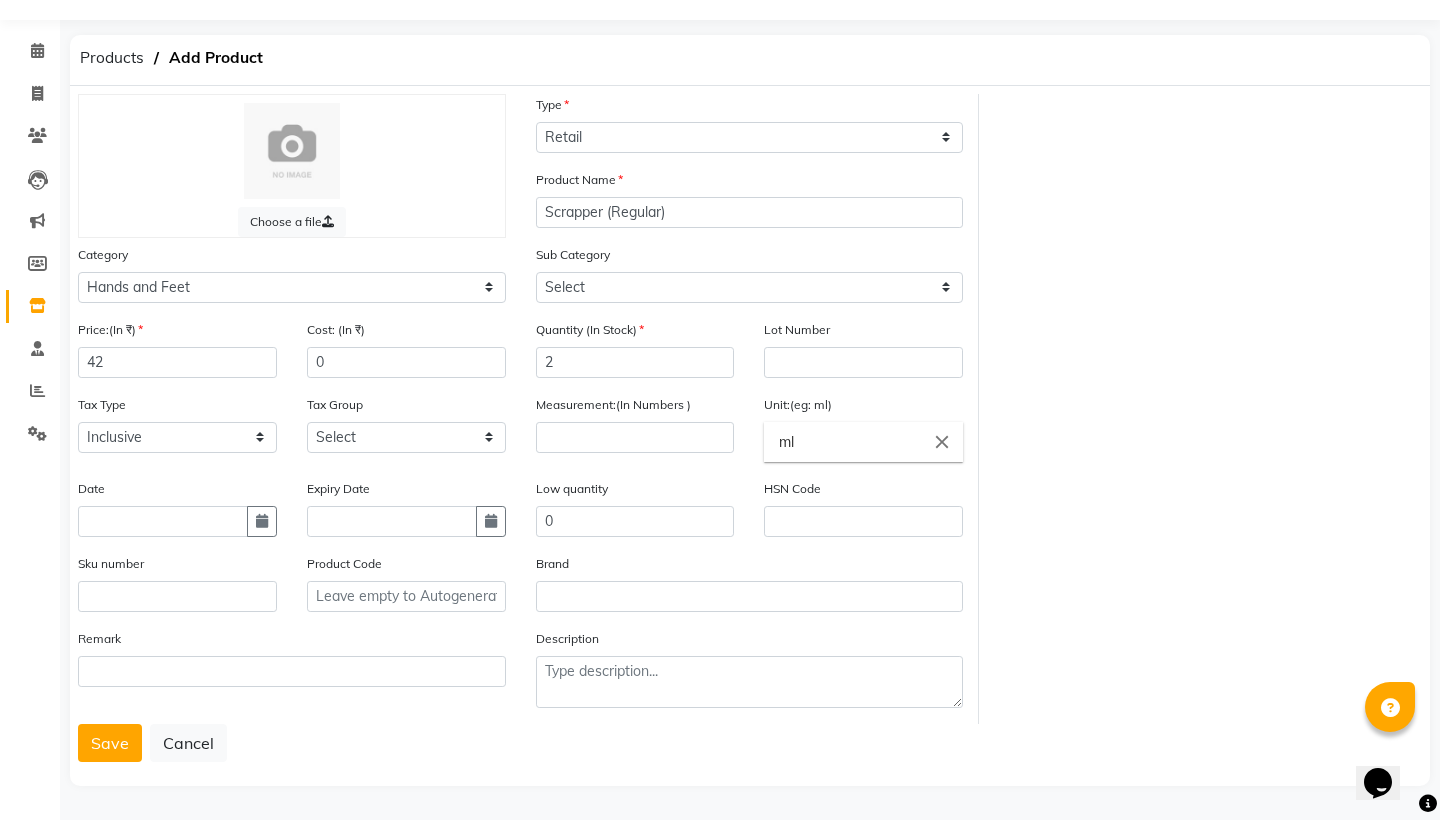 scroll, scrollTop: 52, scrollLeft: 0, axis: vertical 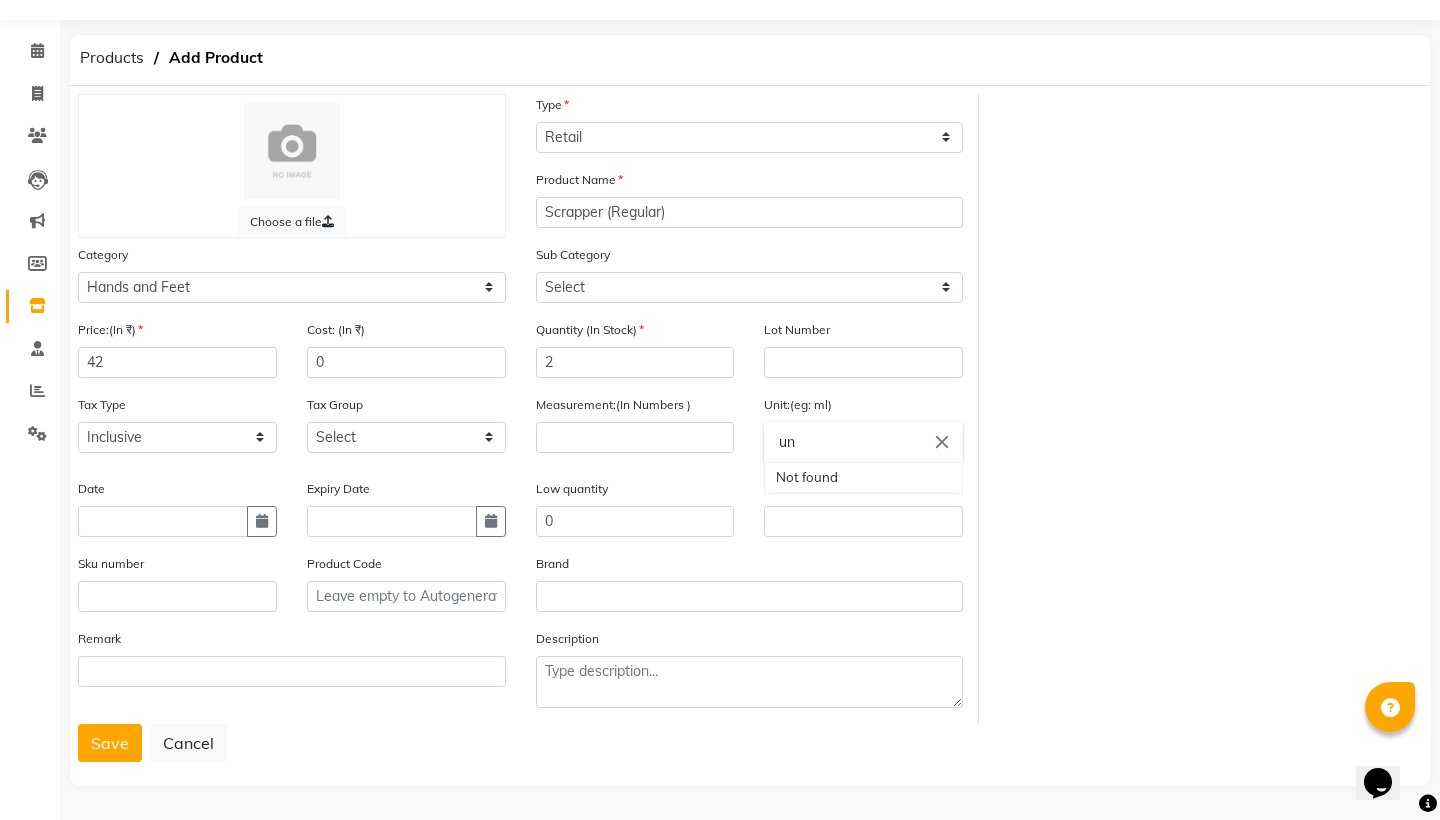 type on "u" 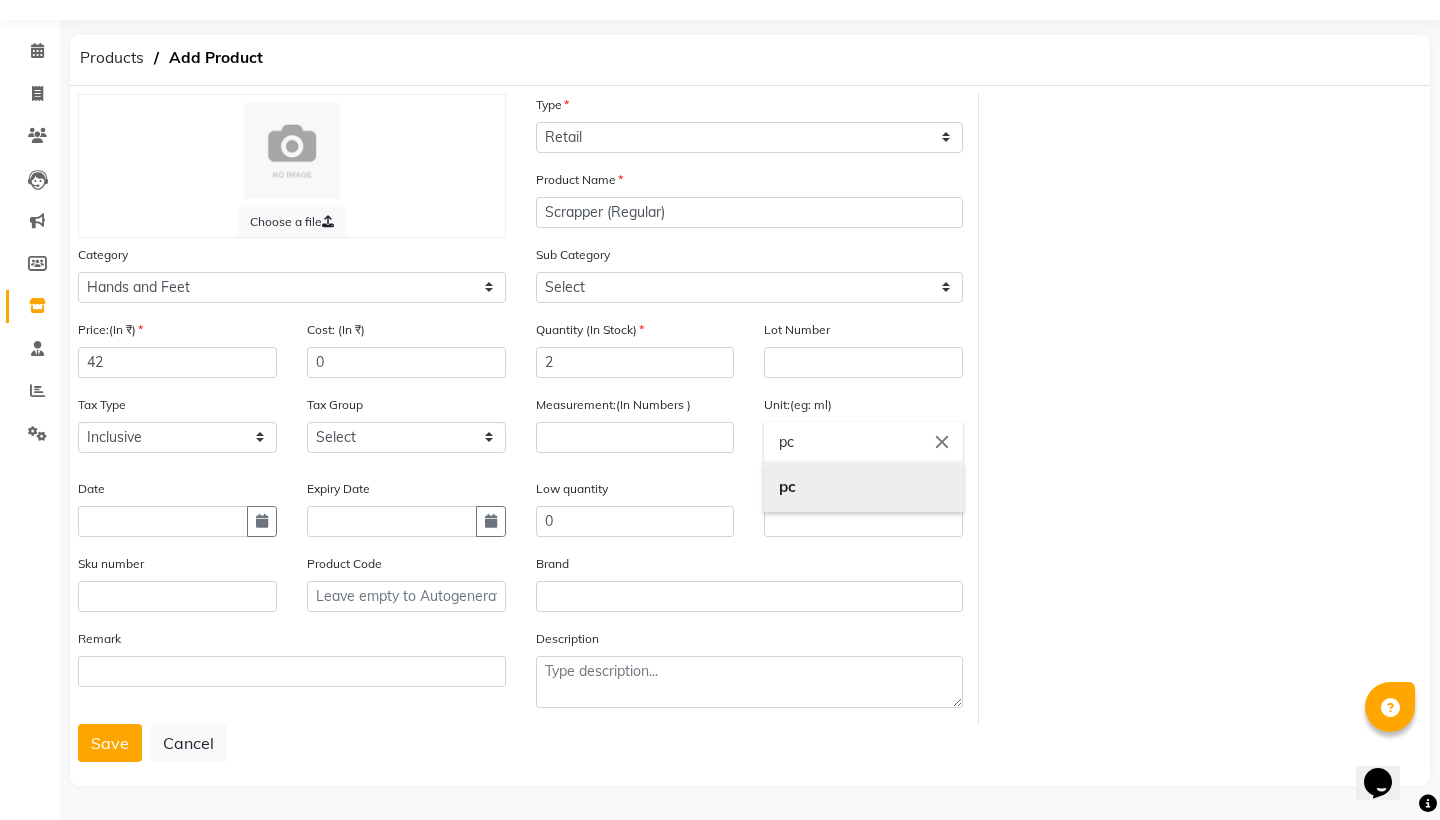 type on "pc" 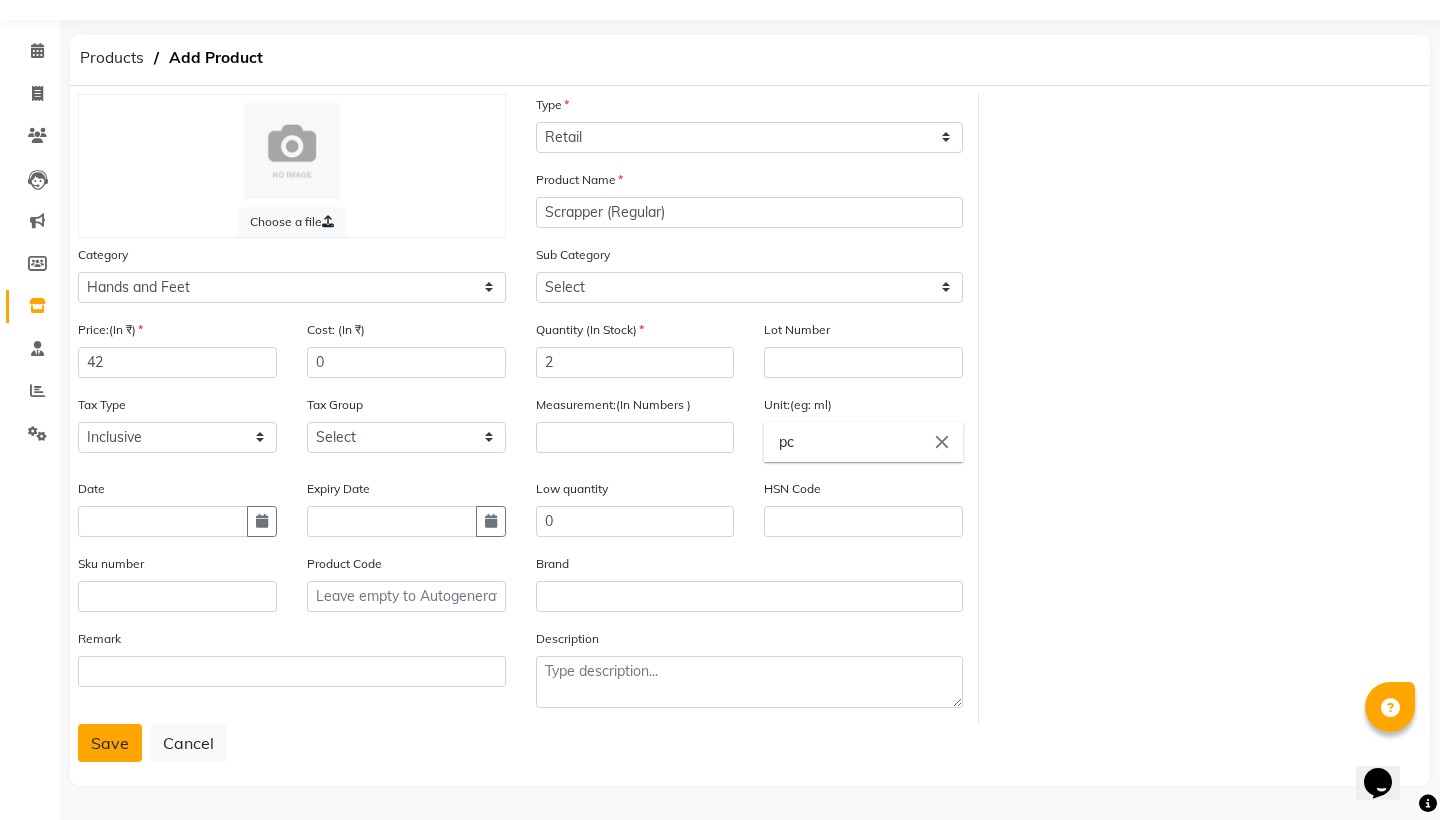 click on "Save" 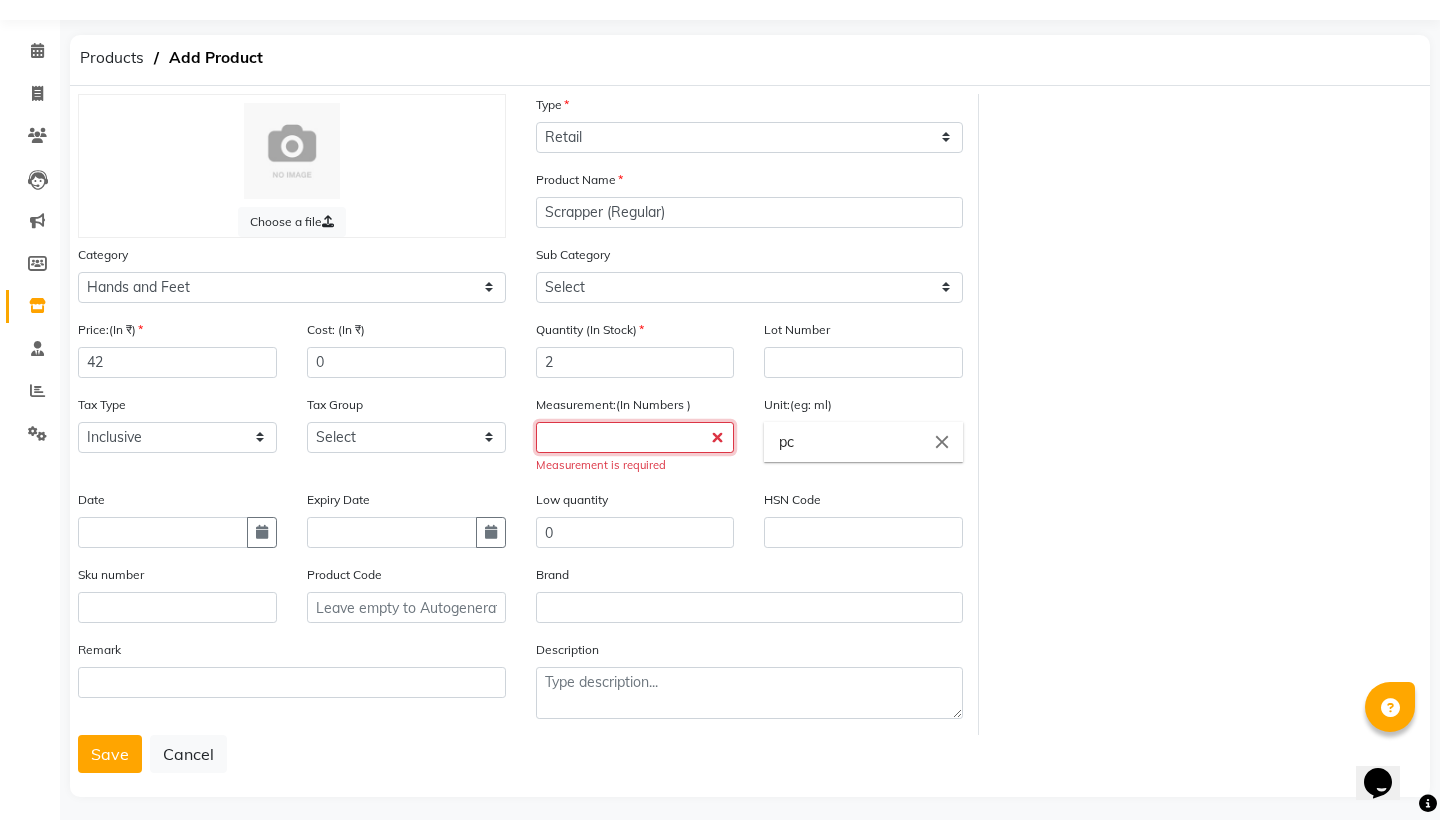 click 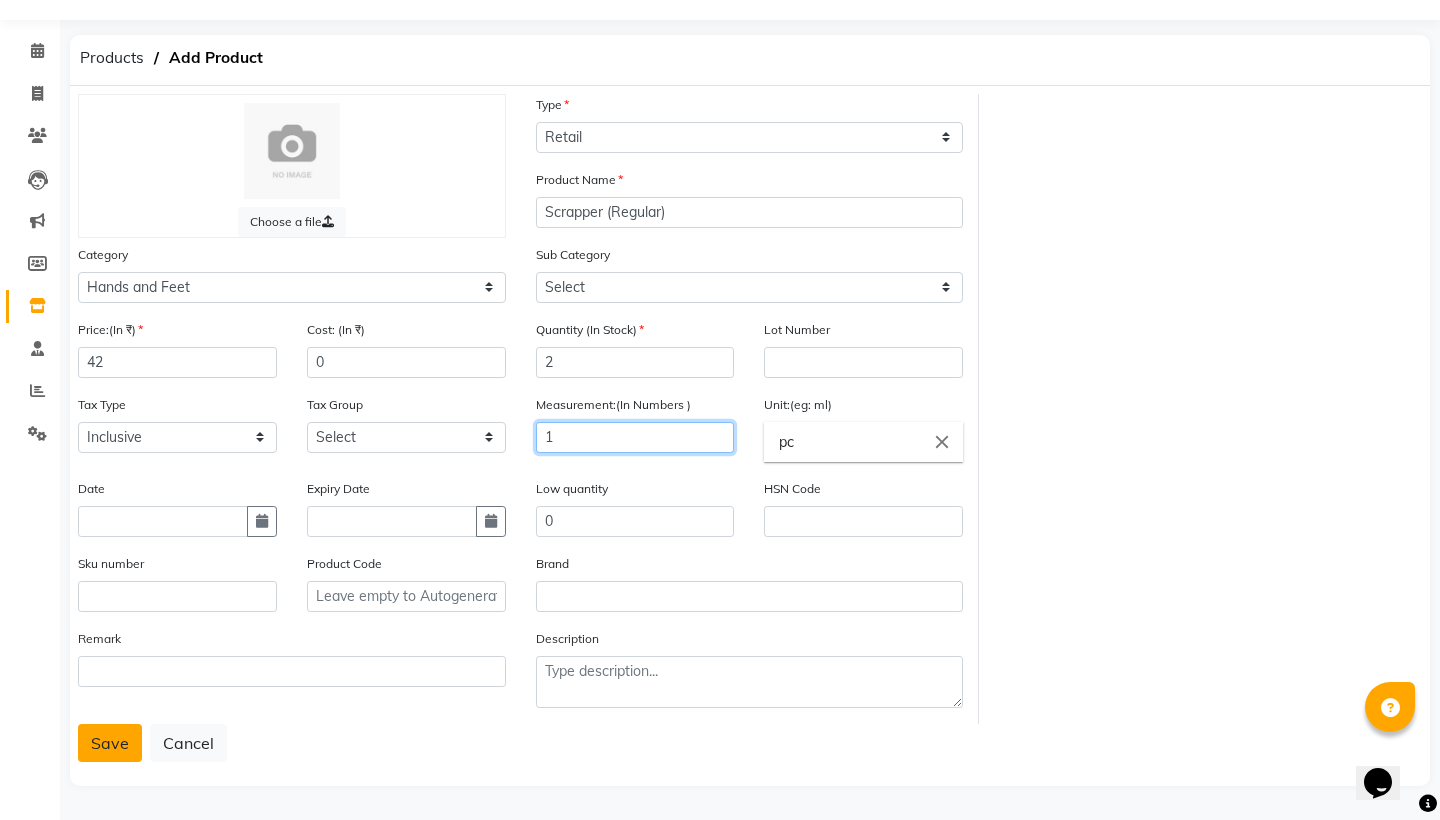 type on "1" 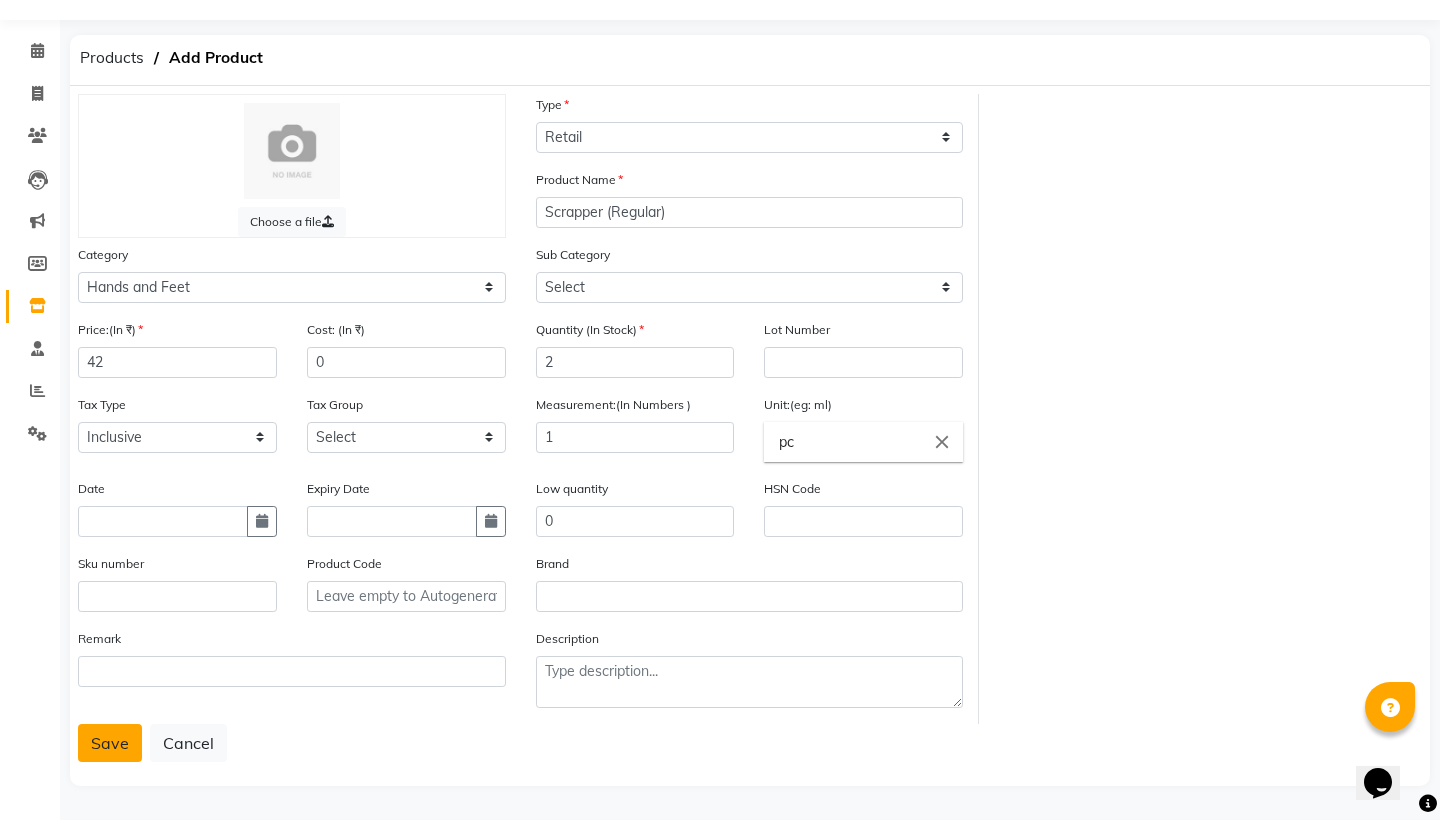 click on "Save" 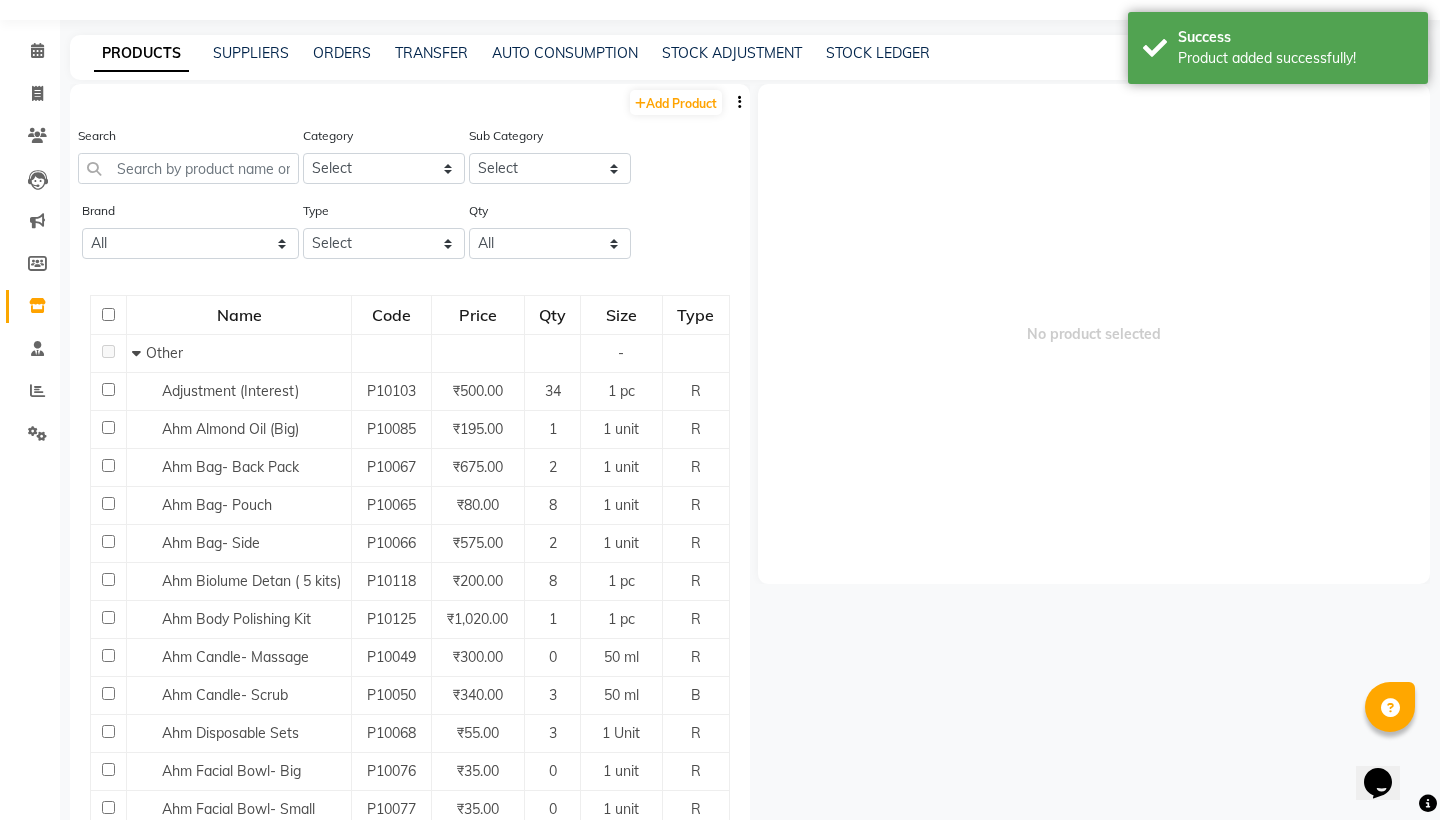 scroll, scrollTop: 0, scrollLeft: 0, axis: both 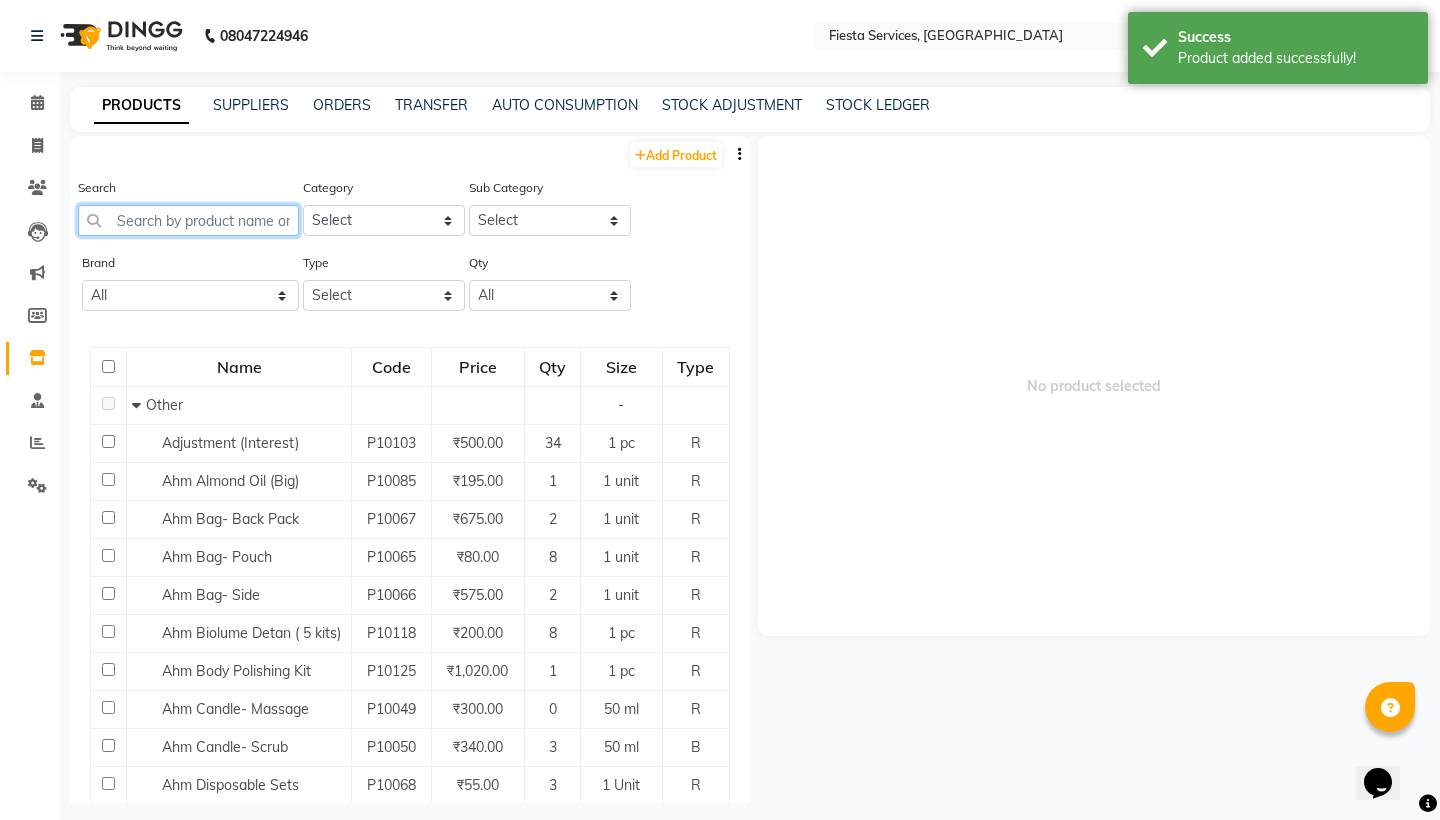 click 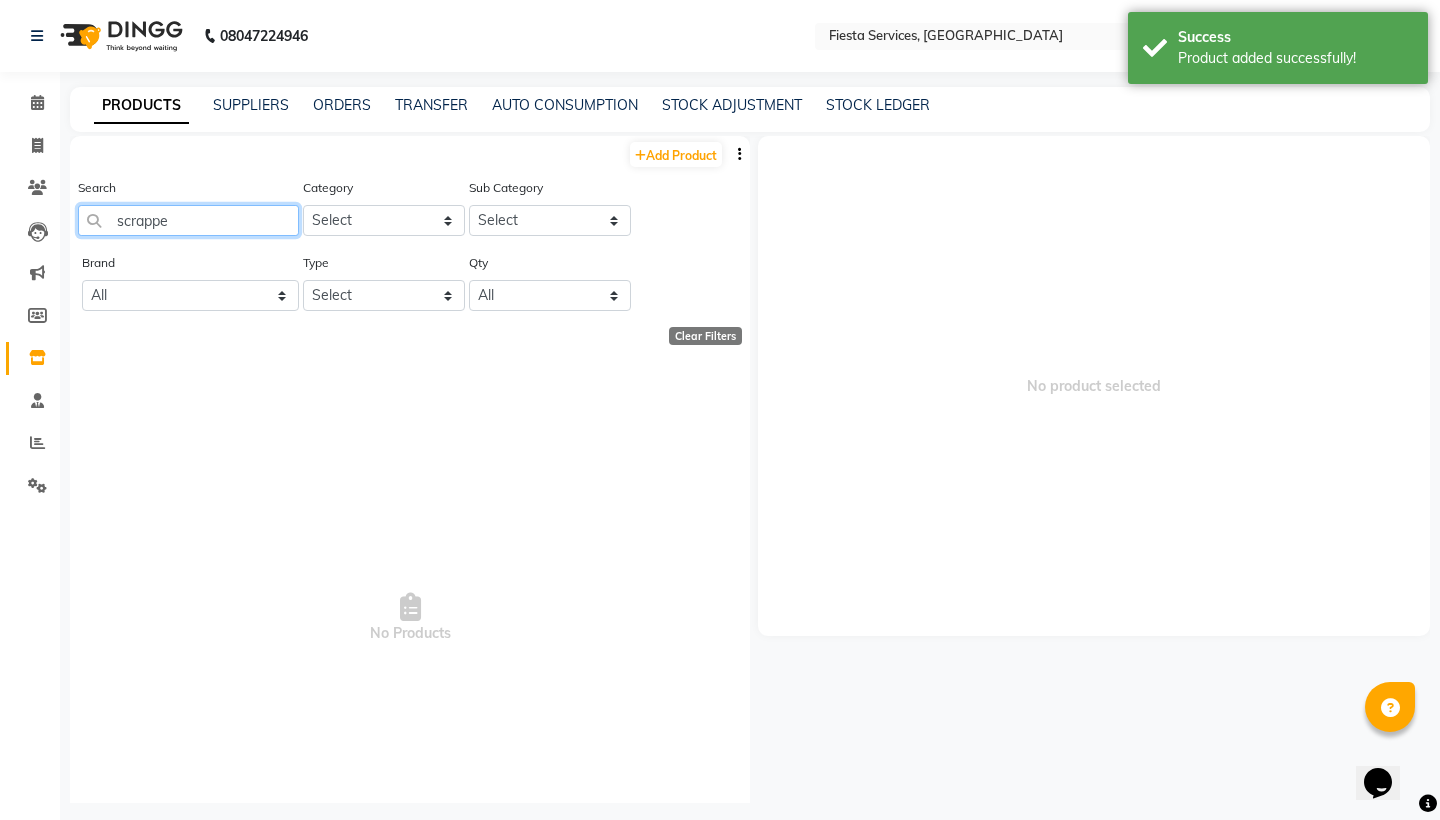 type on "scrapper" 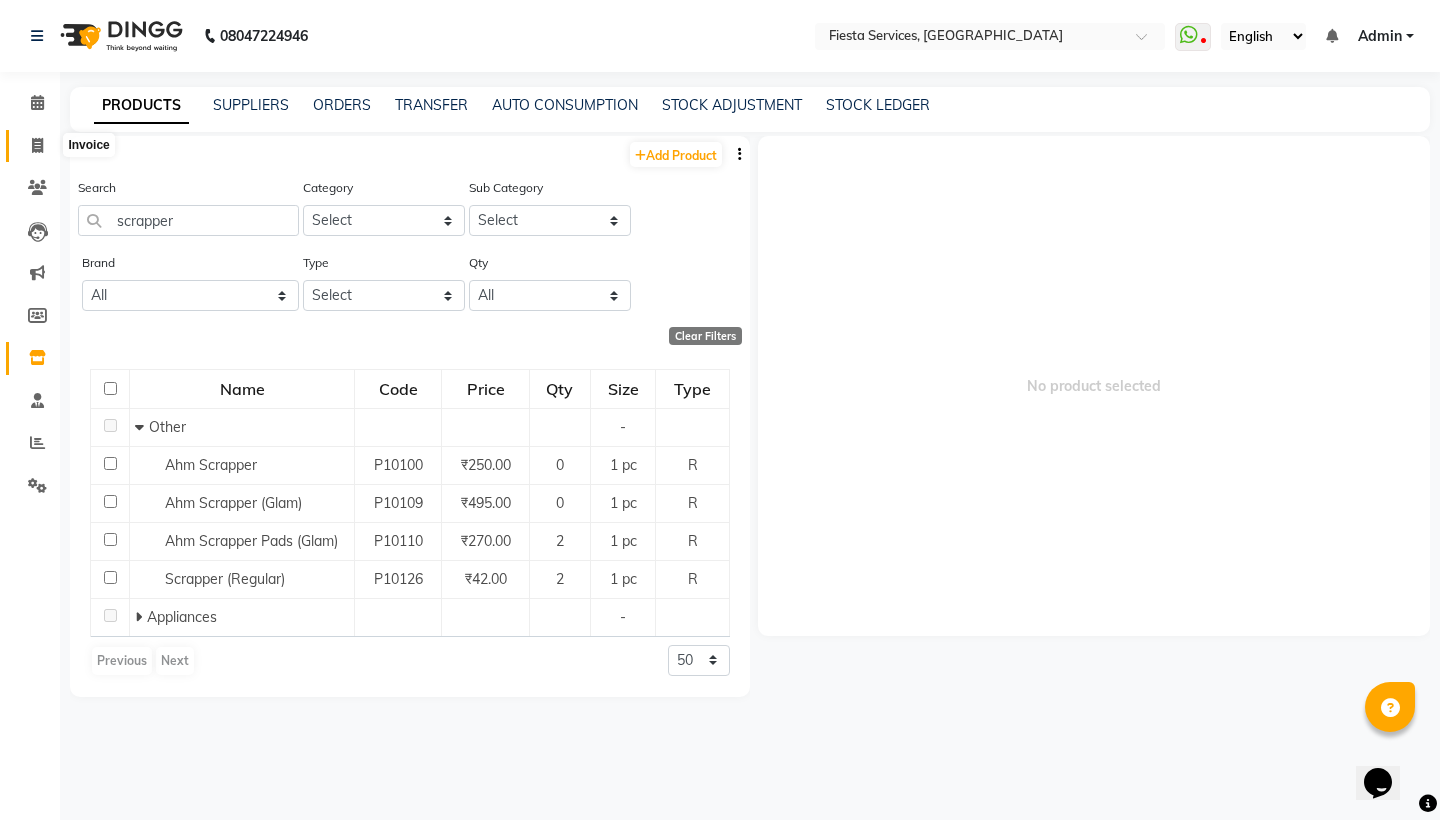 click 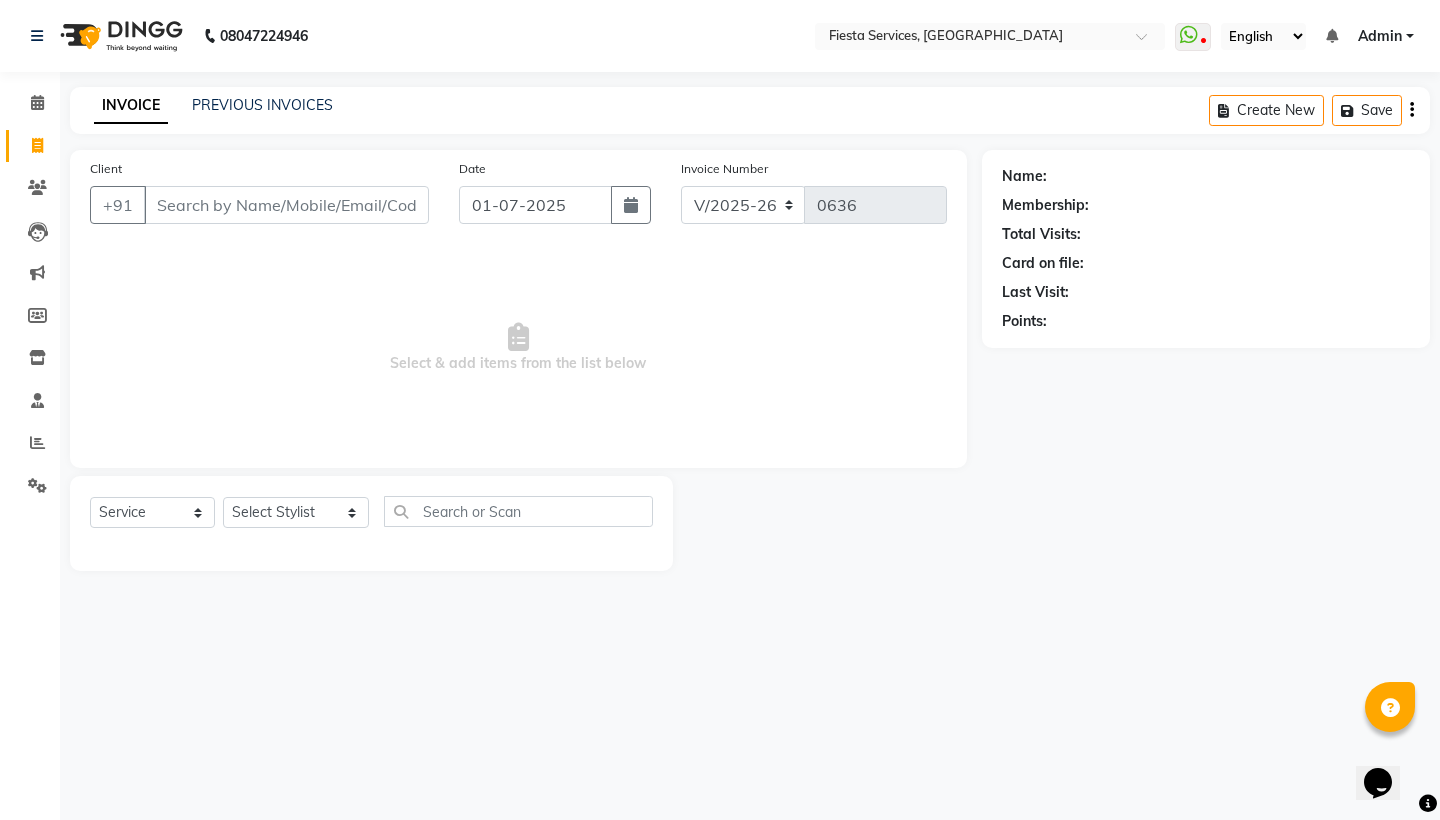 click on "PREVIOUS INVOICES" 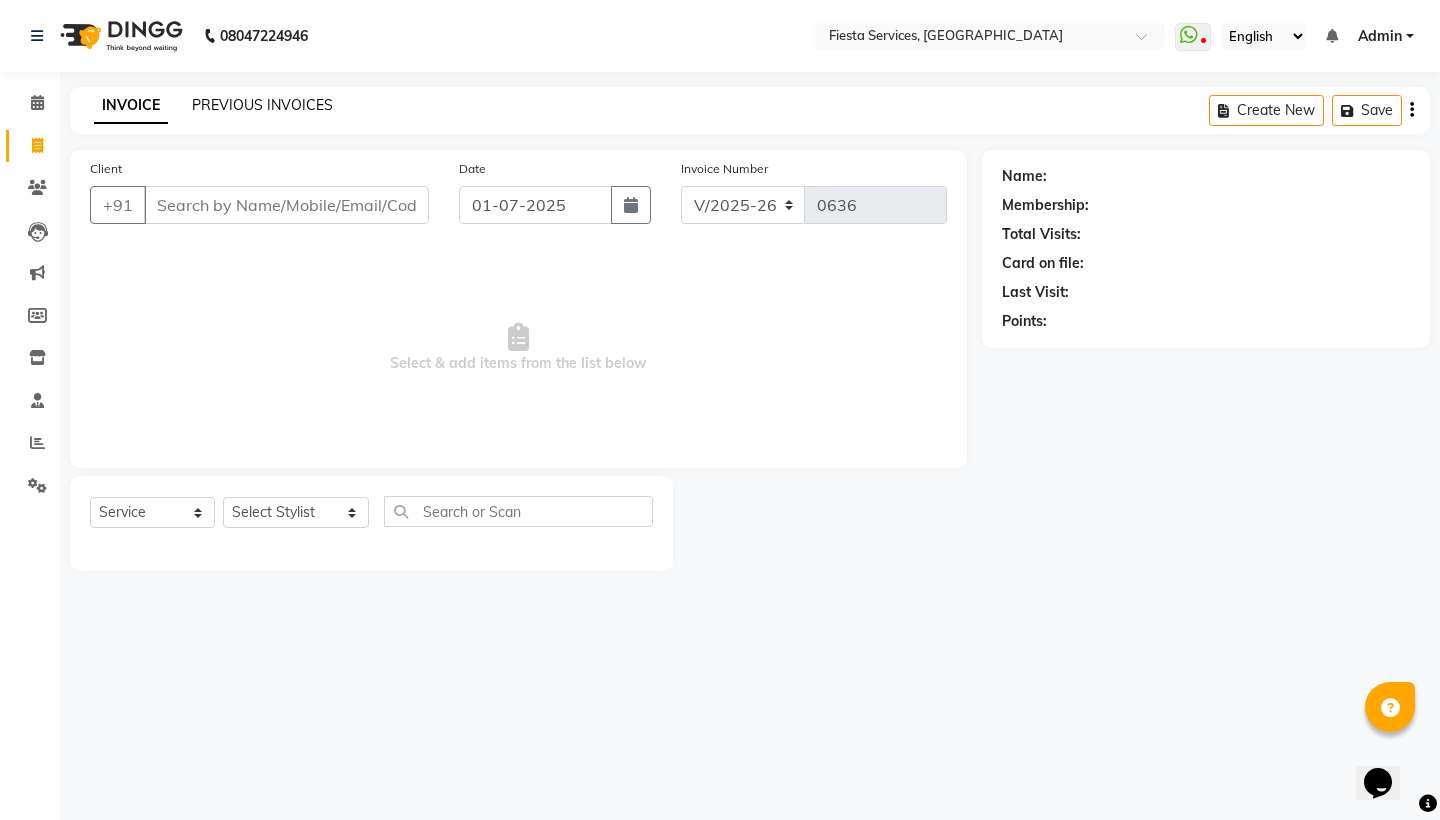 click on "PREVIOUS INVOICES" 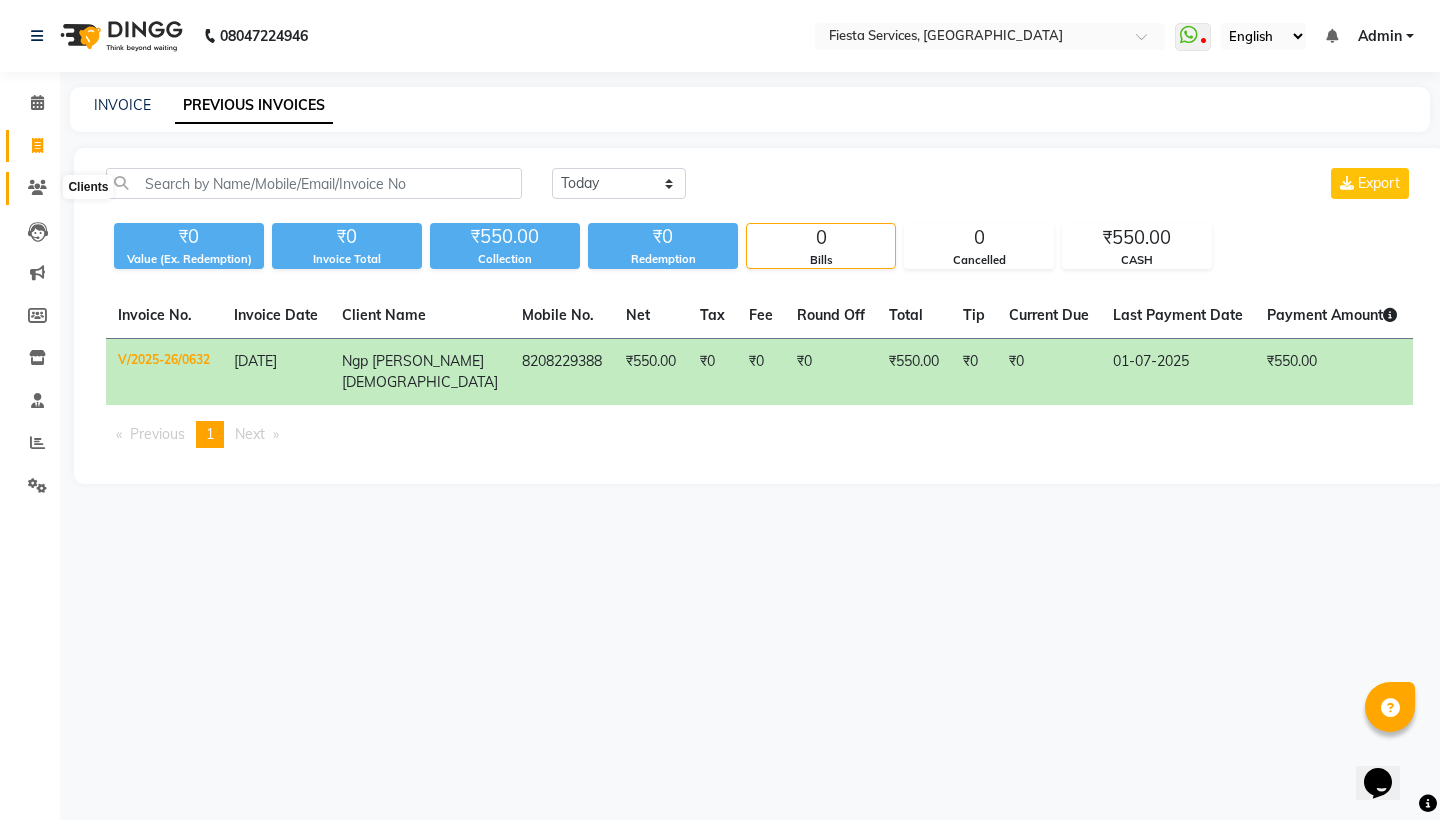 click 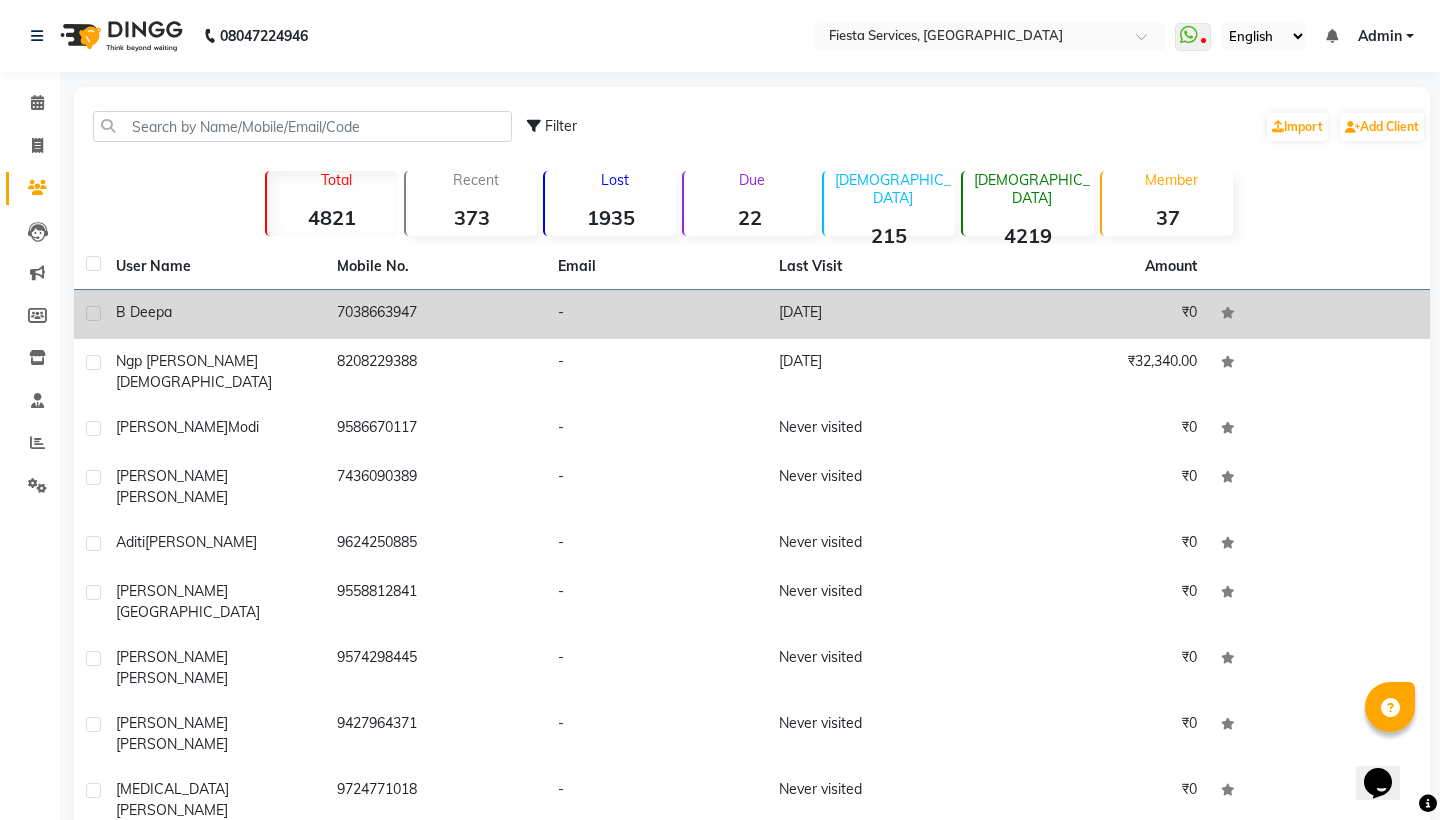 click on "B Deepa" 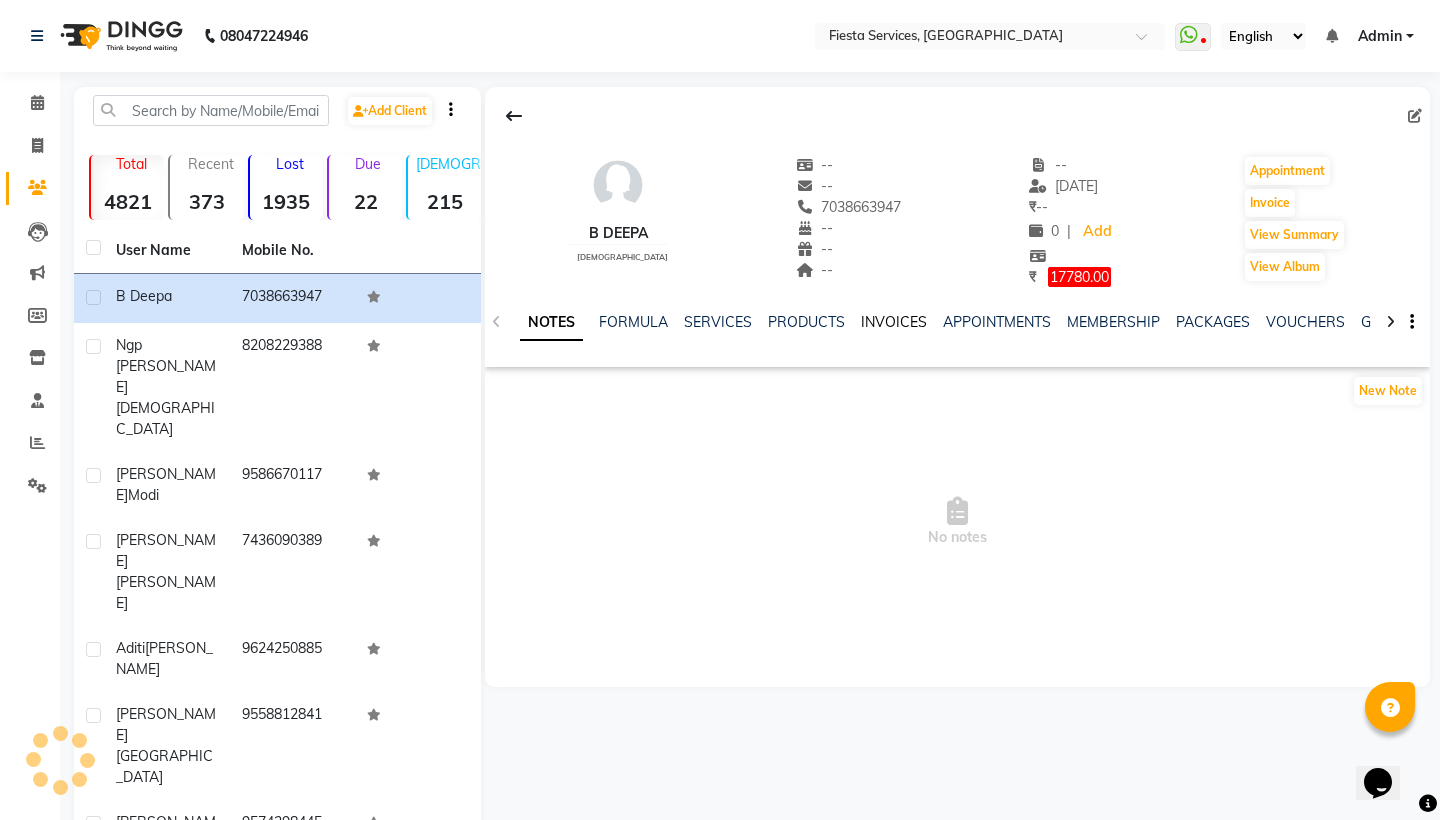 click on "INVOICES" 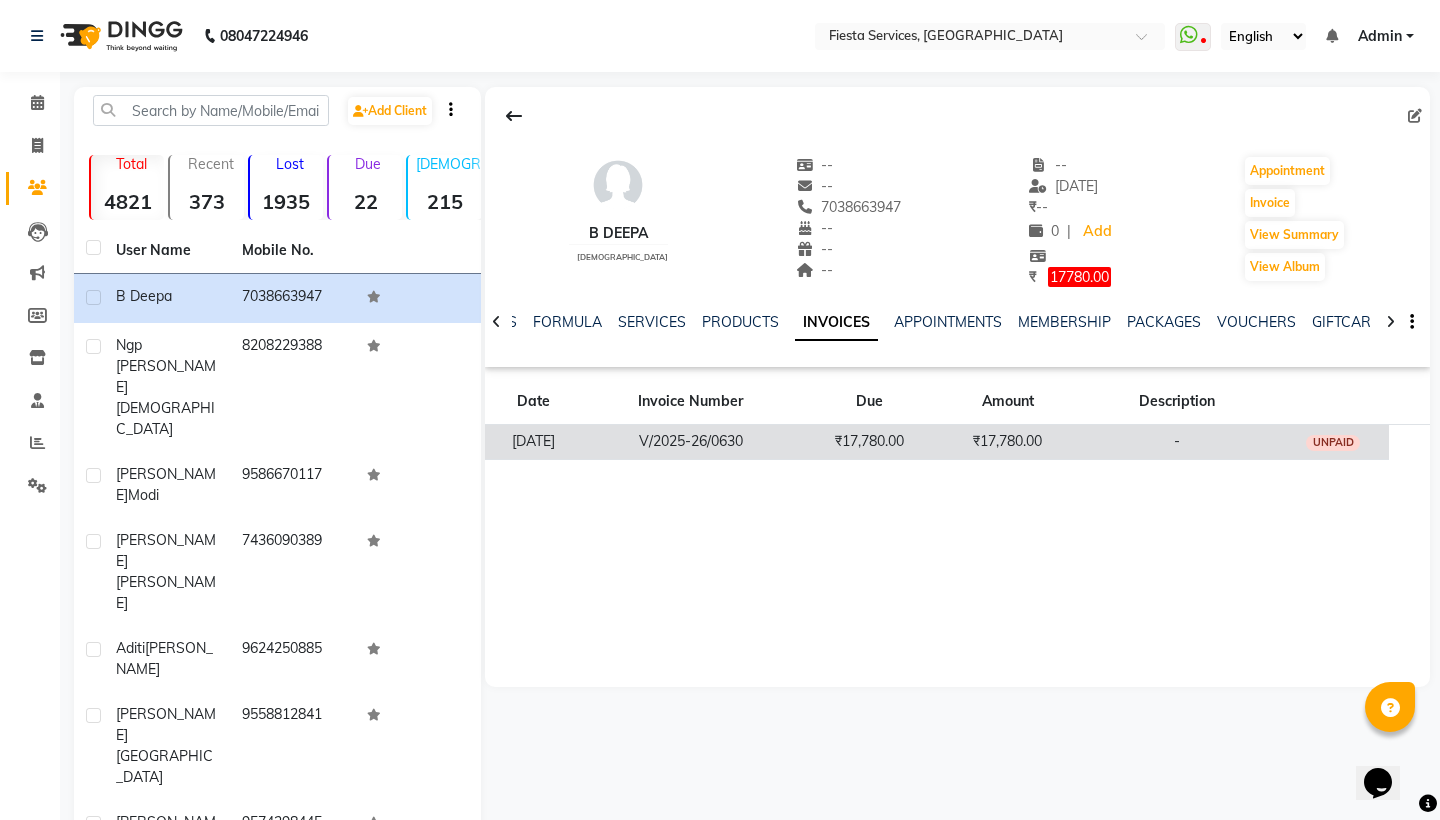 click on "₹17,780.00" 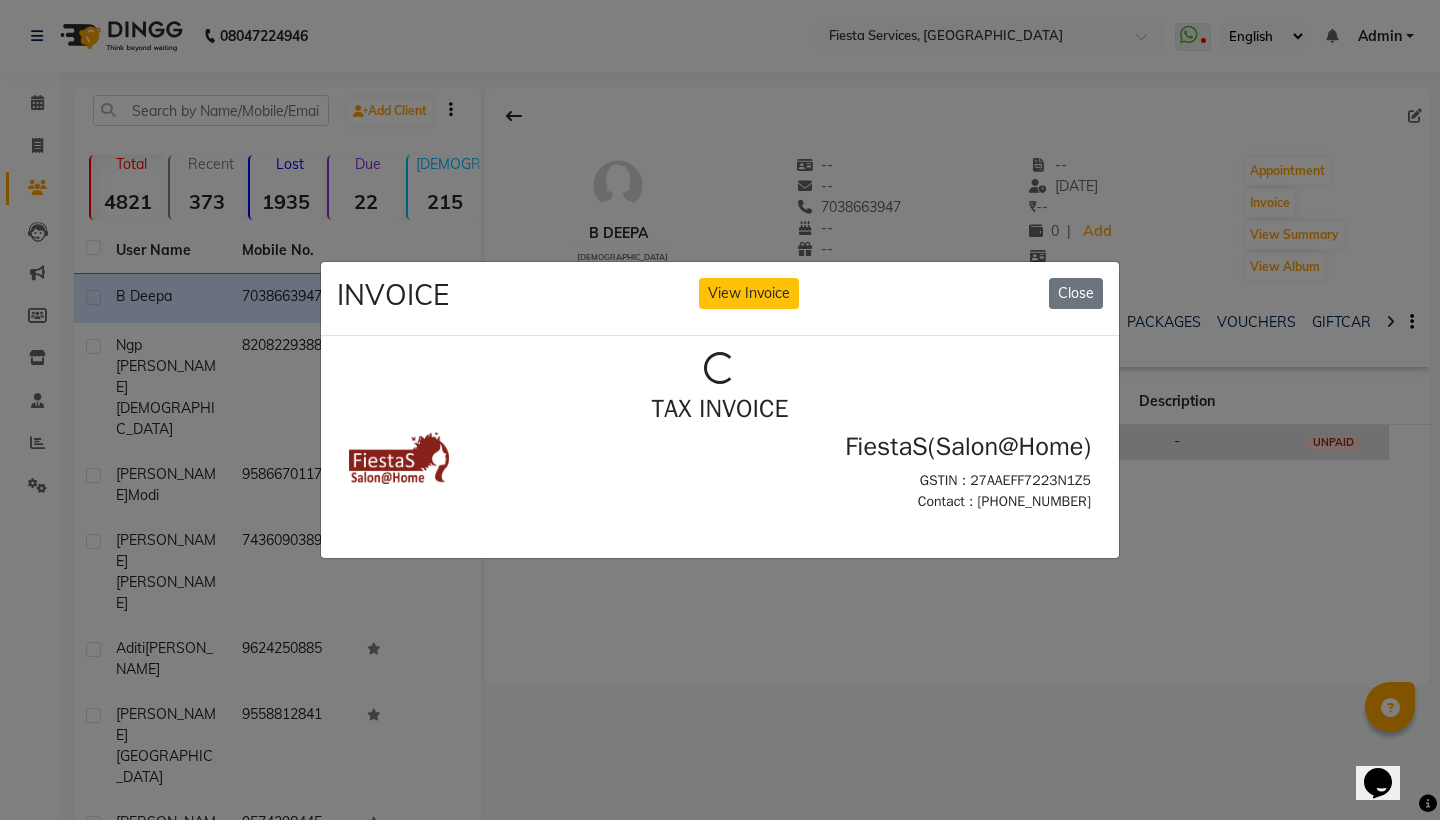 scroll, scrollTop: 0, scrollLeft: 0, axis: both 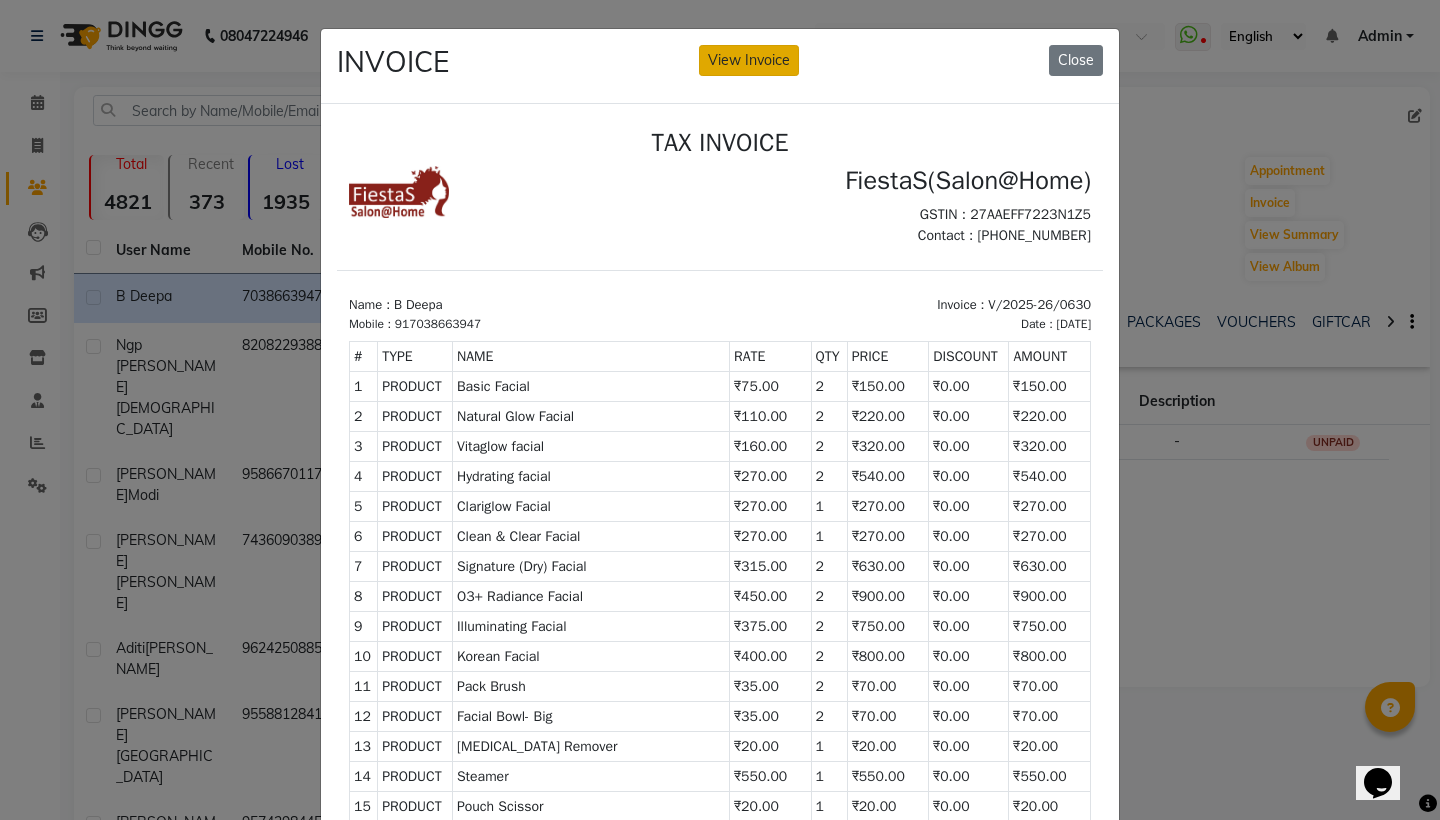 click on "View Invoice" 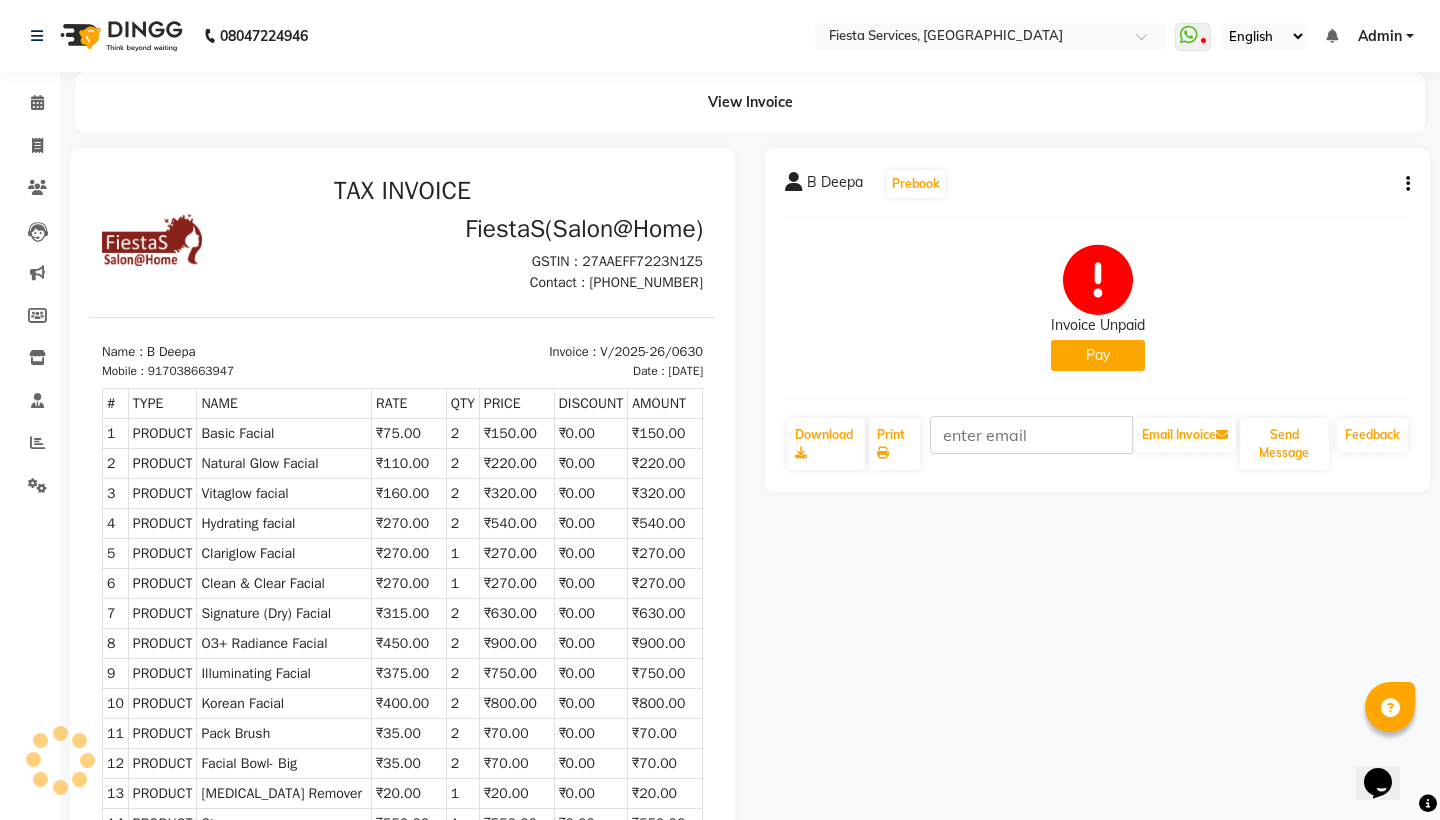 scroll, scrollTop: 0, scrollLeft: 0, axis: both 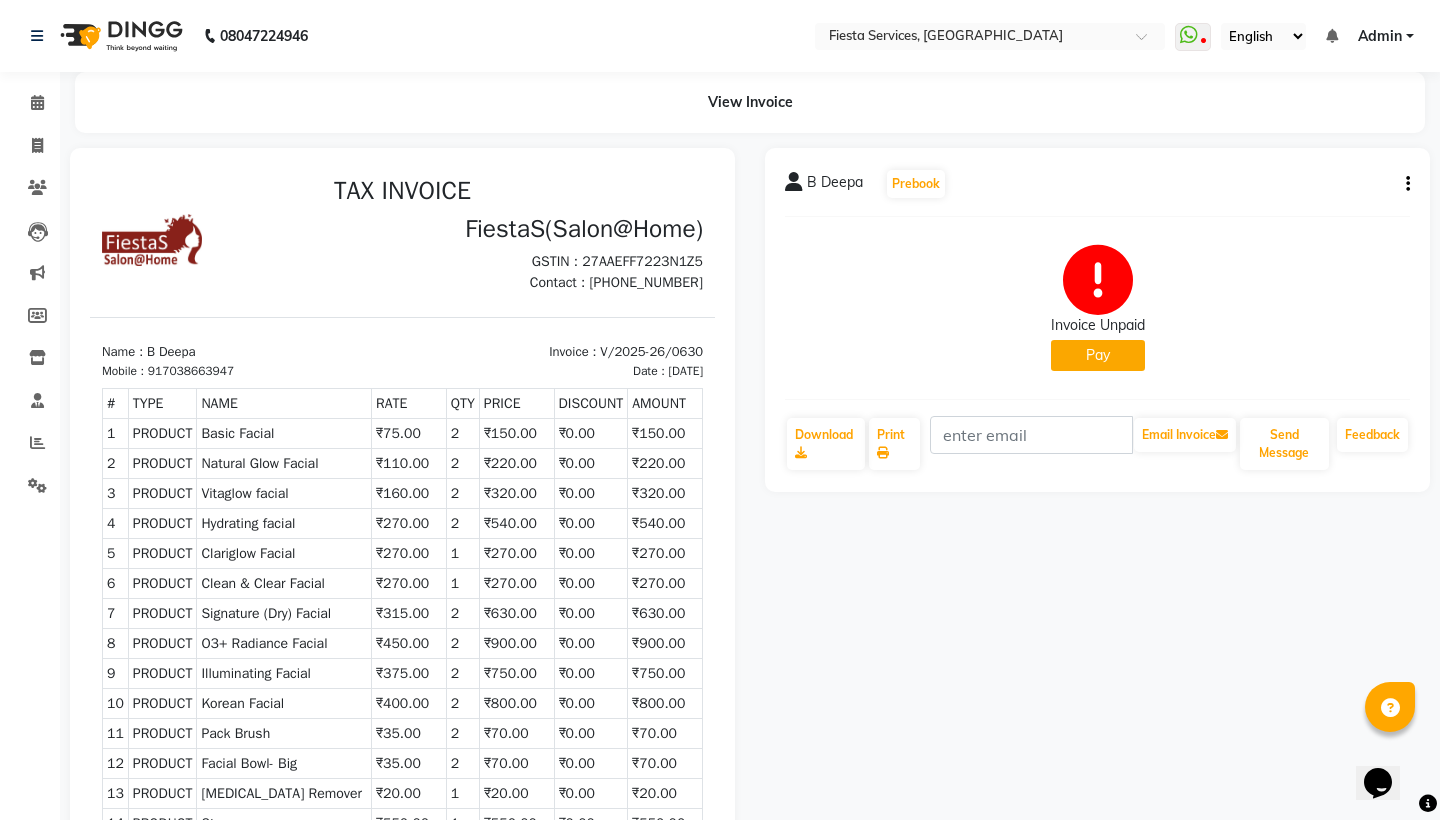 click 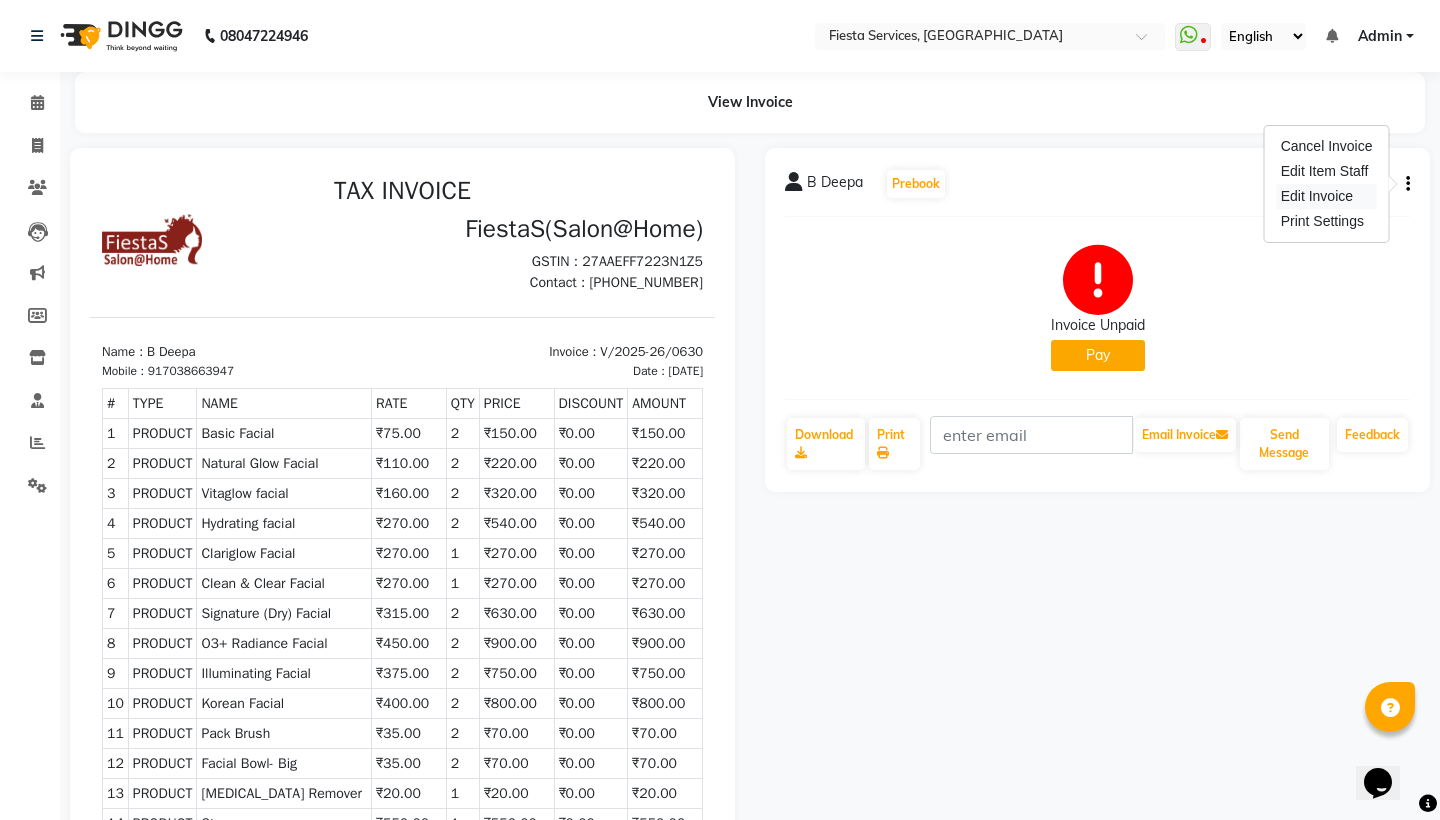 click on "Edit Invoice" at bounding box center [1327, 196] 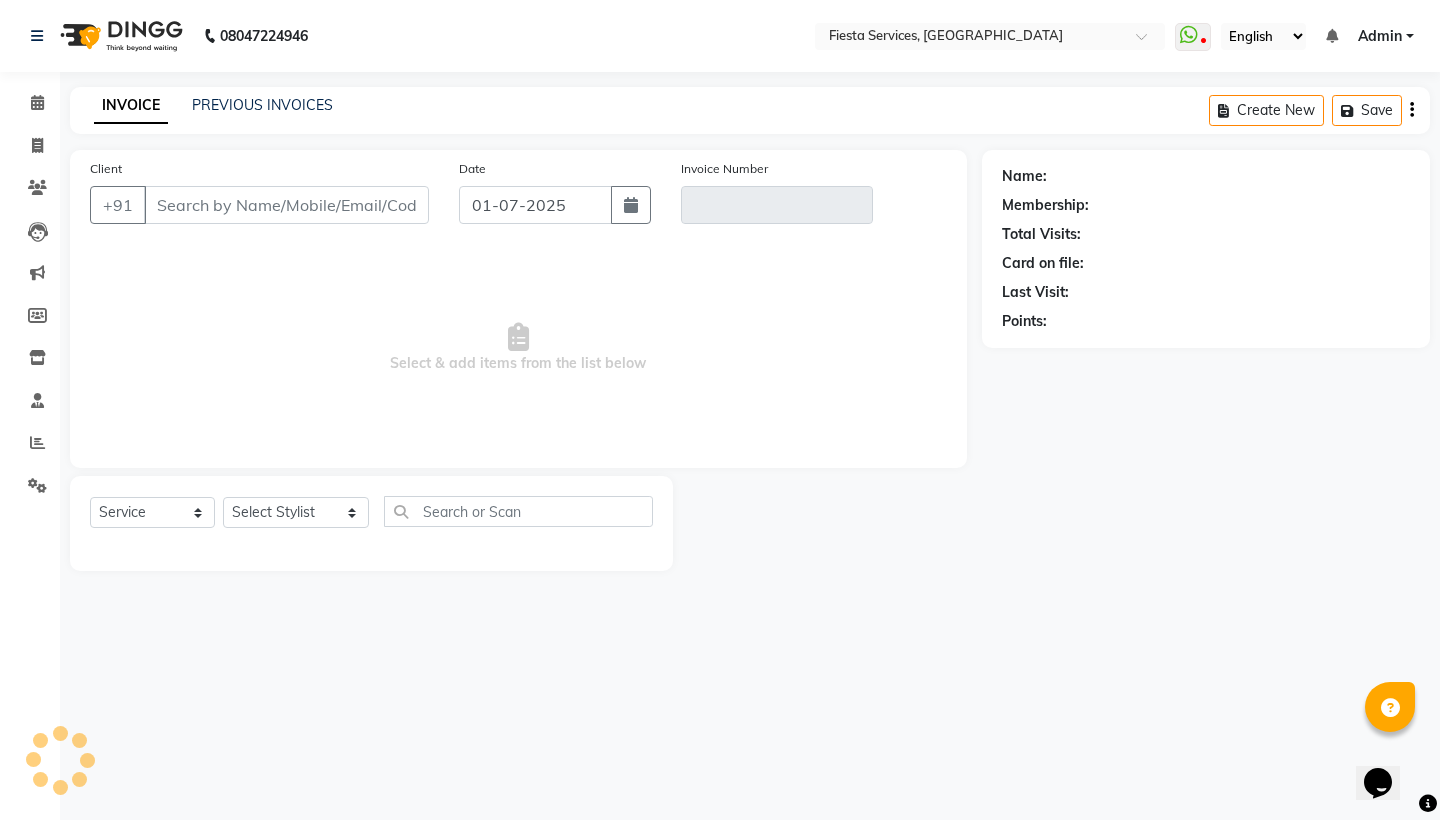 type on "7038663947" 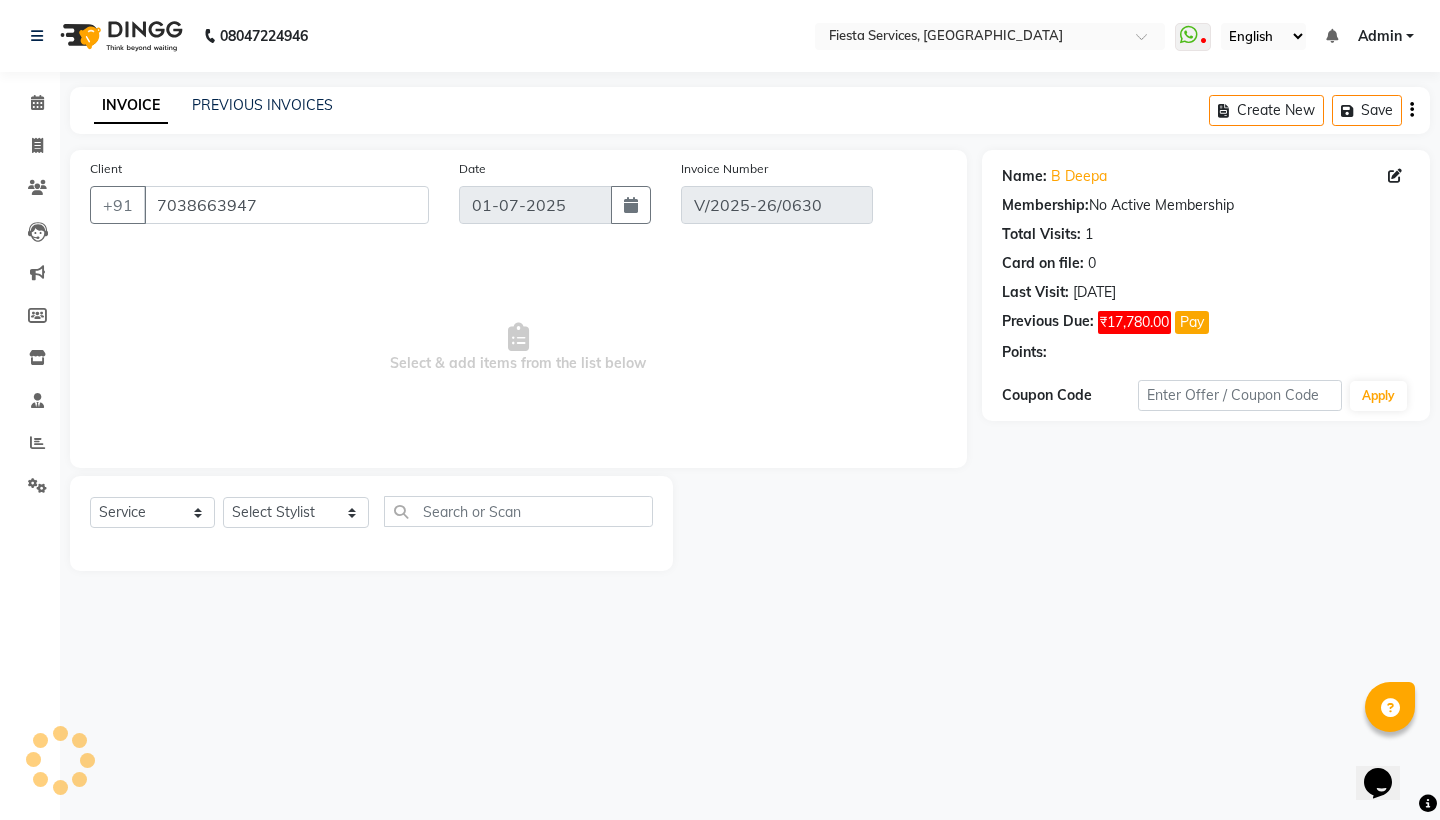 type on "30-06-2025" 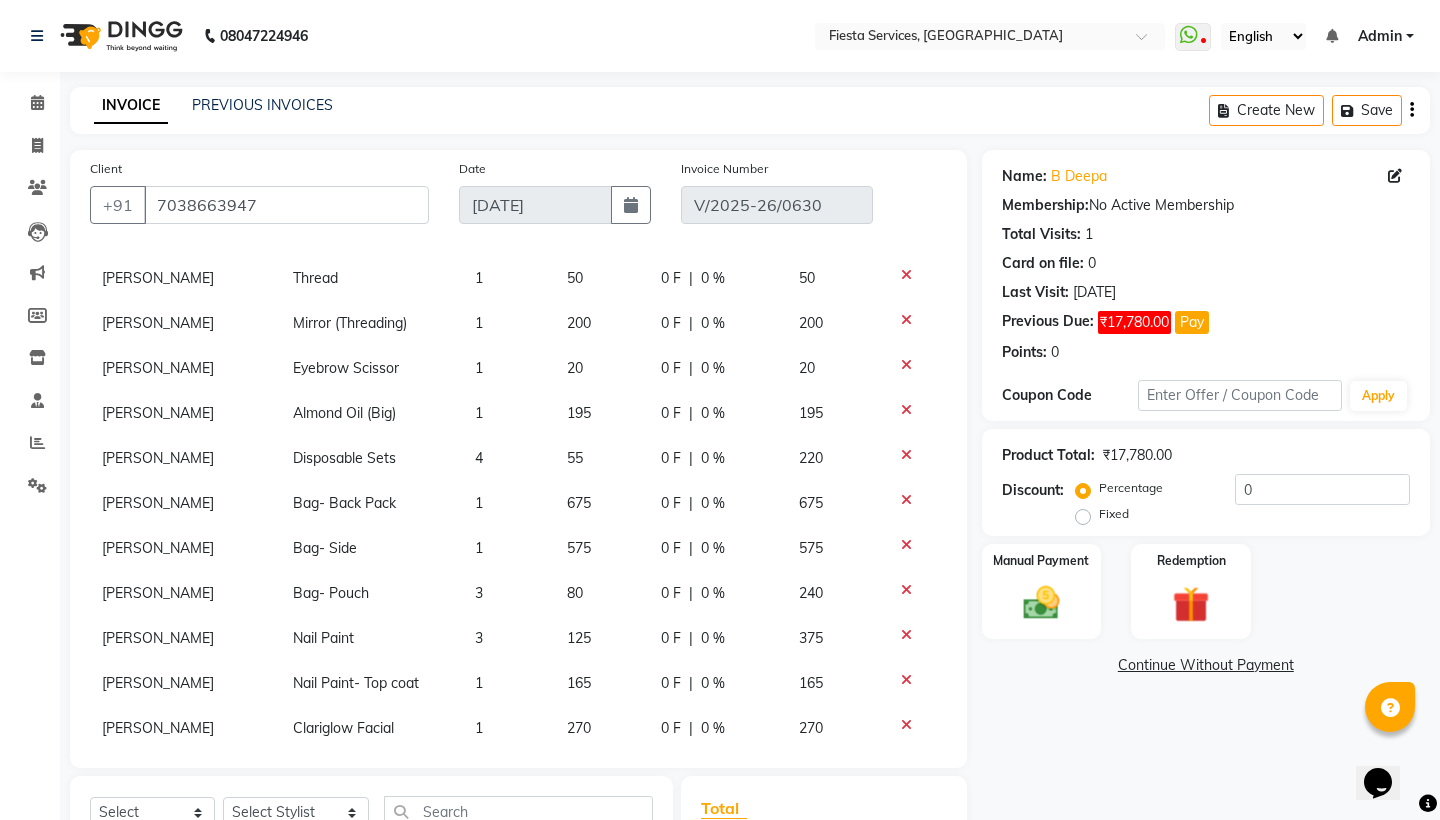 scroll, scrollTop: 1980, scrollLeft: 0, axis: vertical 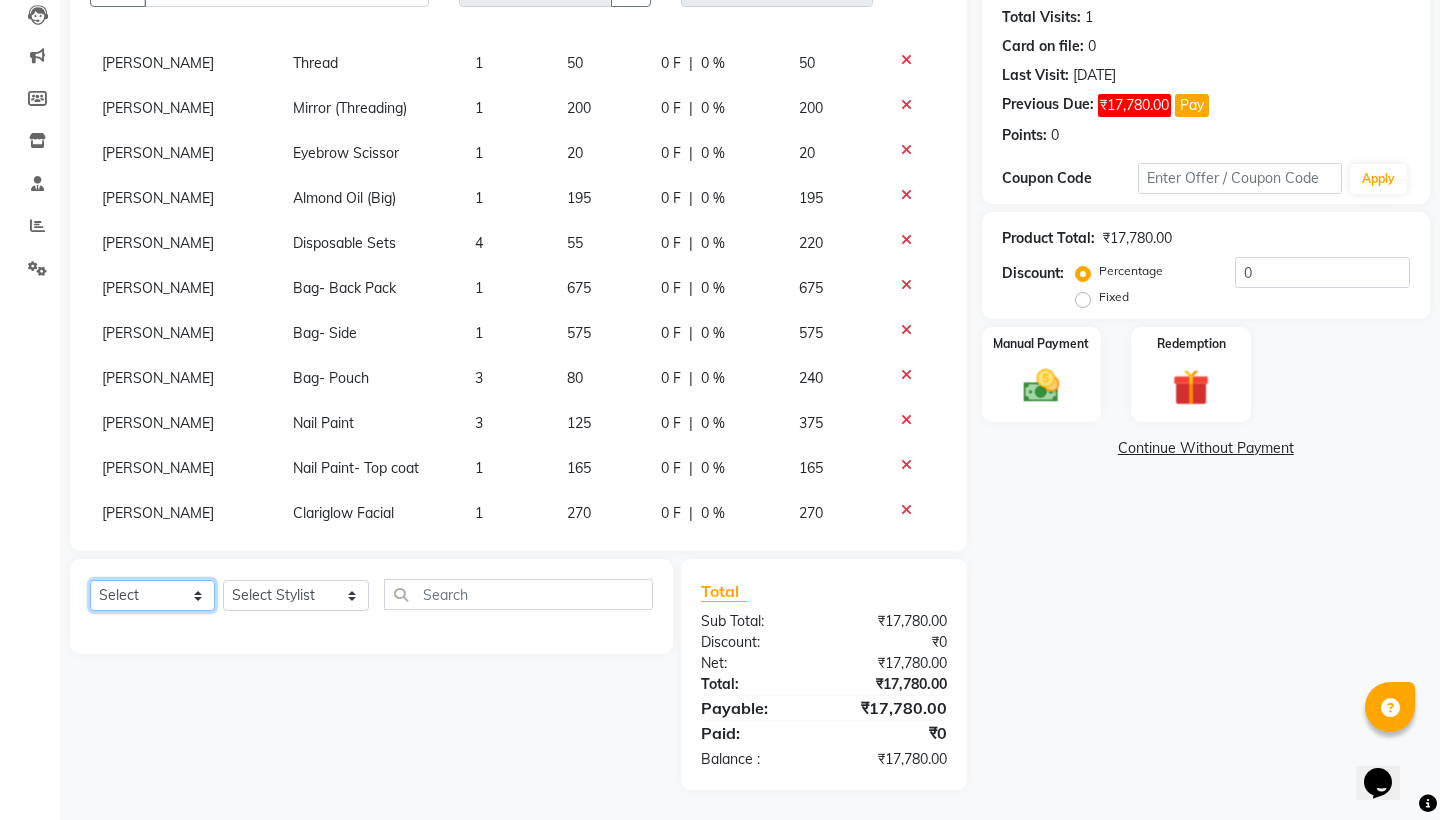 select on "product" 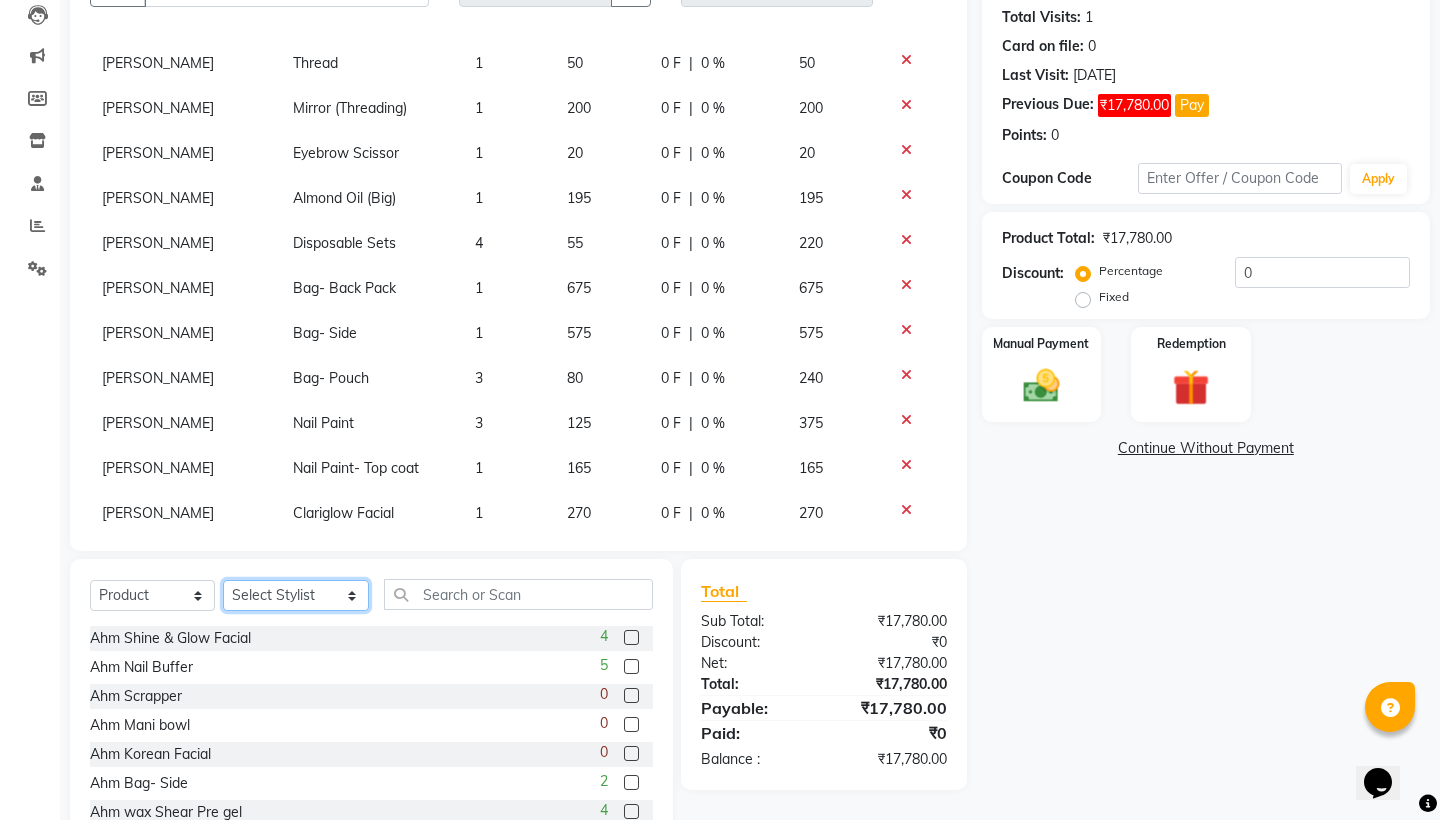 click on "Select Stylist Aayush Shrivastava Ahm. Hiral Chauhan Ahm. Riddhi Thakor Ahm Rinkal Thakor Ahm Riya Rupani Ahm Ruma Sharma Ahm Shalu Shah Ahm. Sheetal Vasita Ahm Shivani Patel Ahm. Unnati Patel Ahm. Urvi Yadav Amruta Landge  Doshal Chide Ekta Kashyap Makeup Artist Manpreet Kaur Megha Shivarkar Sampada Marotkar Sheetal Wakudkar Shraddha Ladekar Sneha Wankhede Sonali Swami Tanvi Parmar Tina Mankuwar" 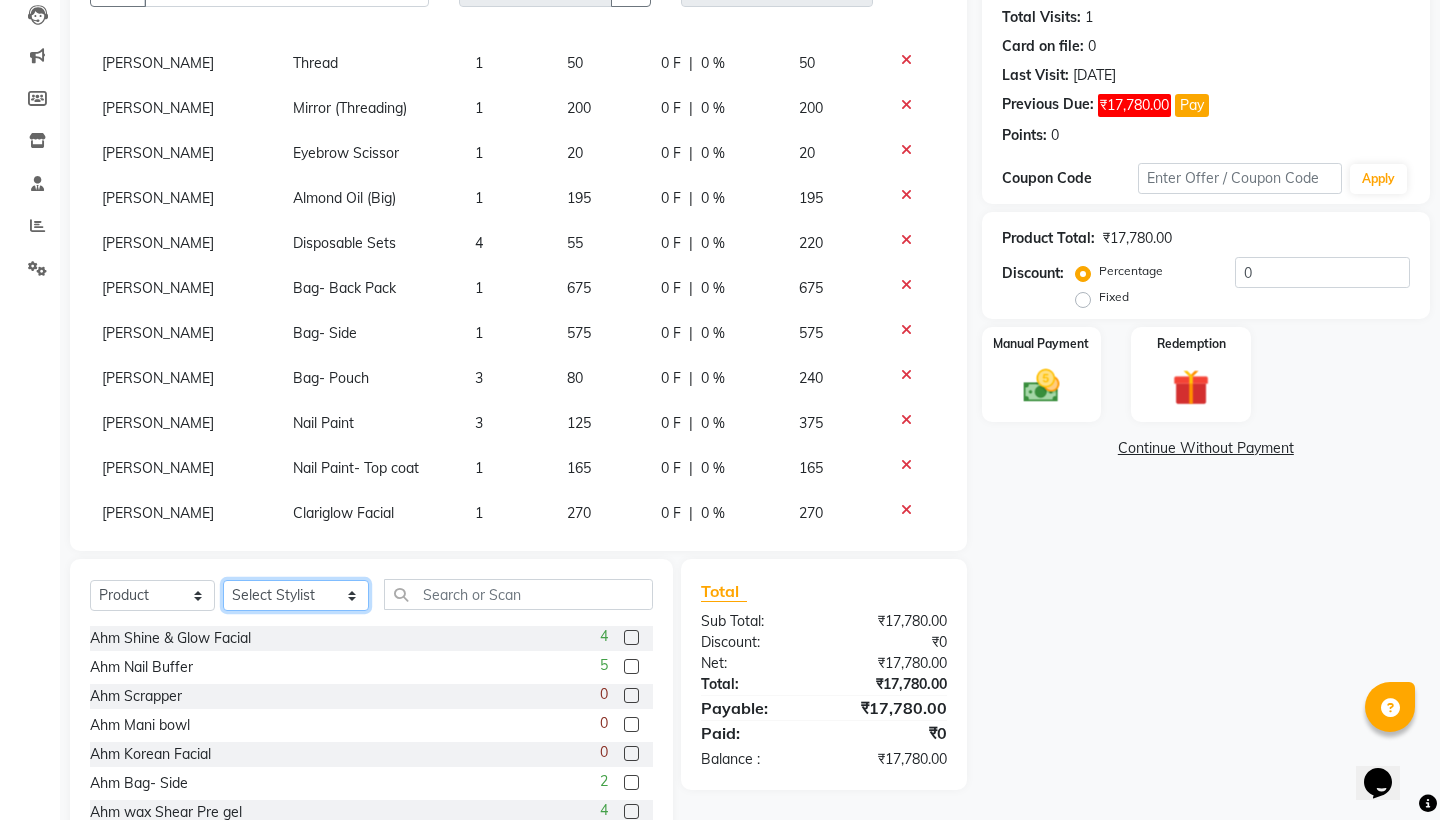 select on "30485" 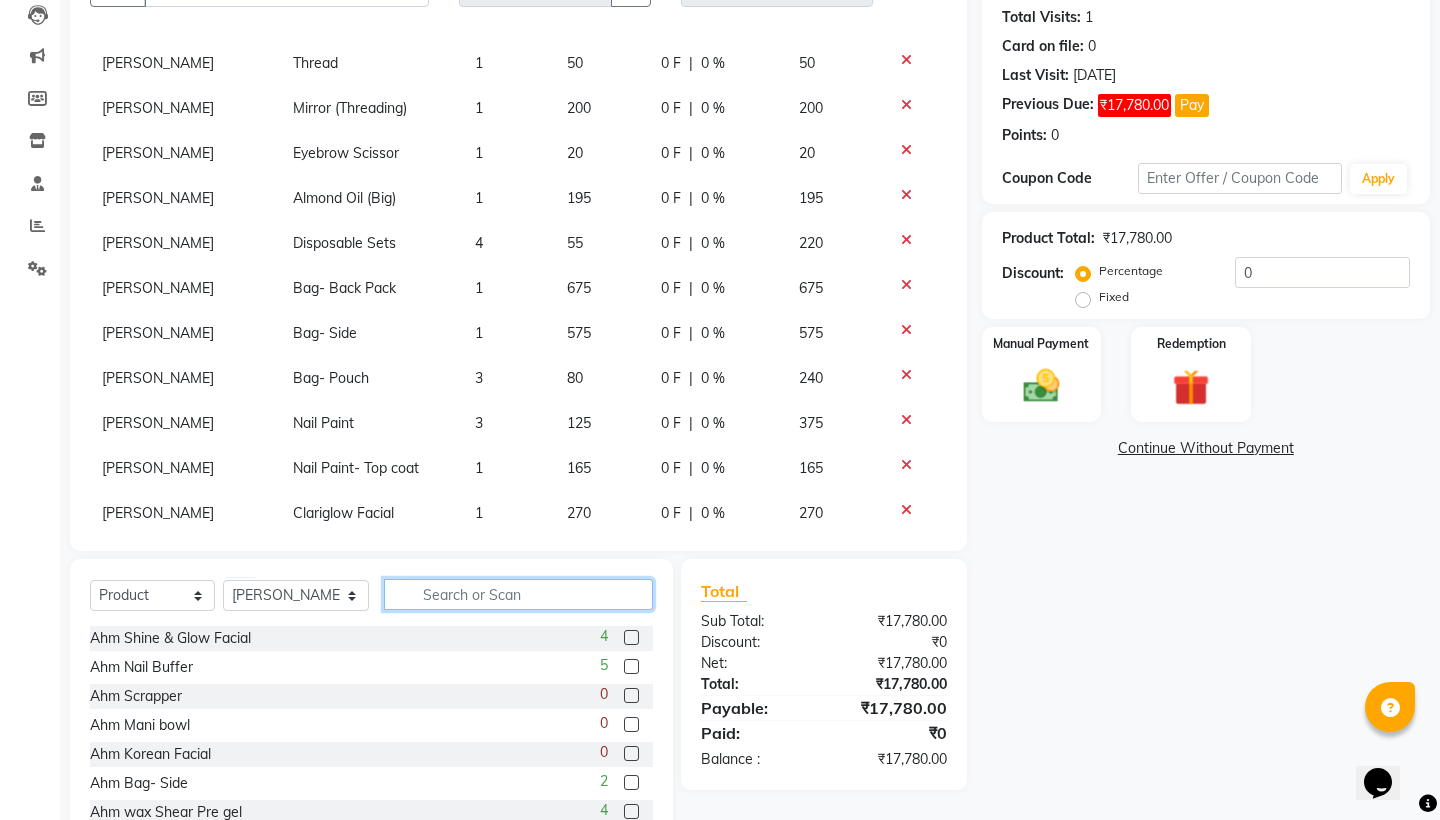 click 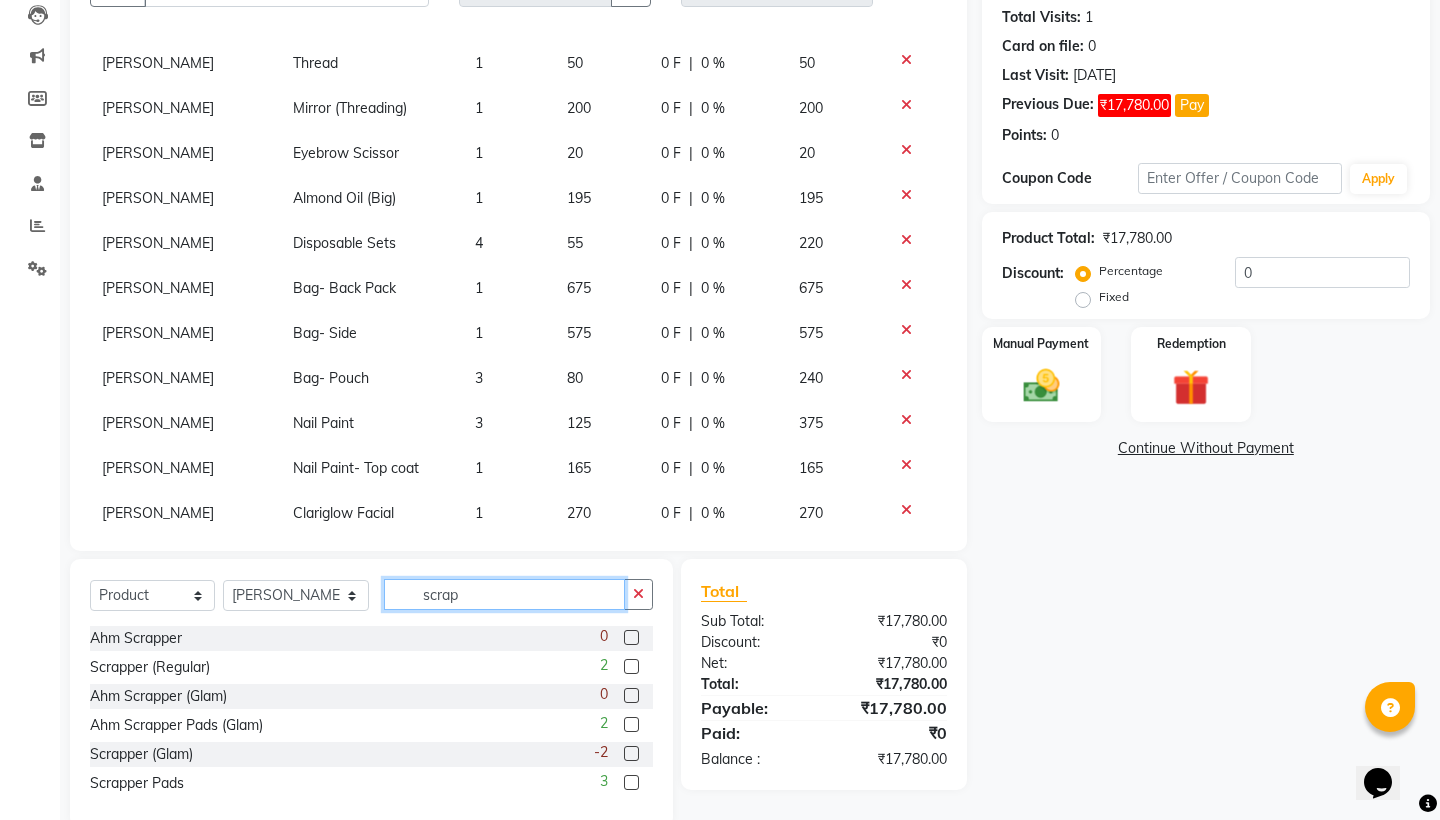 type on "scrap" 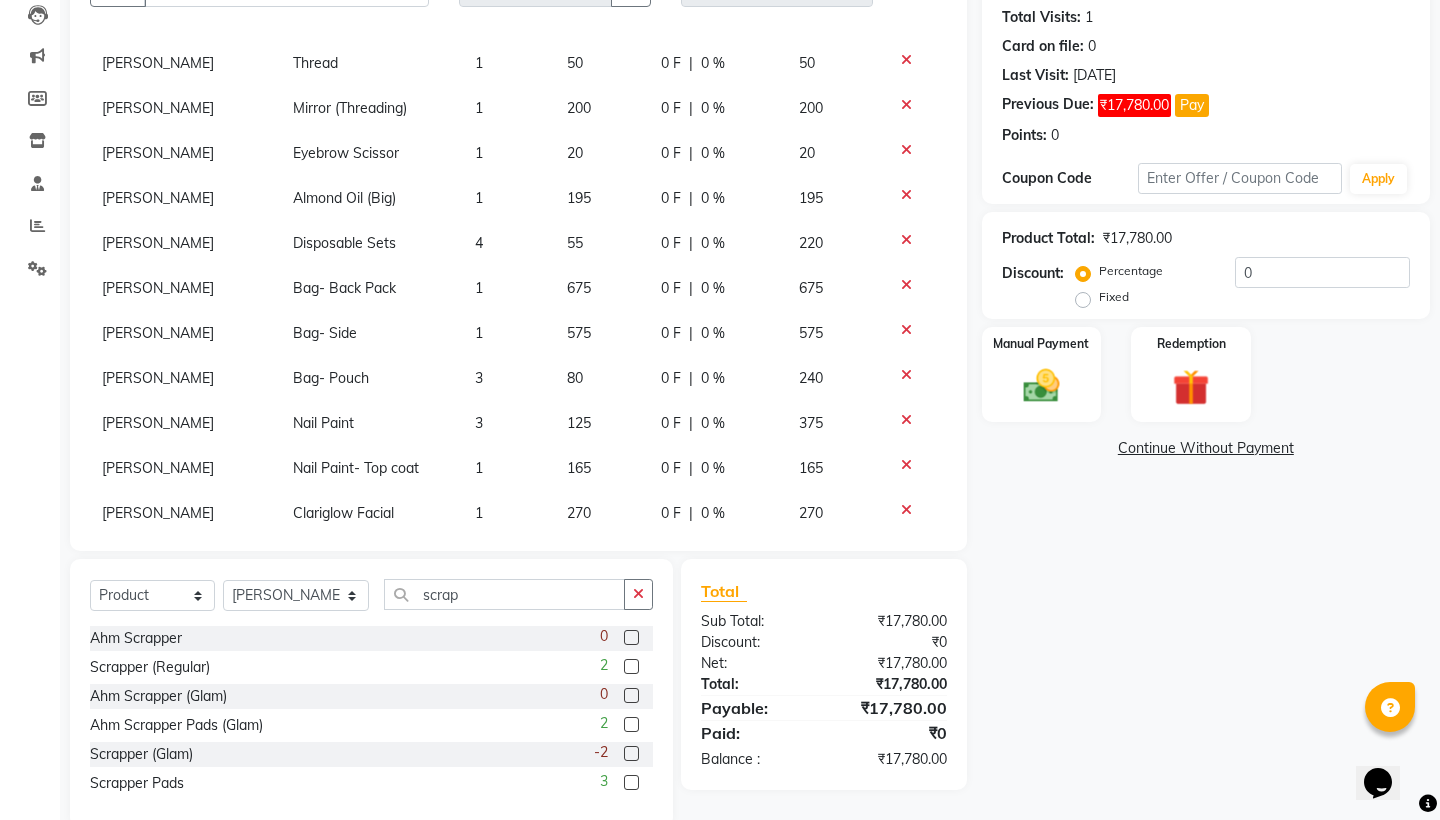 click 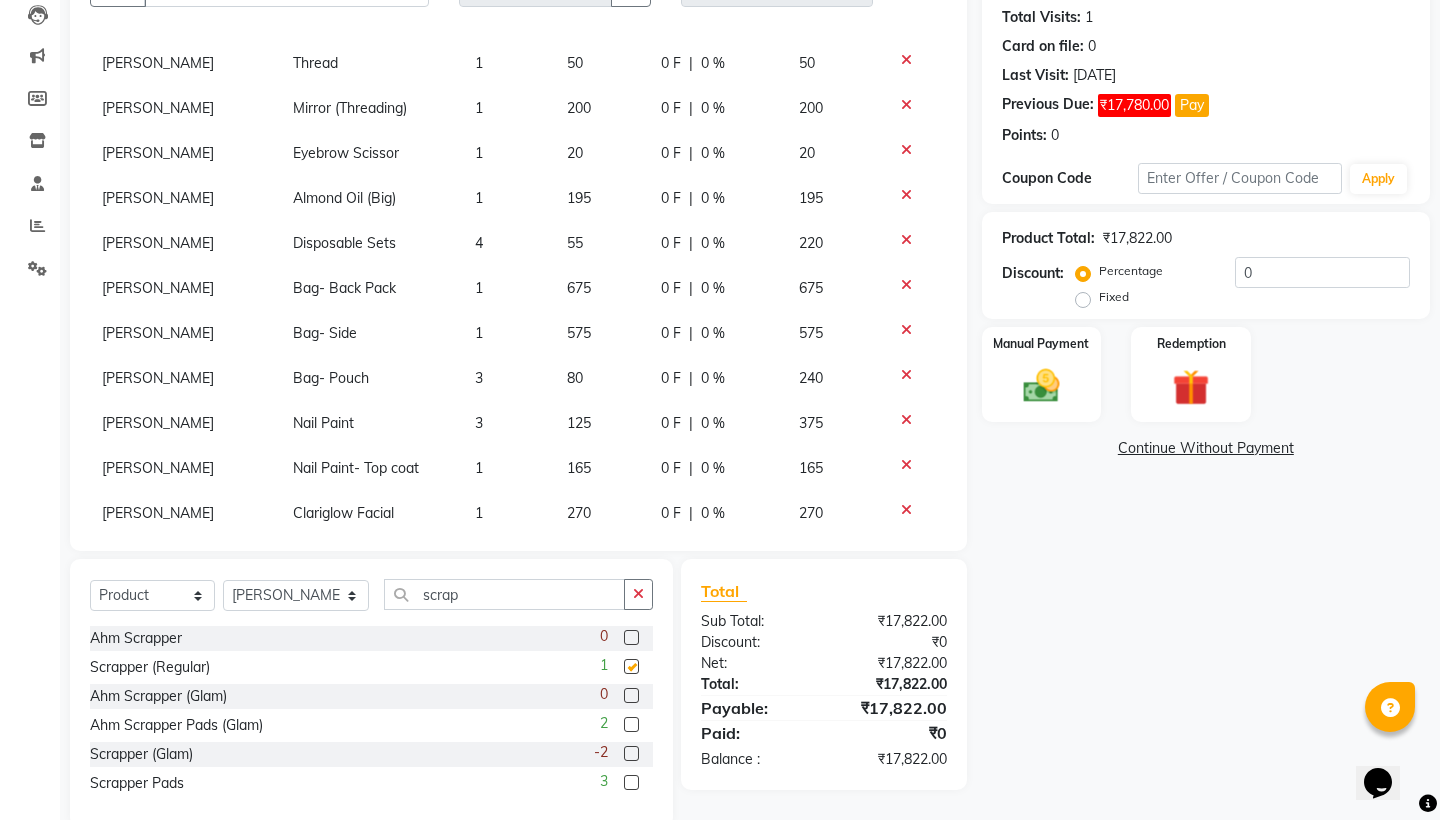 checkbox on "false" 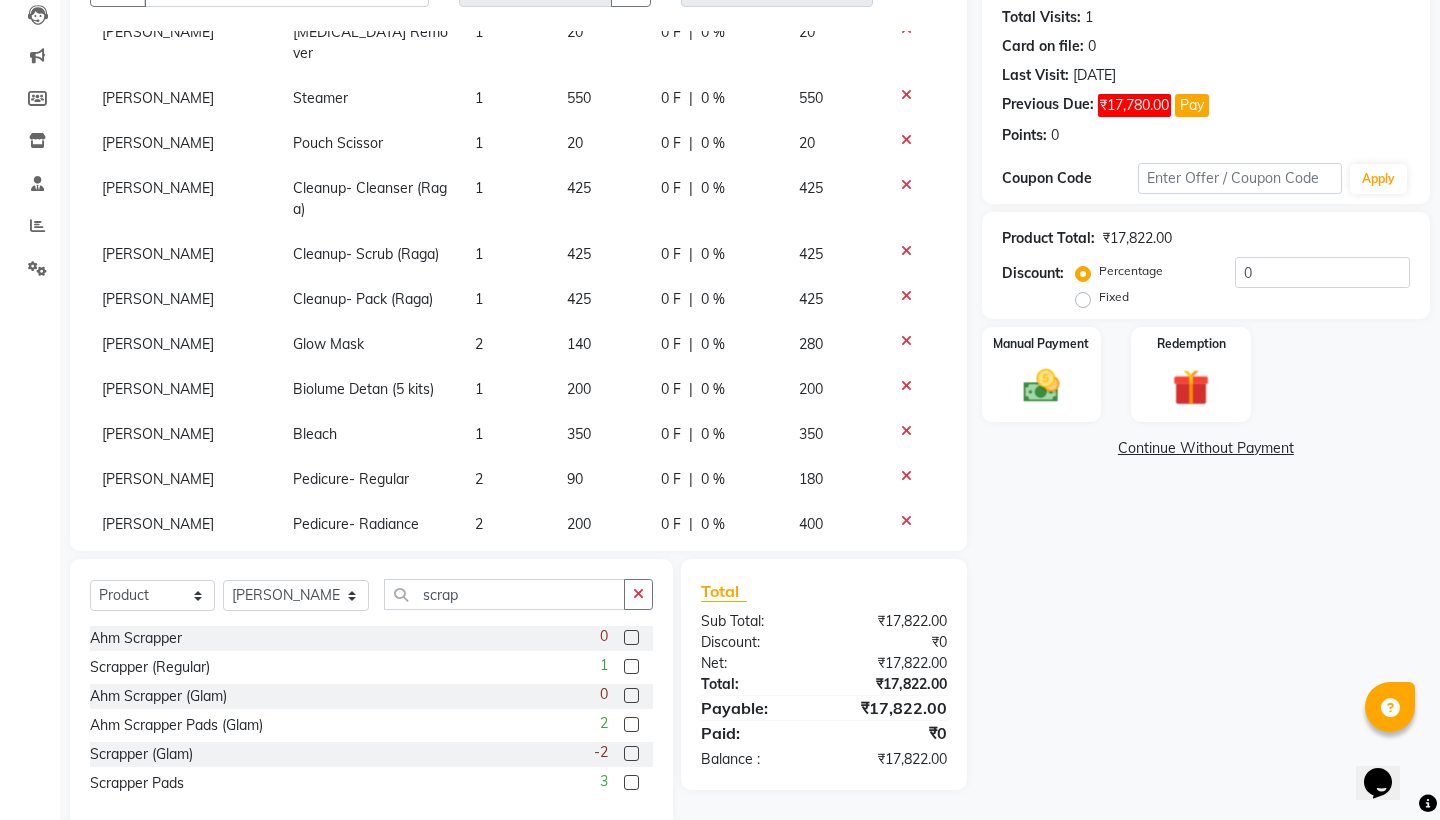 scroll, scrollTop: 635, scrollLeft: 0, axis: vertical 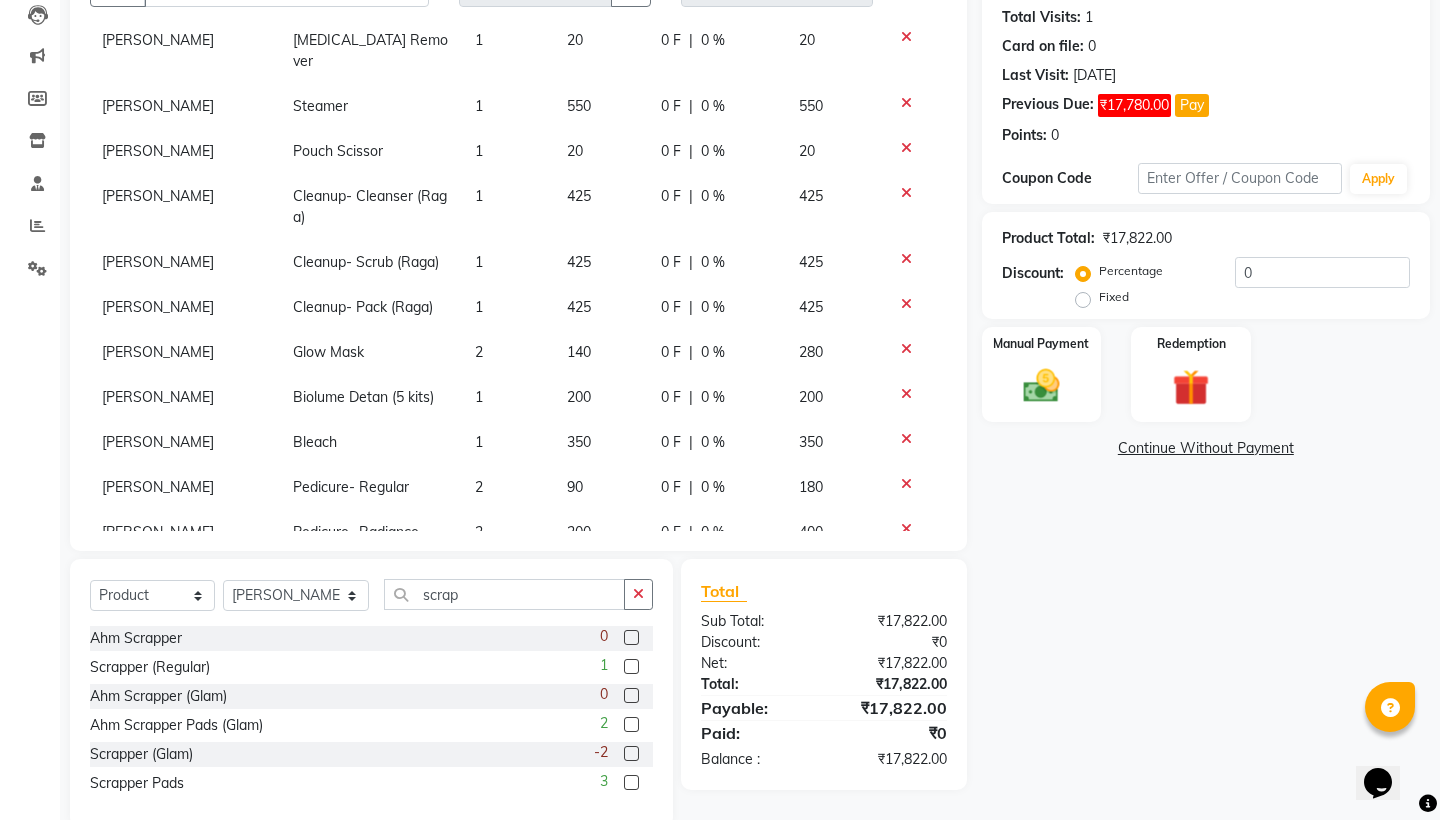 click on "Continue Without Payment" 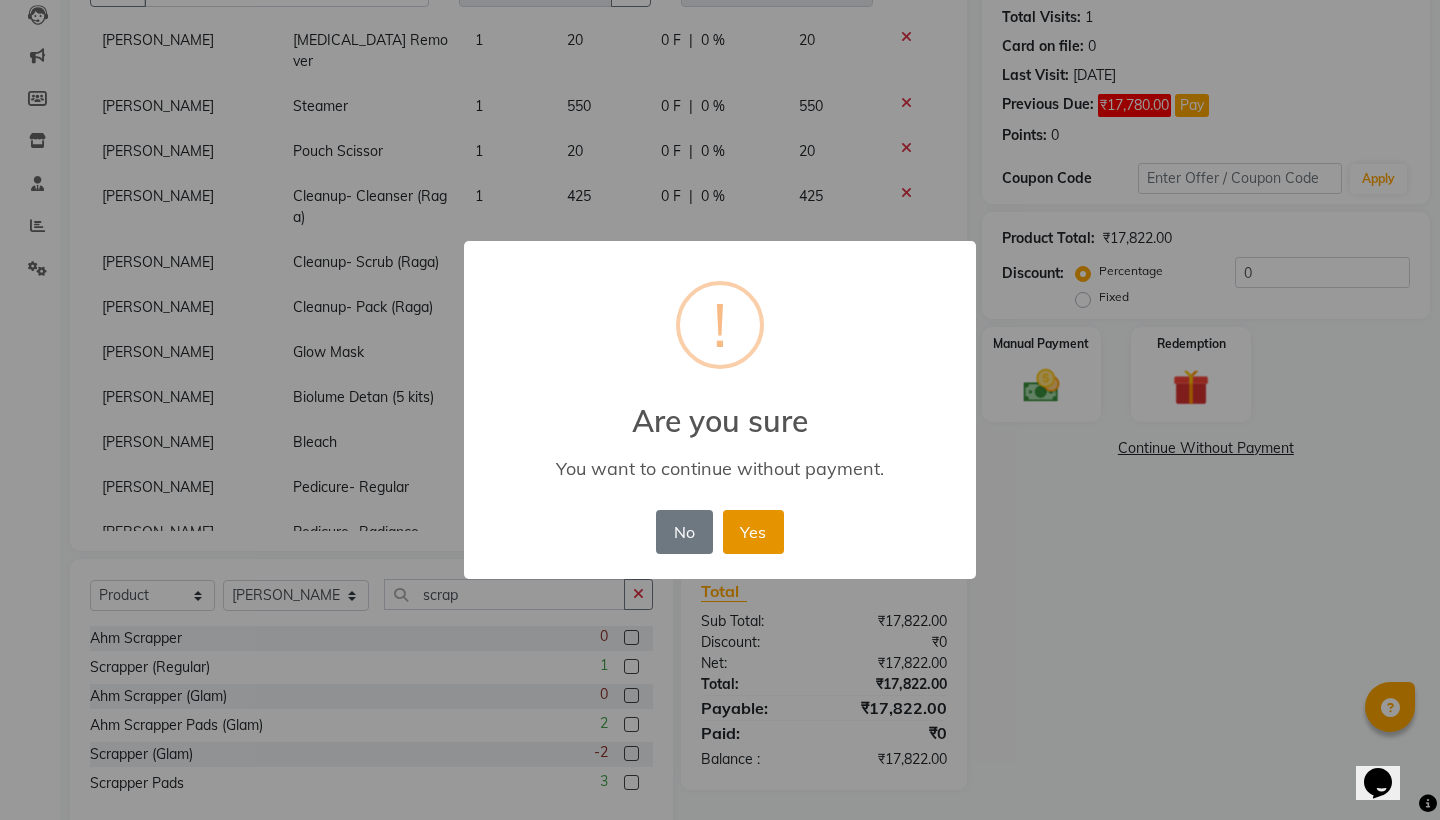 click on "Yes" at bounding box center [753, 532] 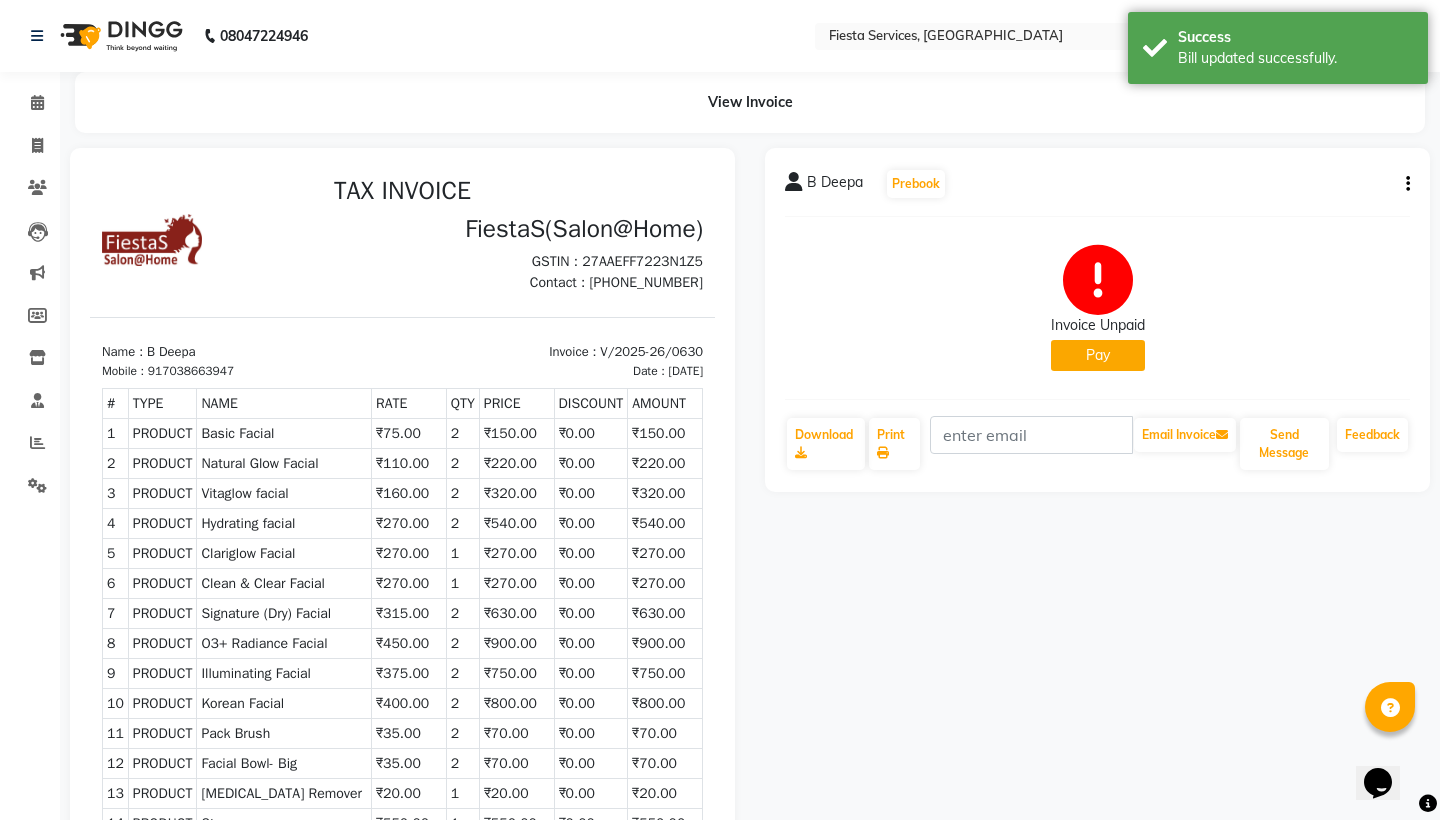 scroll, scrollTop: 0, scrollLeft: 0, axis: both 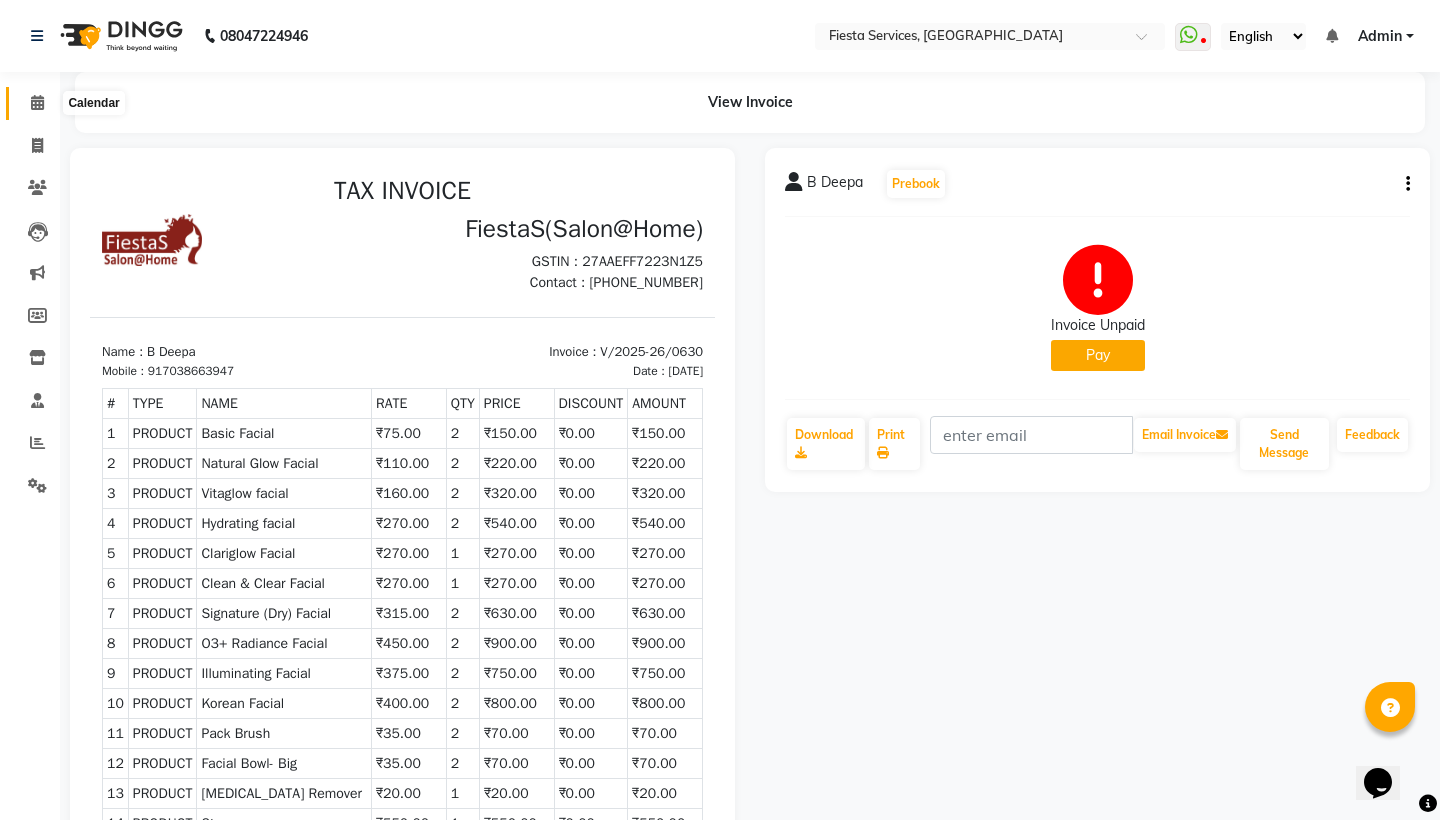 click 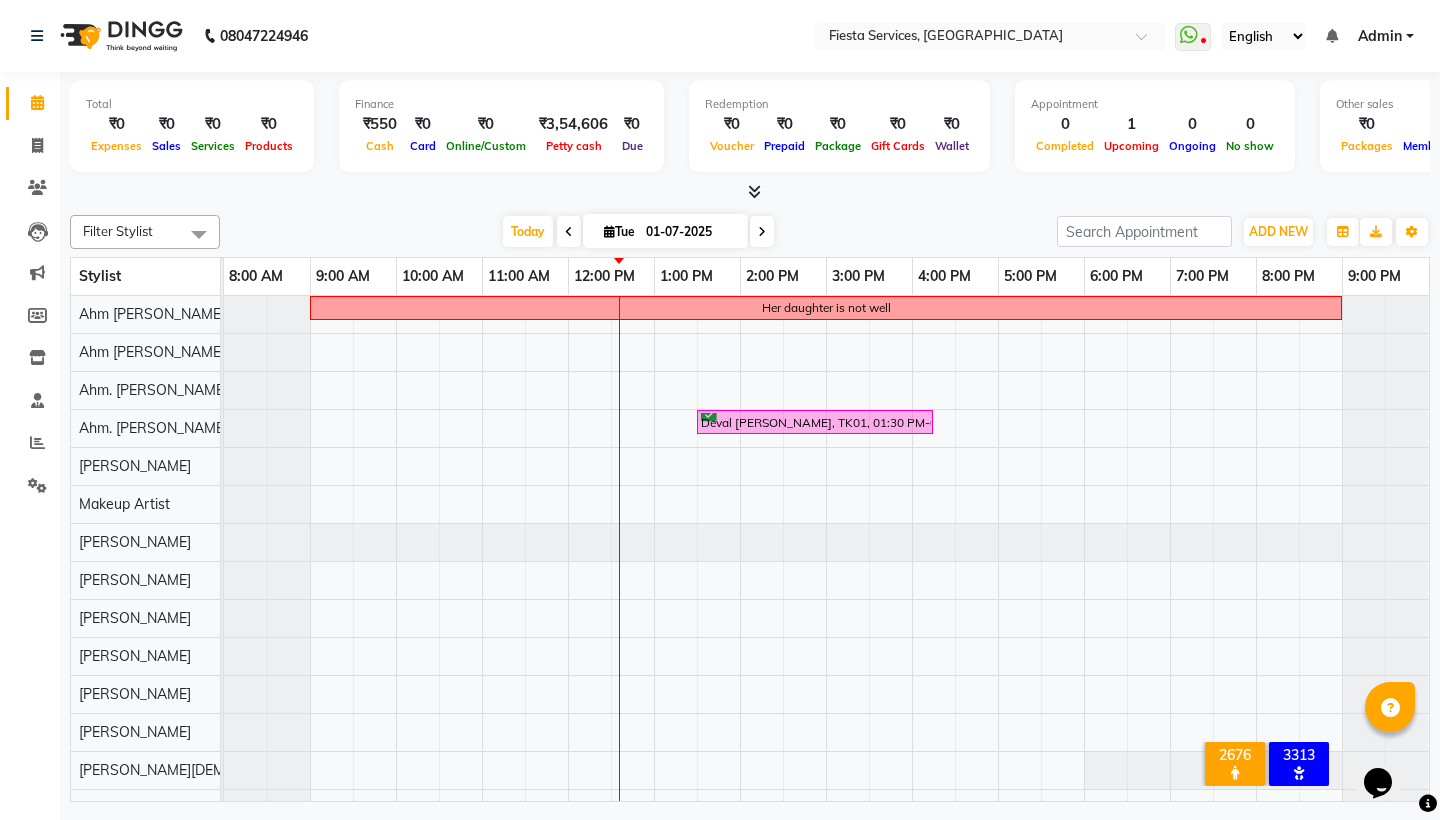 scroll, scrollTop: 29, scrollLeft: 0, axis: vertical 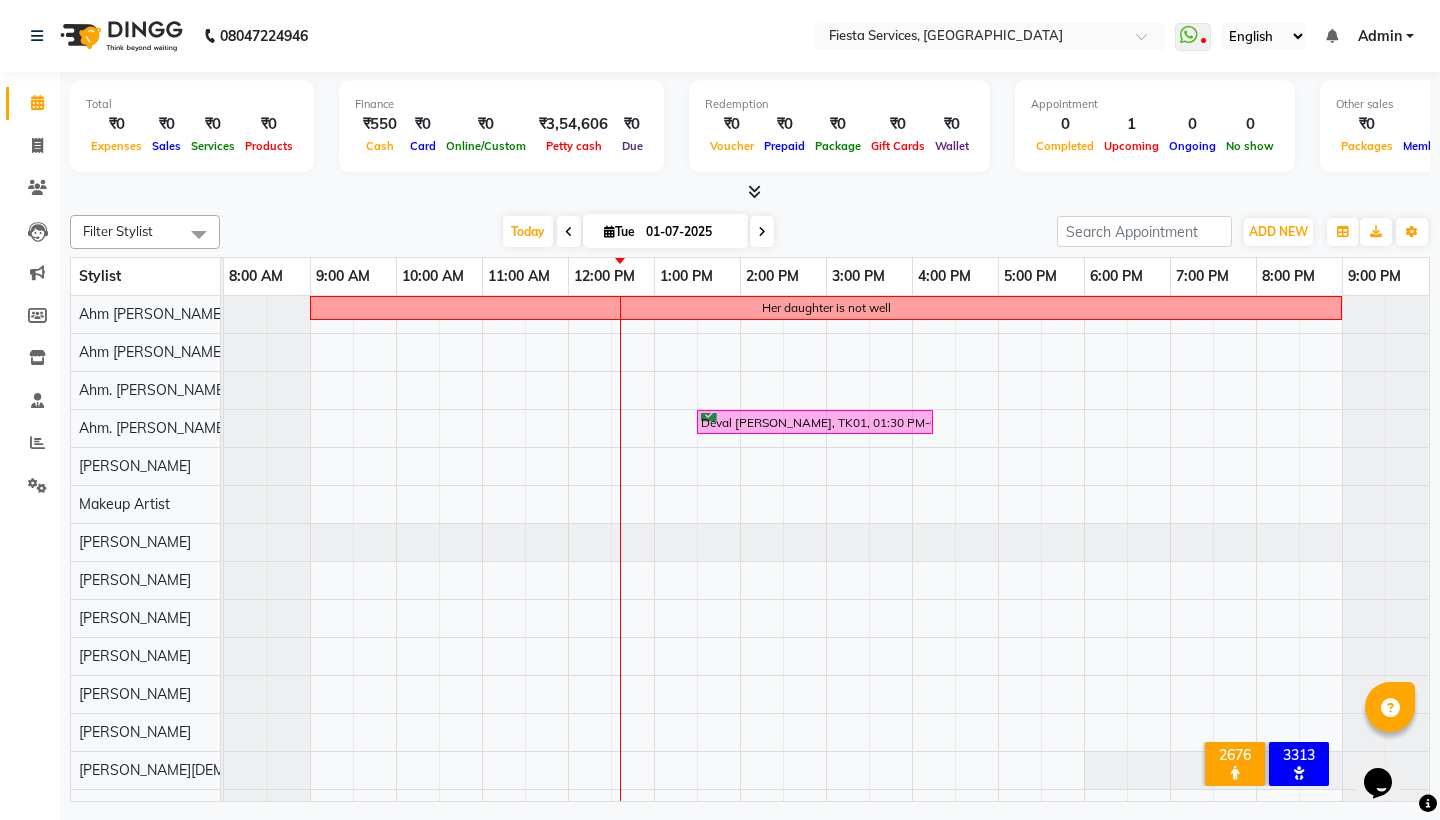 click at bounding box center (754, 191) 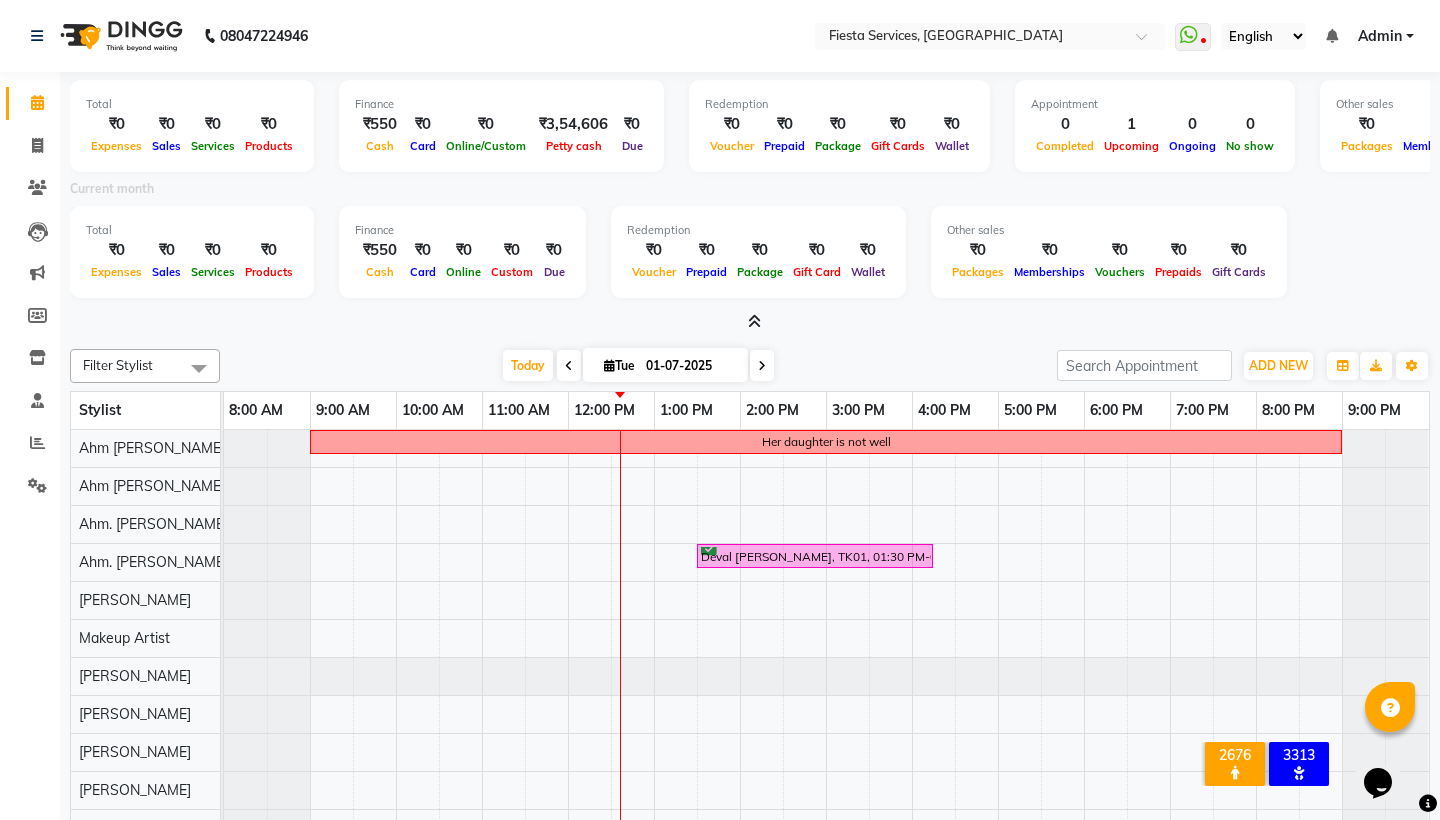 click at bounding box center (754, 321) 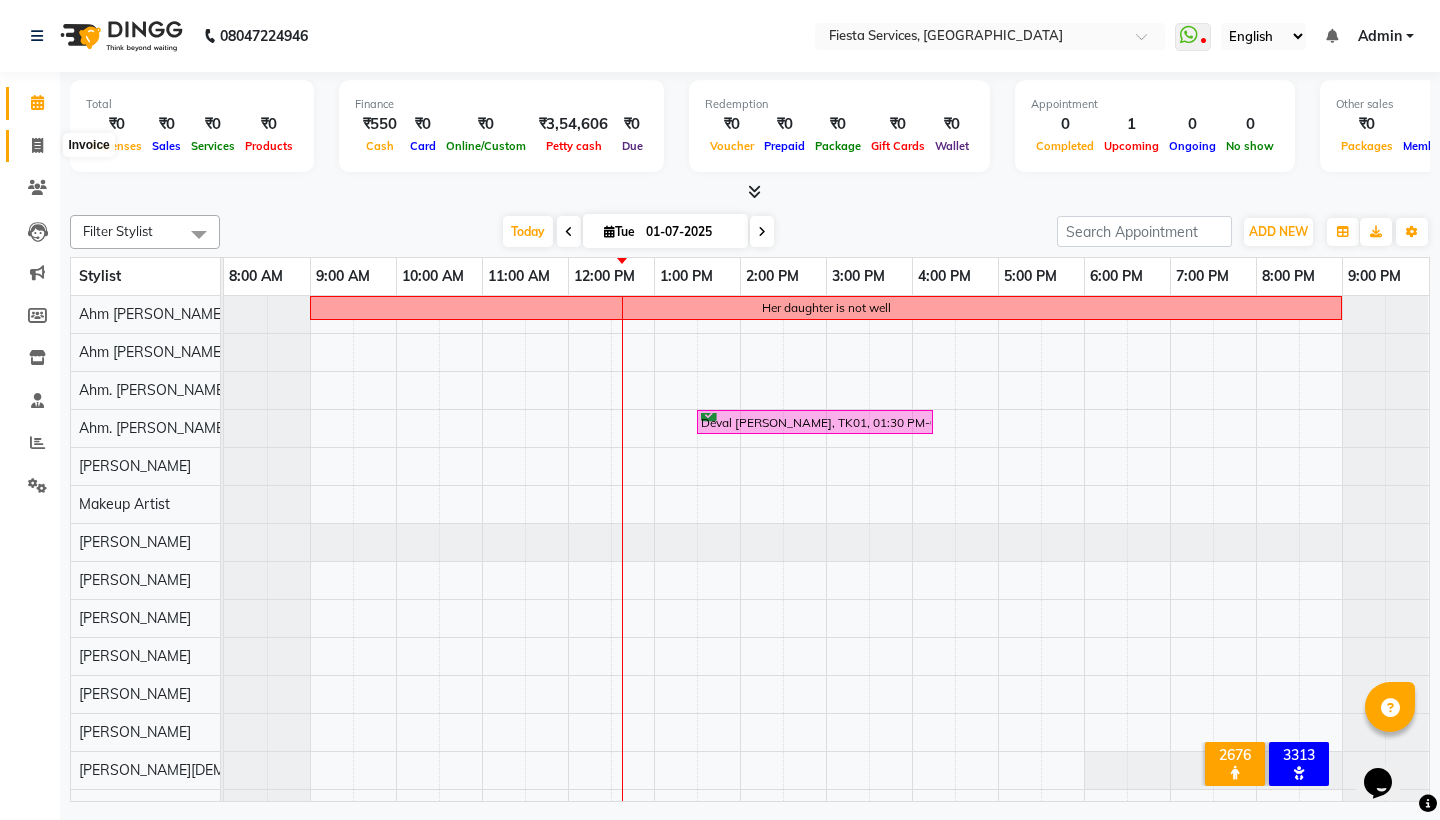 click 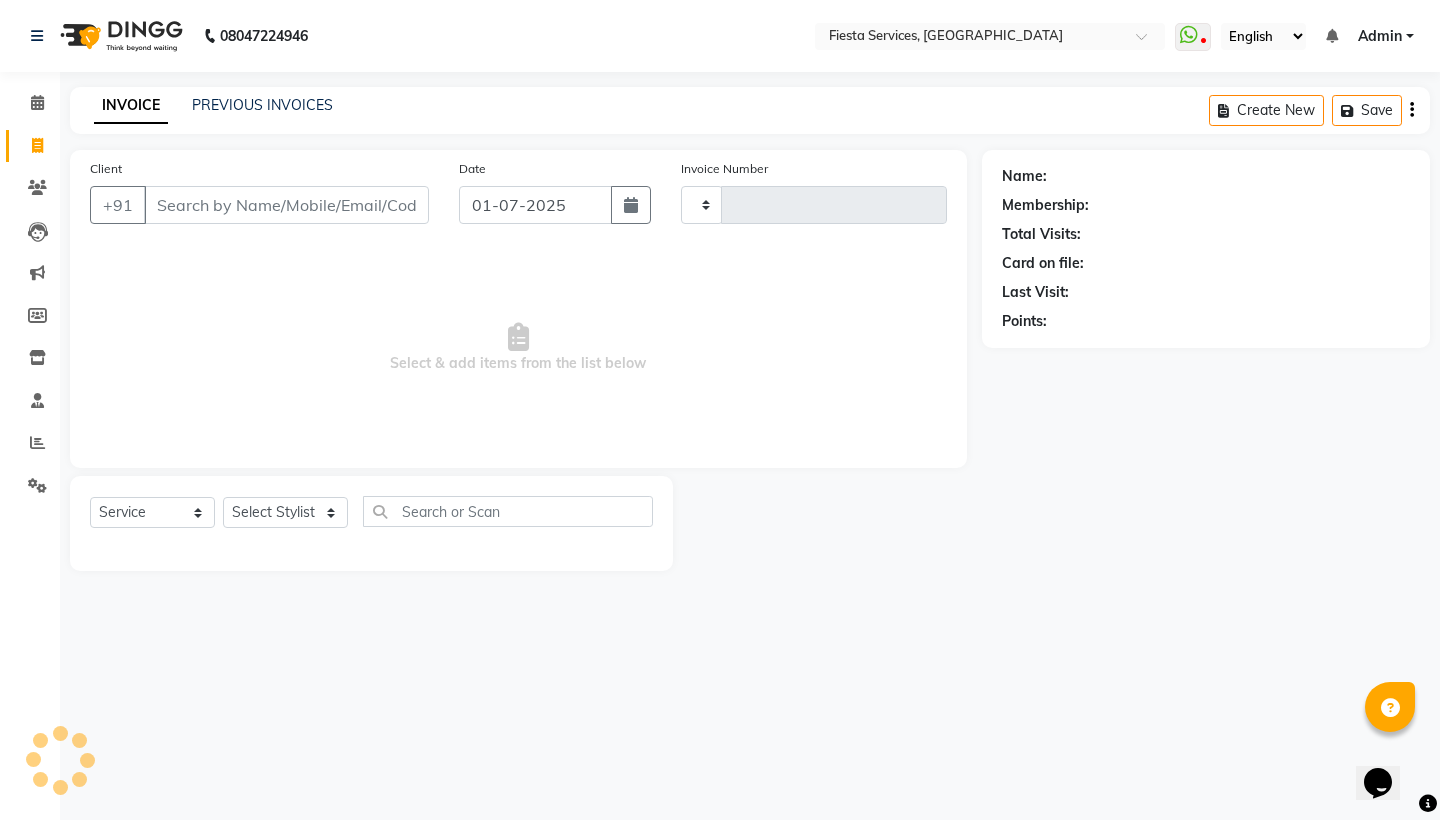 type on "0636" 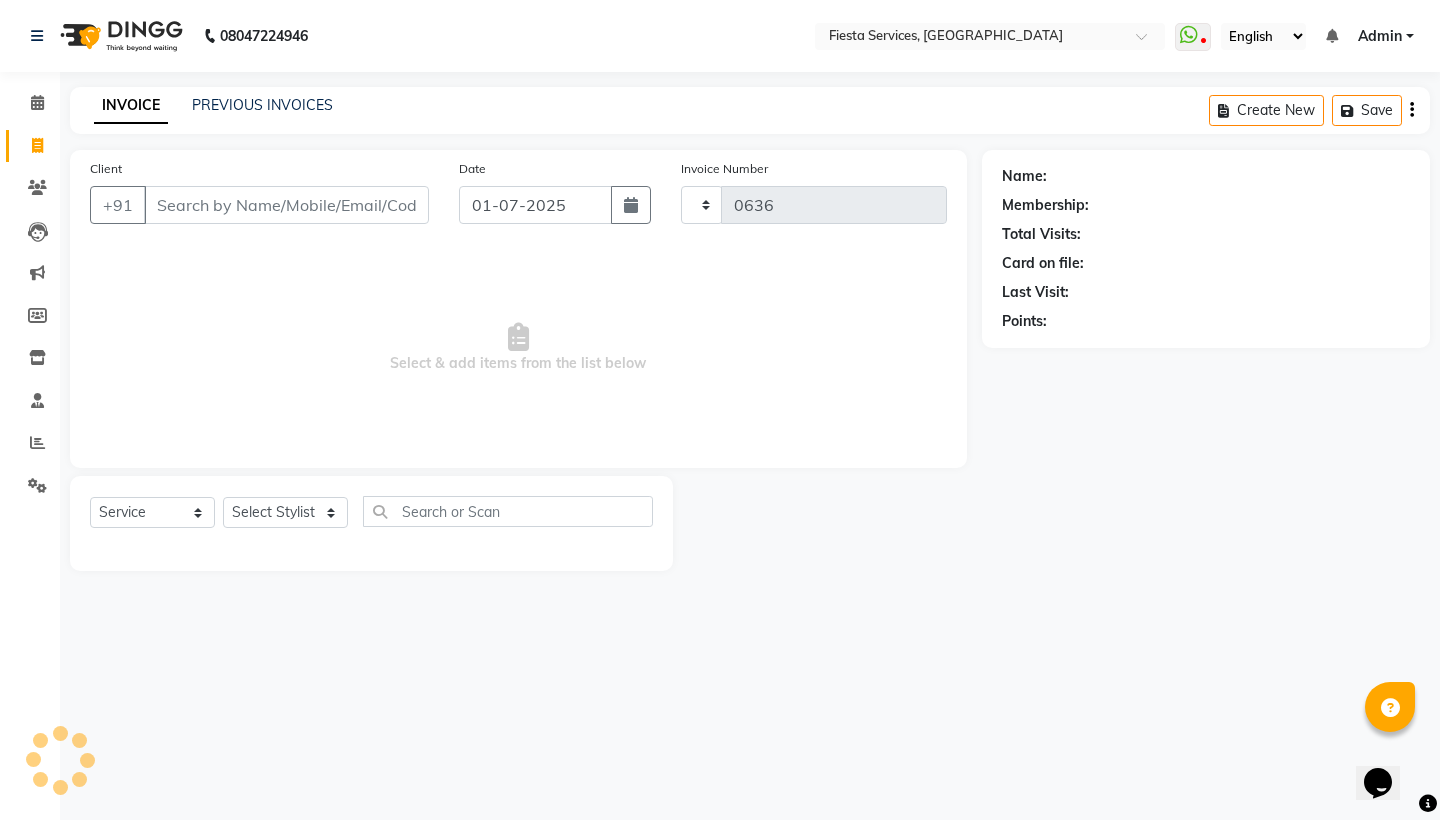 select on "4929" 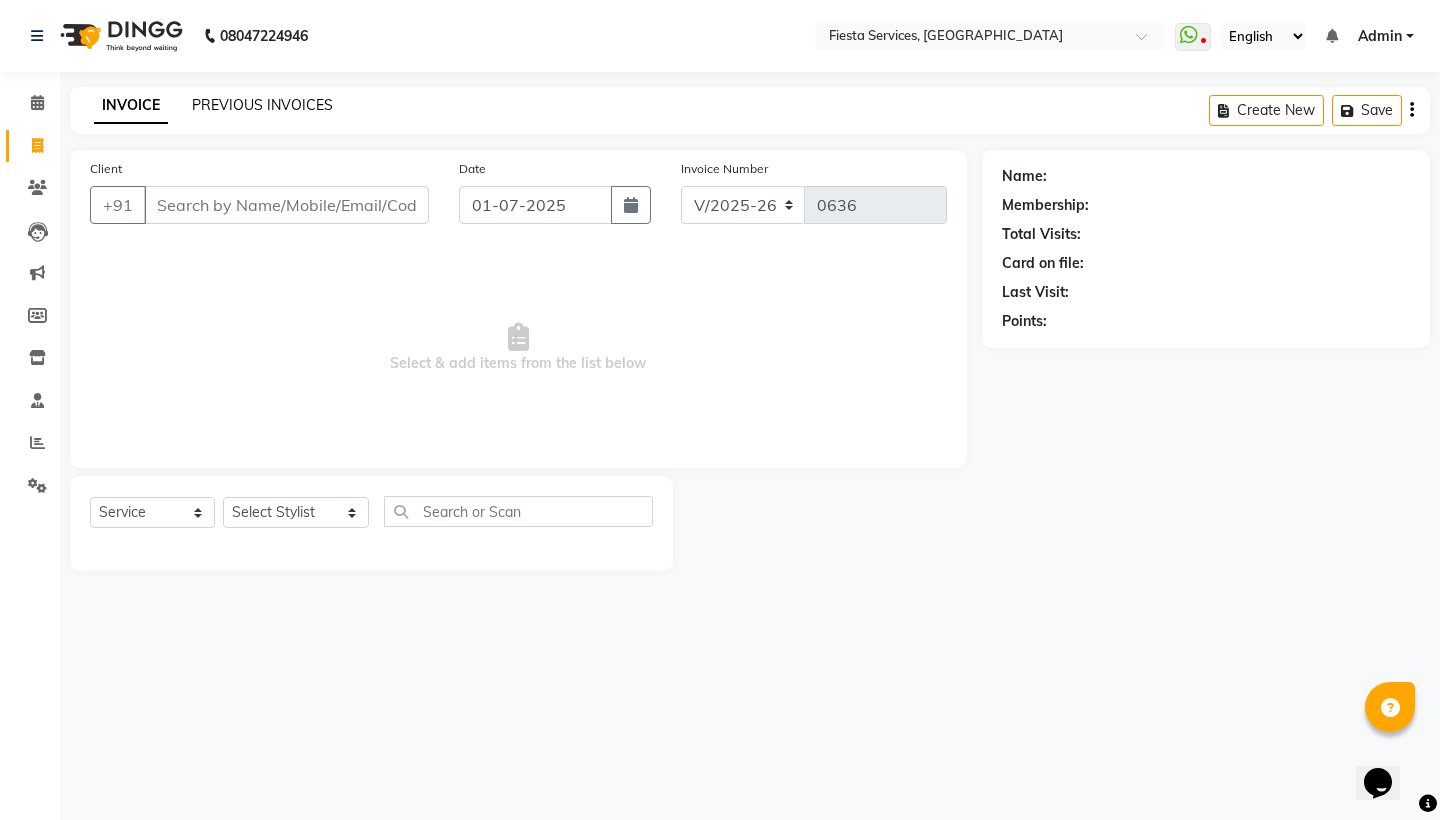 click on "PREVIOUS INVOICES" 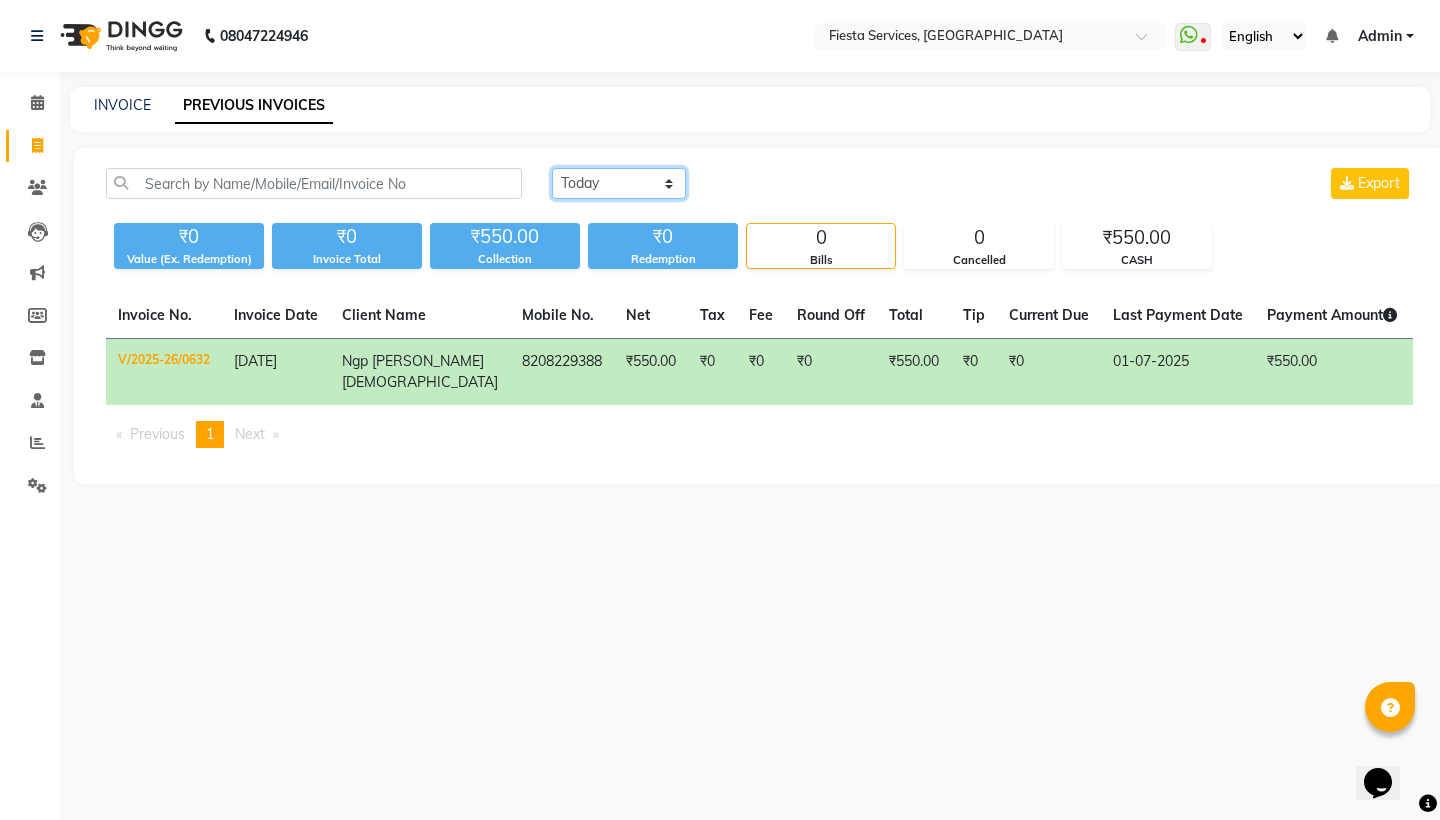 select on "range" 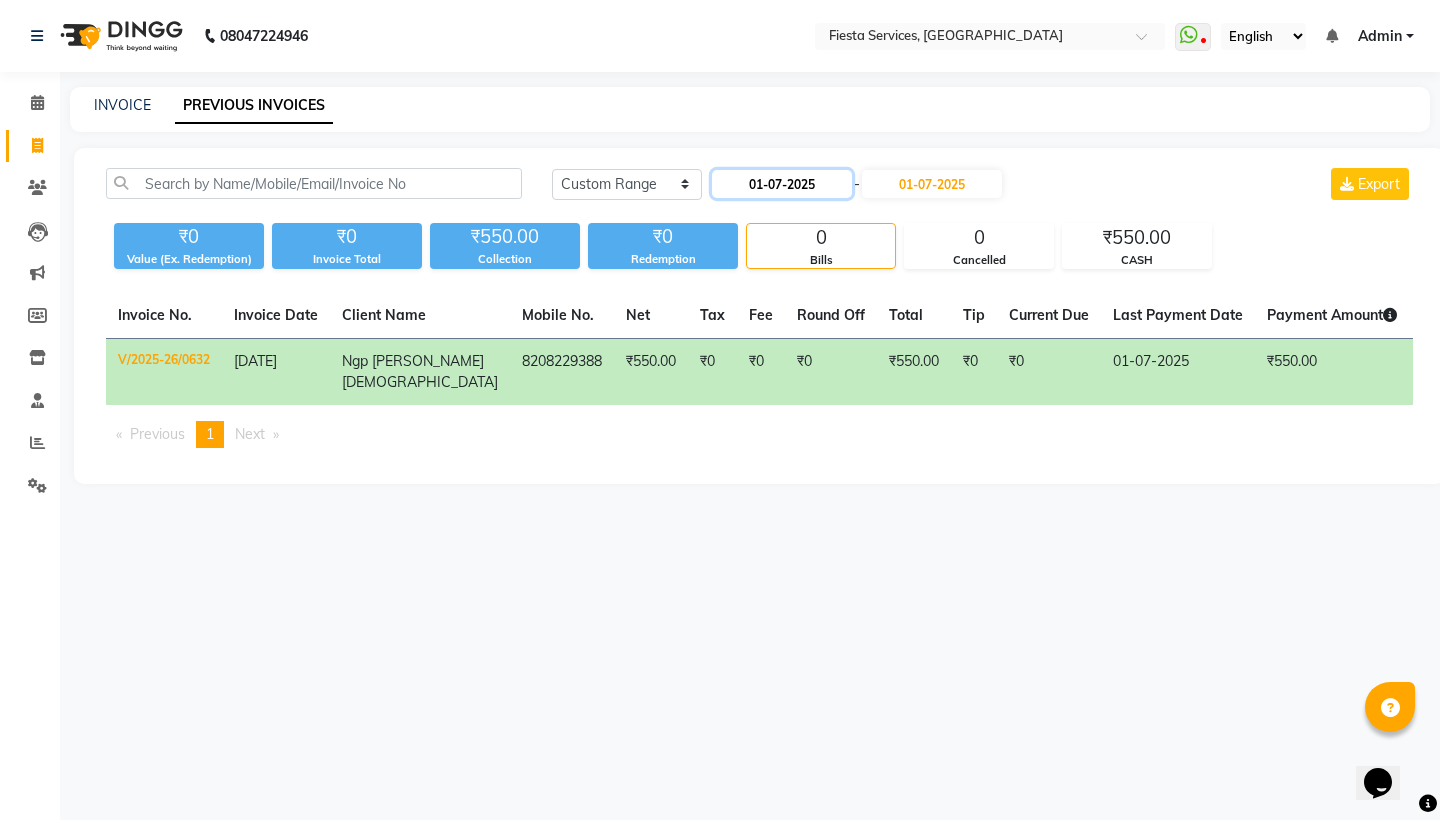 click on "01-07-2025" 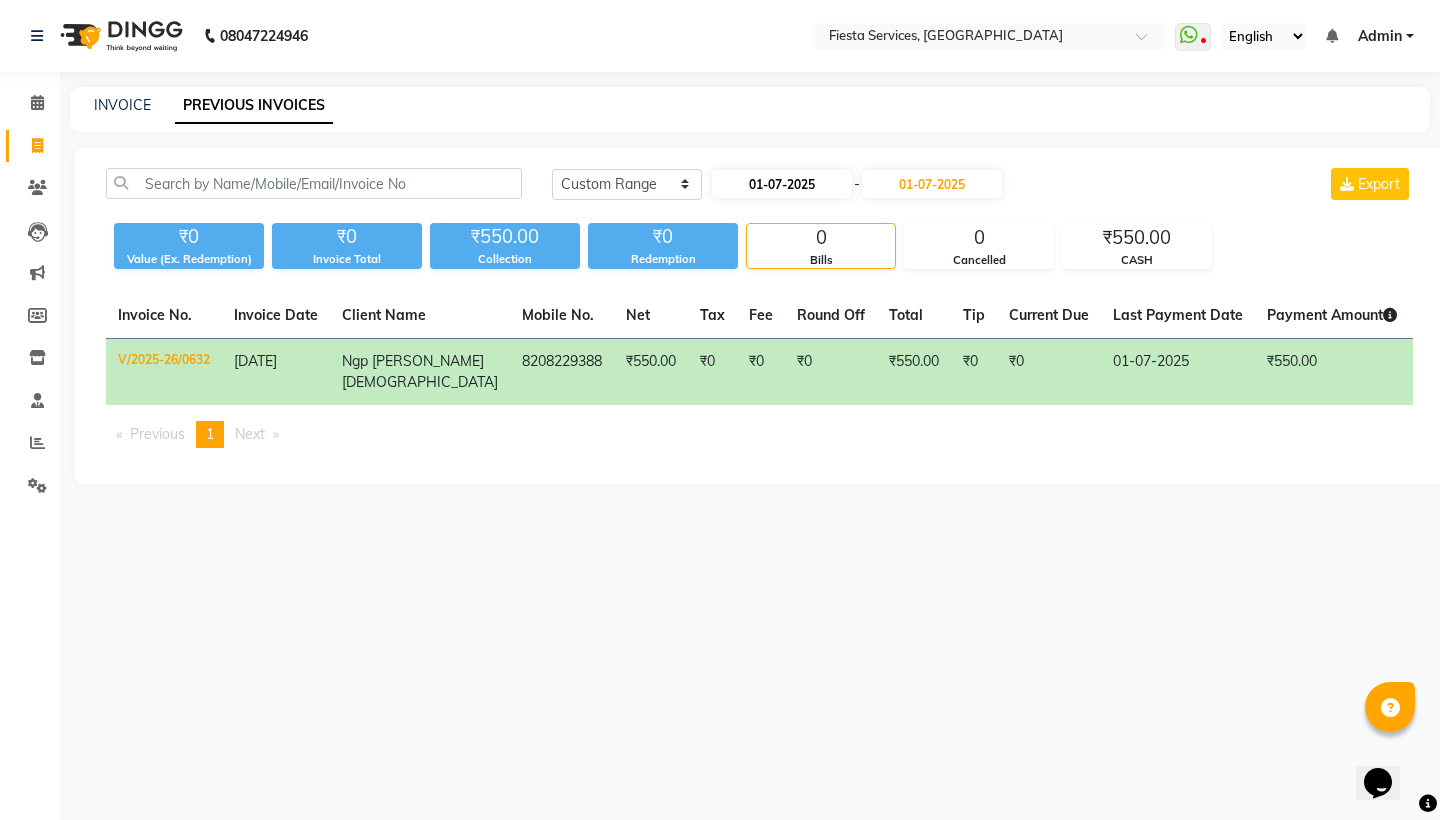 select on "7" 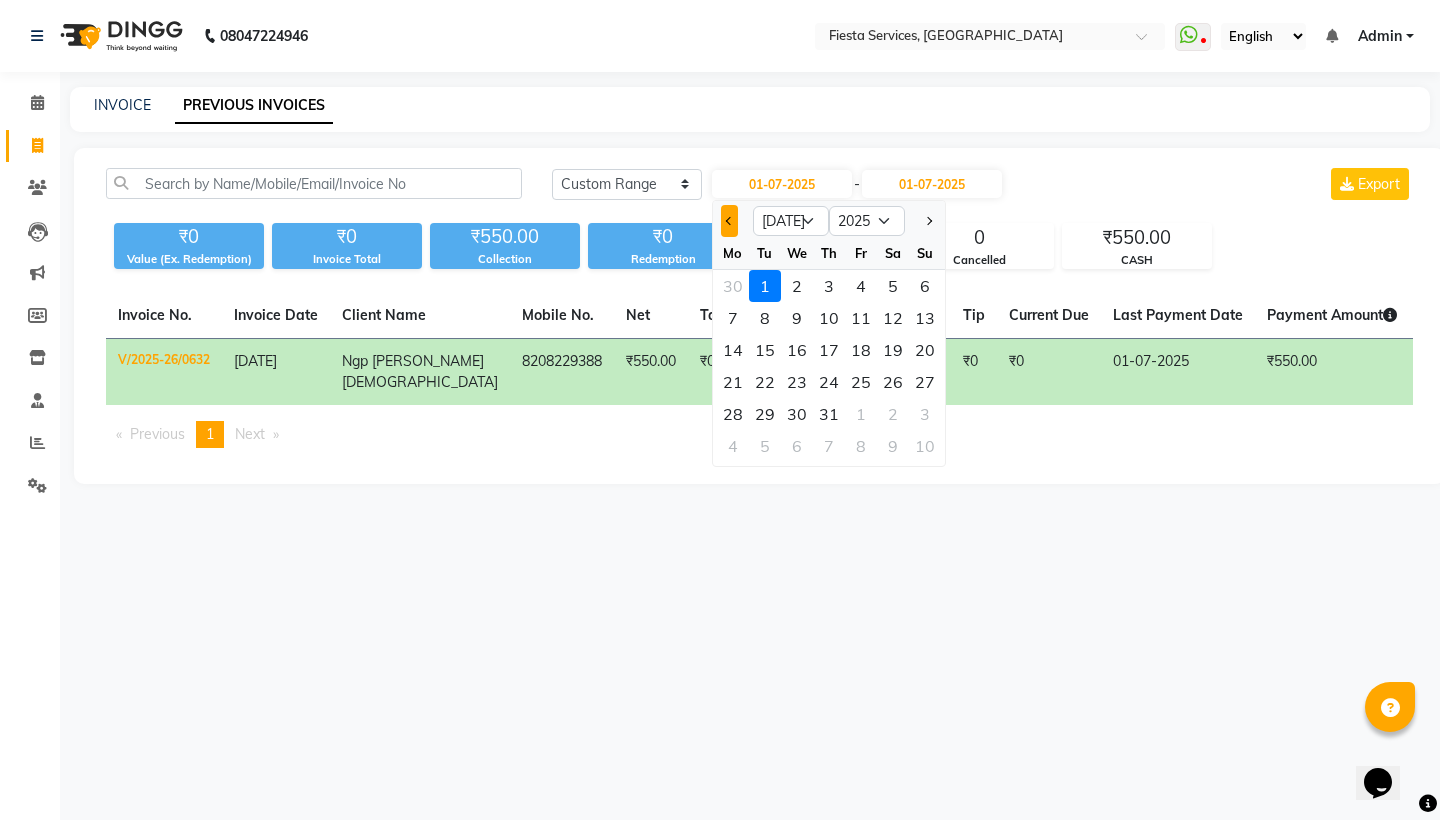 click 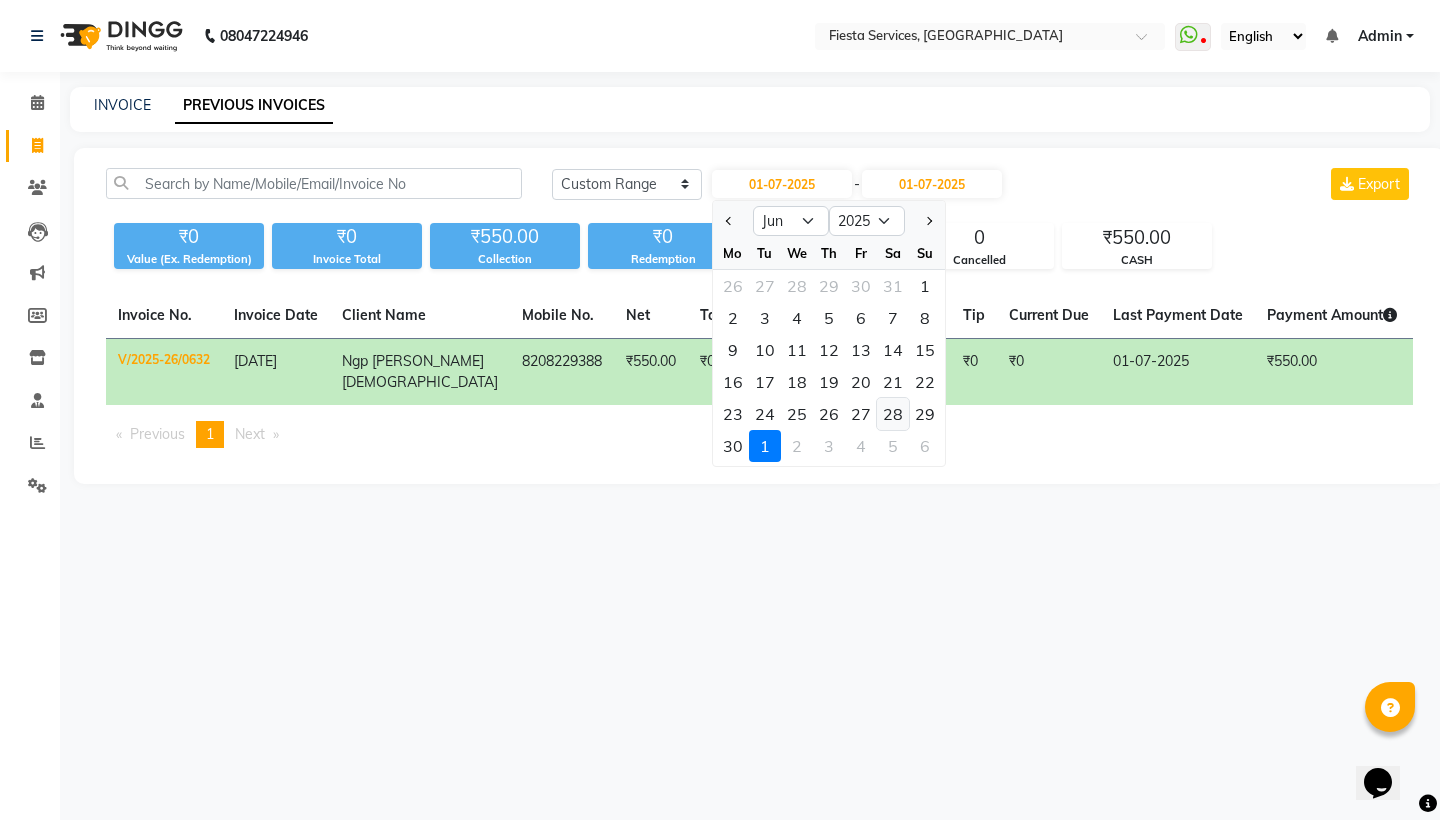 click on "28" 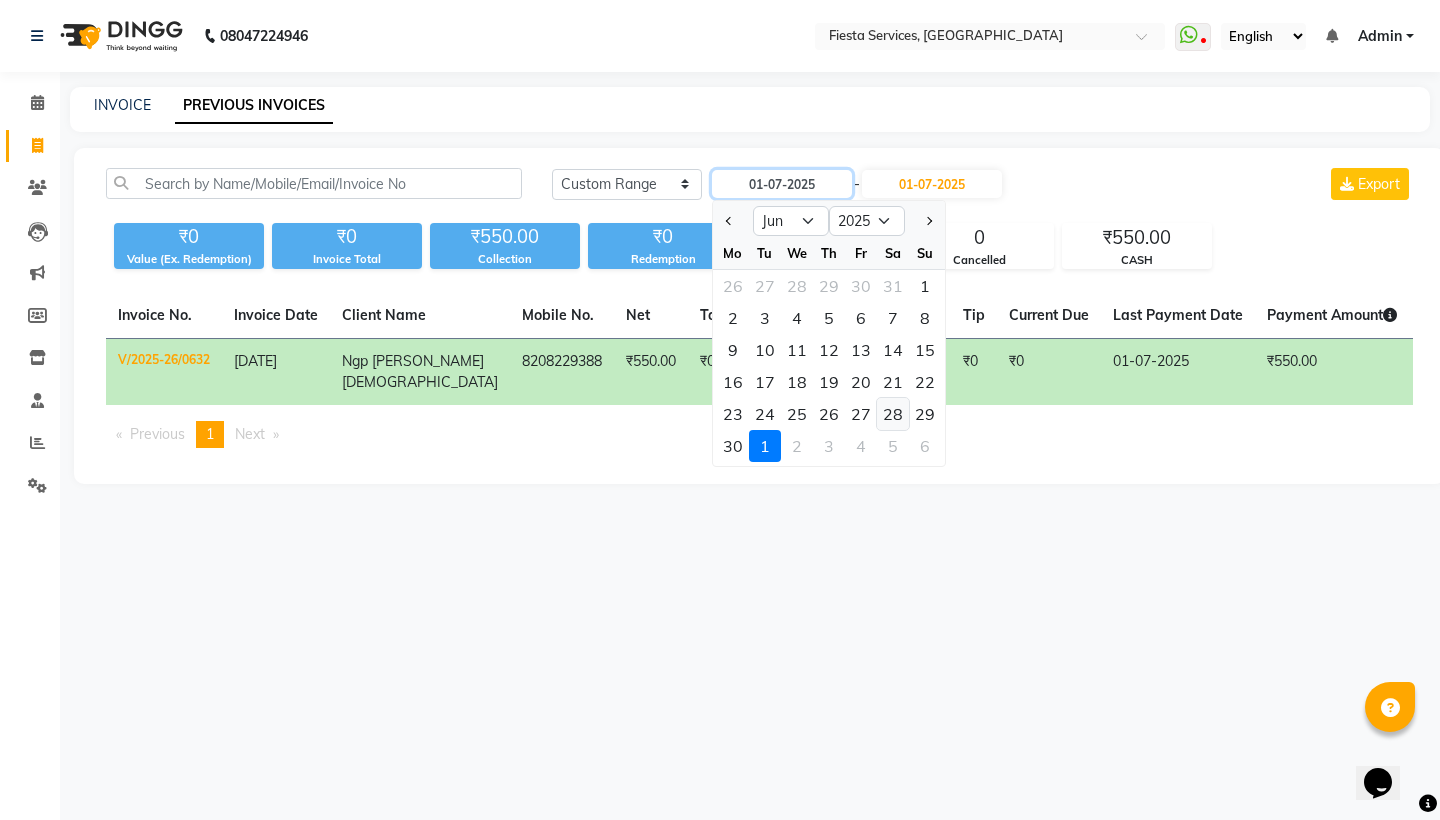 type on "28-06-2025" 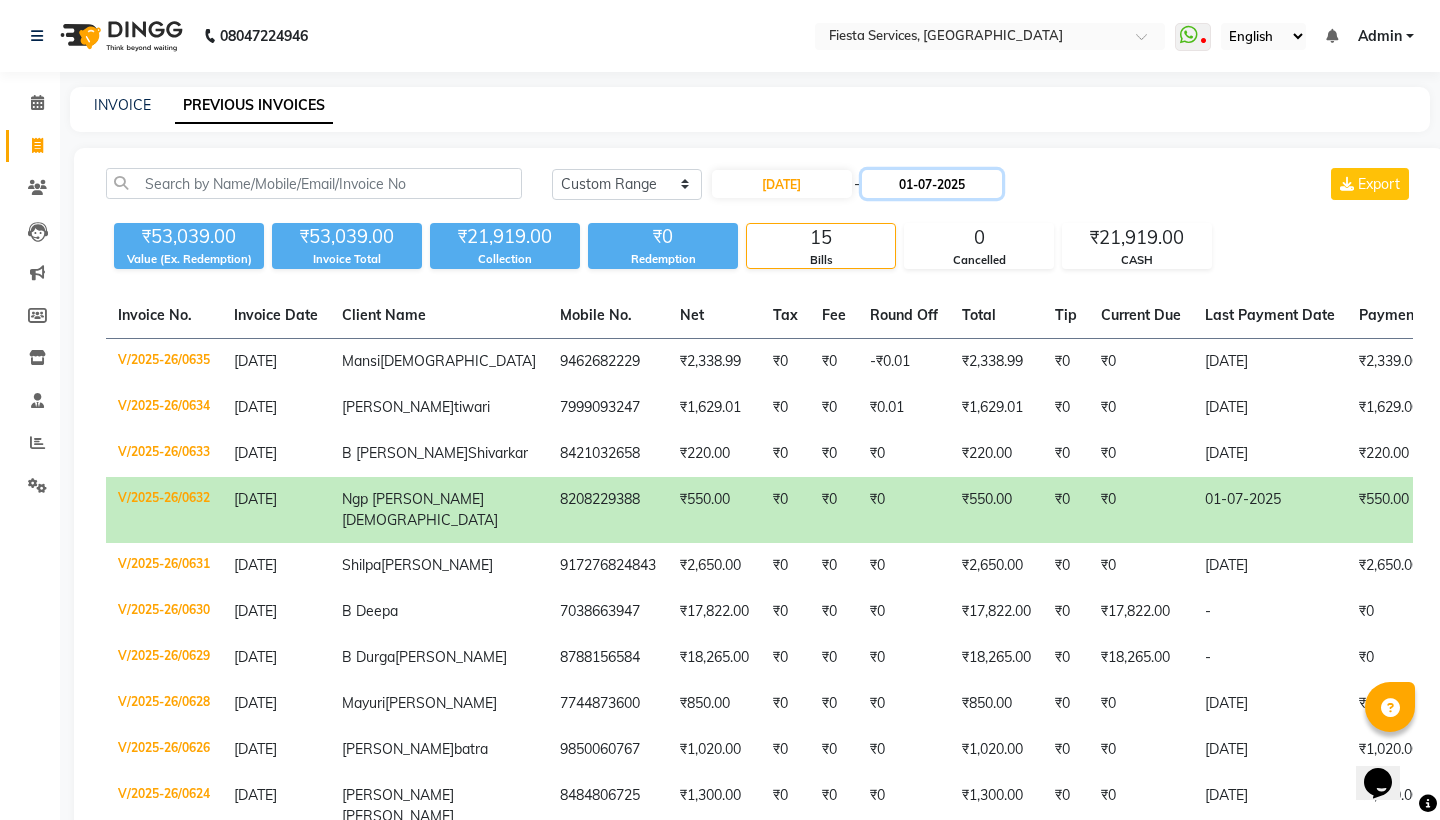 click on "01-07-2025" 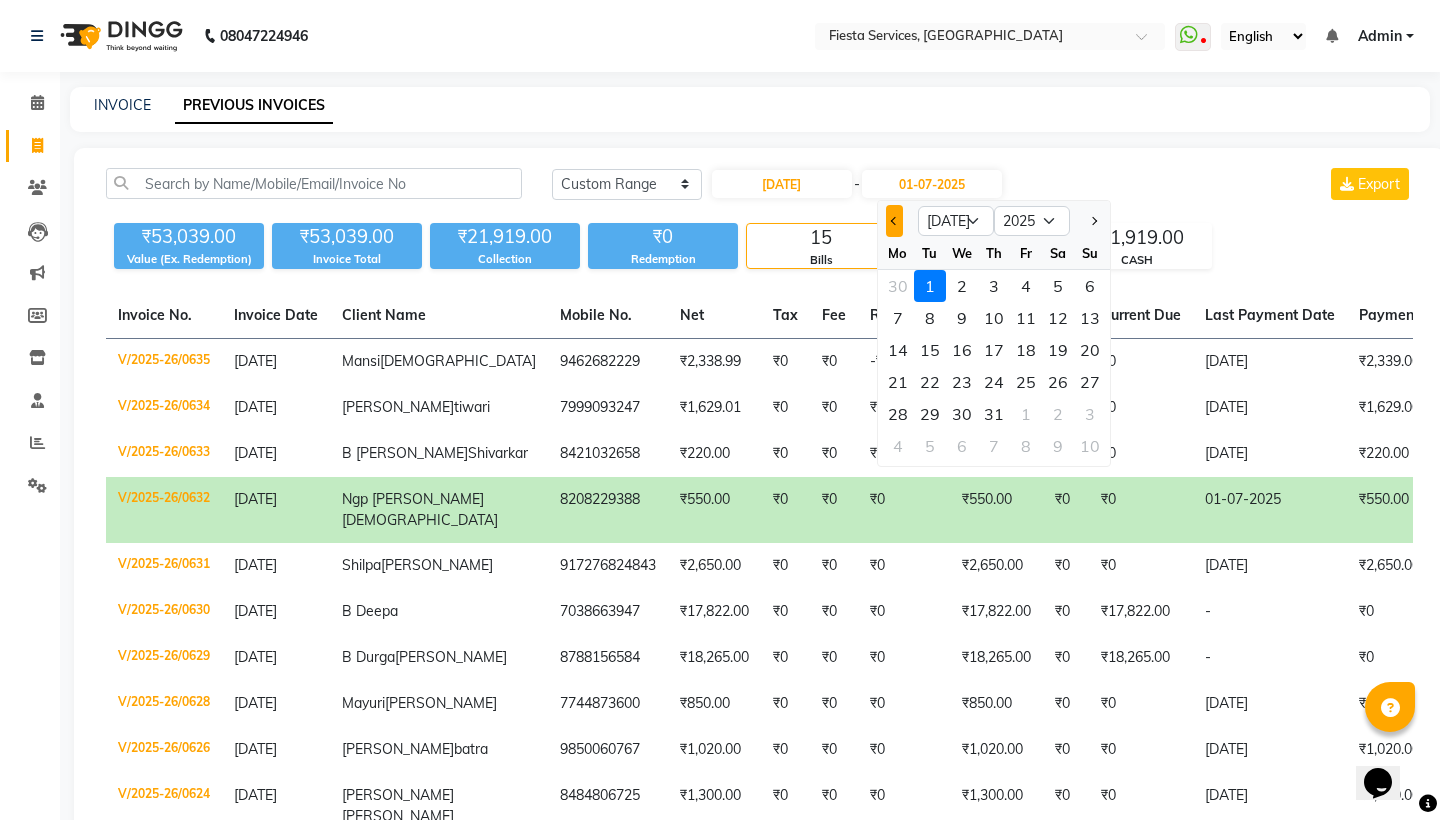 click 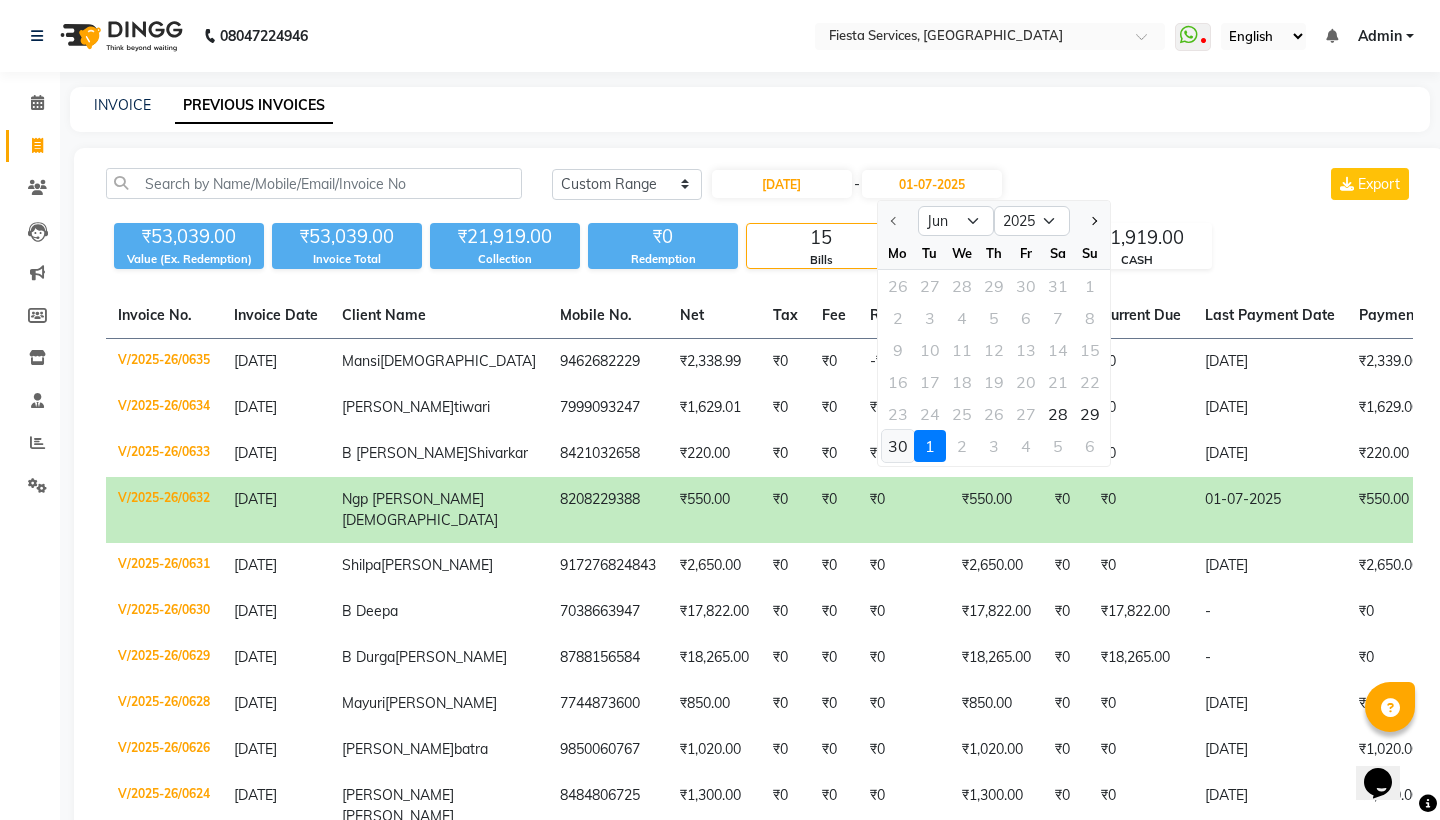 click on "30" 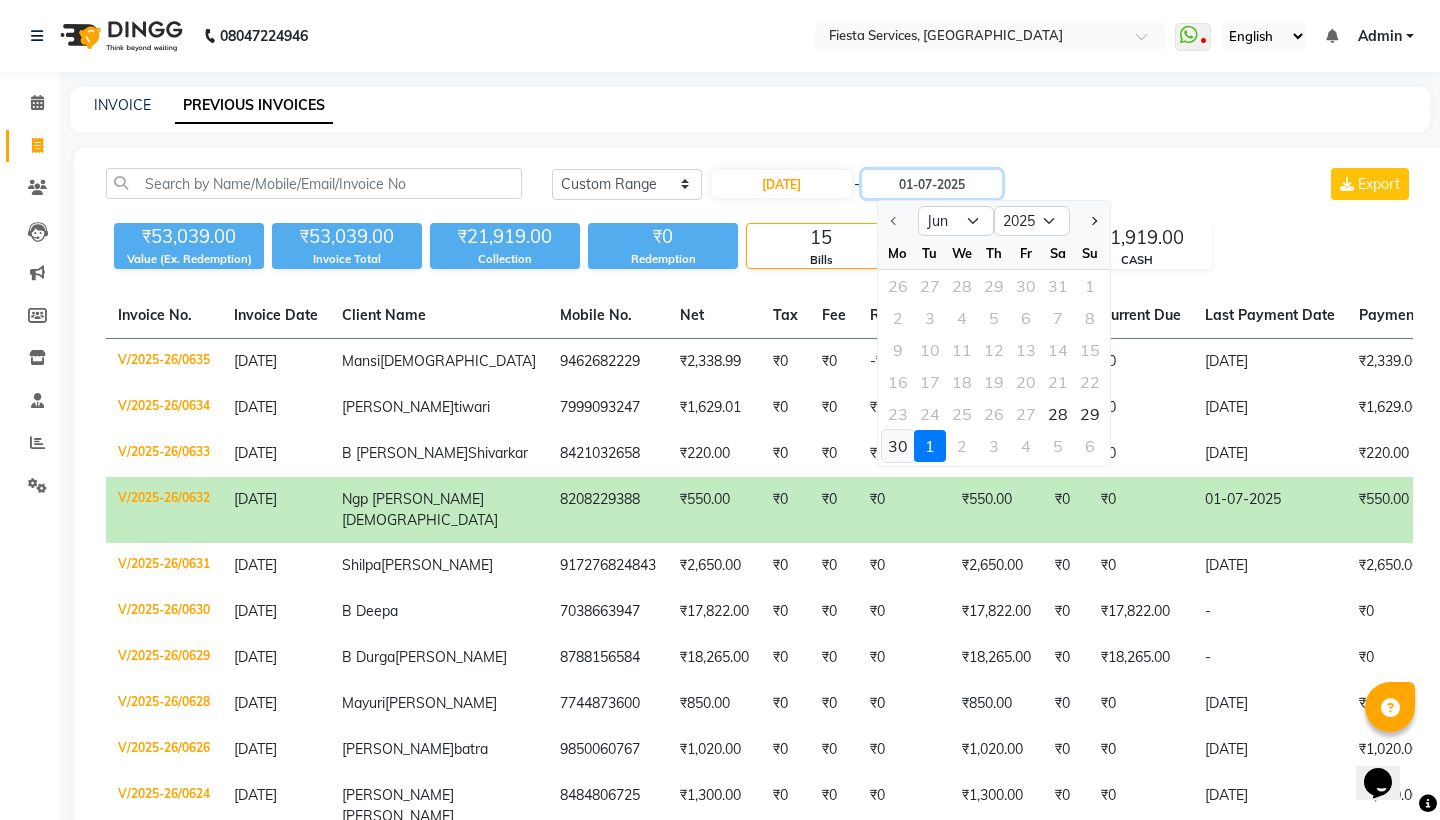 type on "30-06-2025" 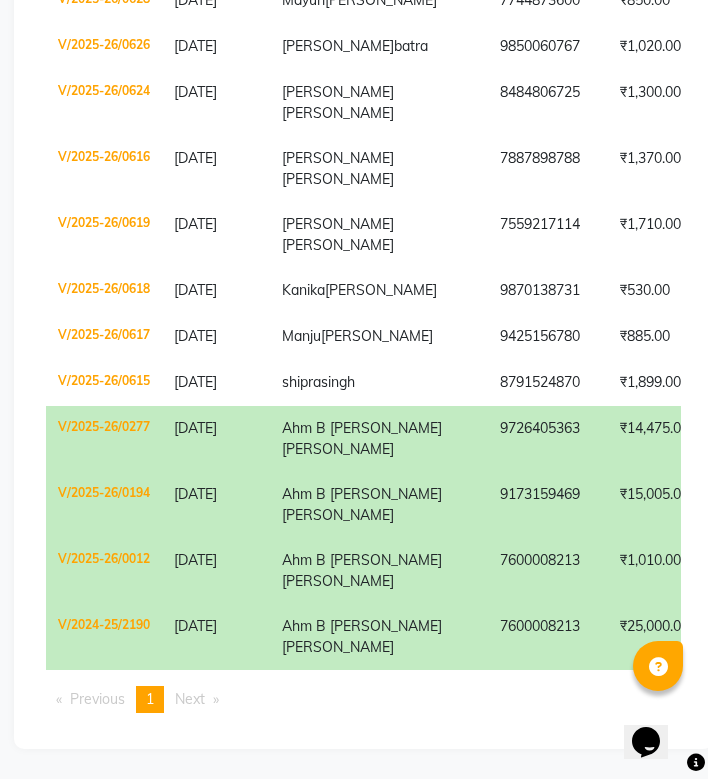 scroll, scrollTop: 891, scrollLeft: 0, axis: vertical 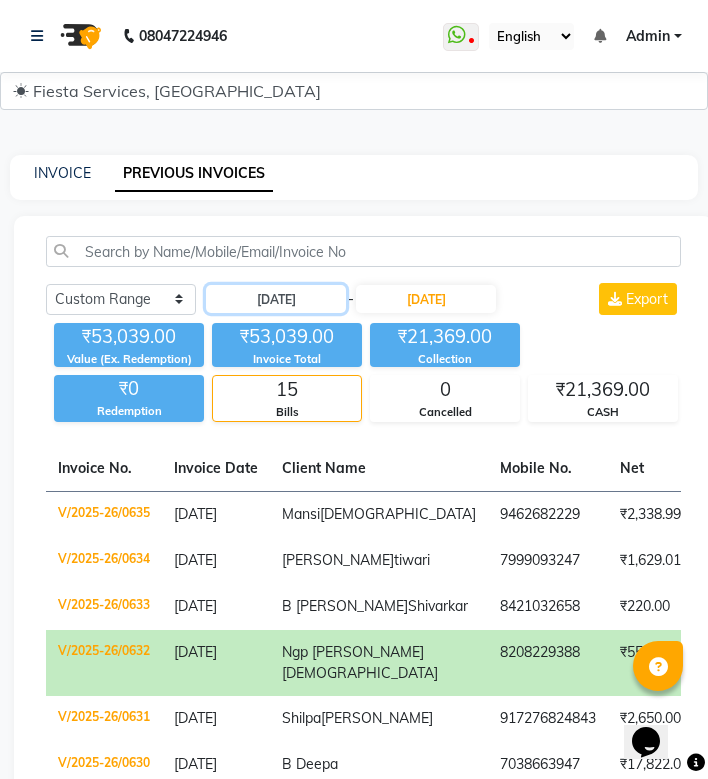 click on "28-06-2025" 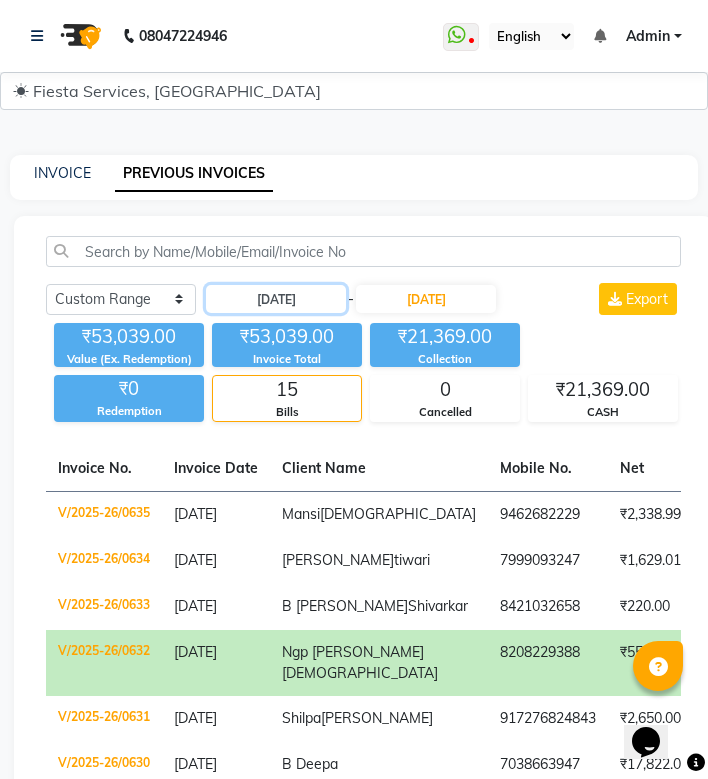 click on "28-06-2025" 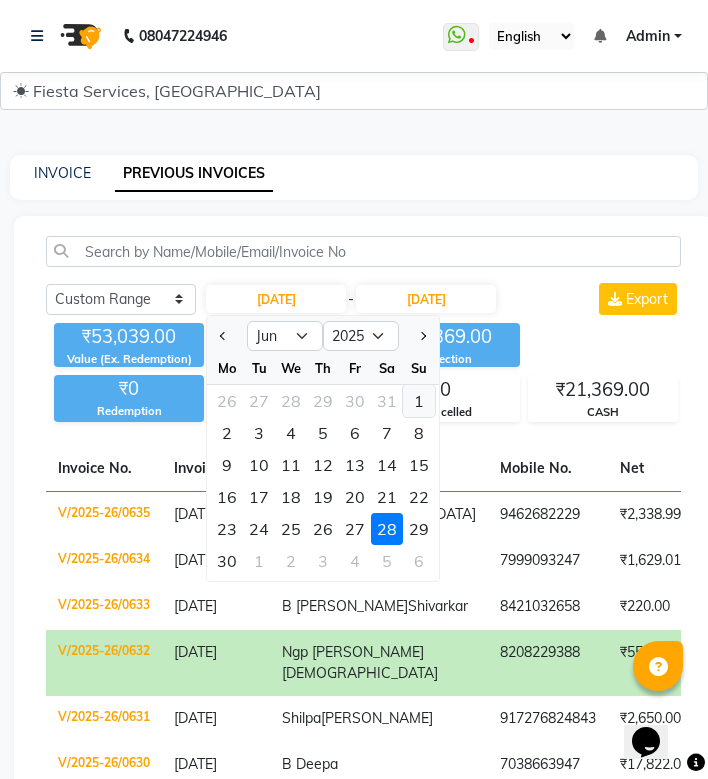 click on "1" 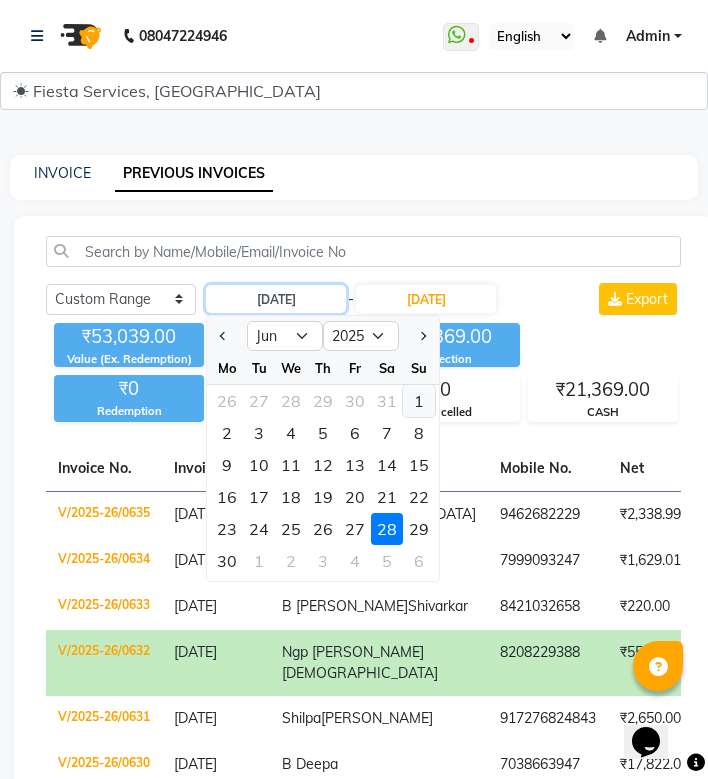 type on "01-06-2025" 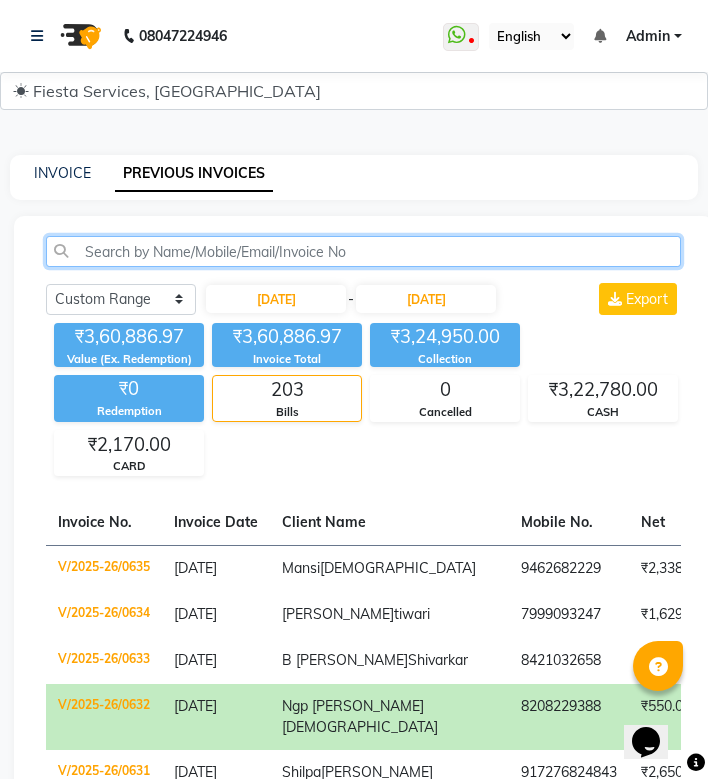 click 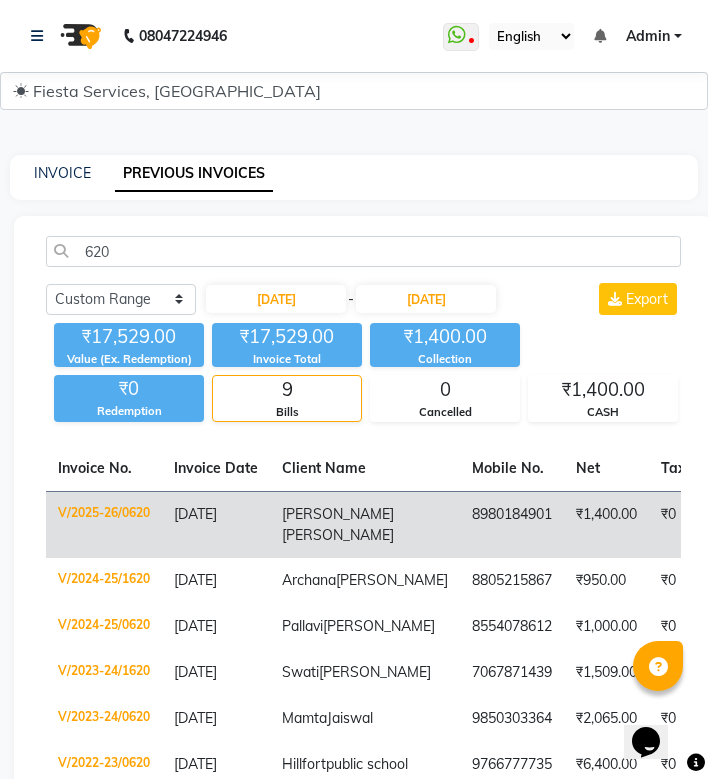 click on "Yesha  Shah" 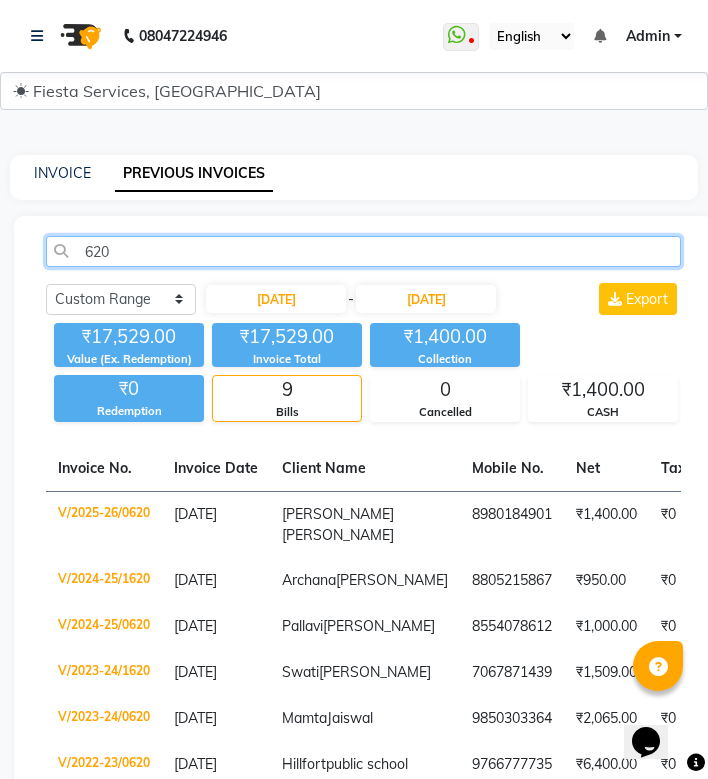 click on "620" 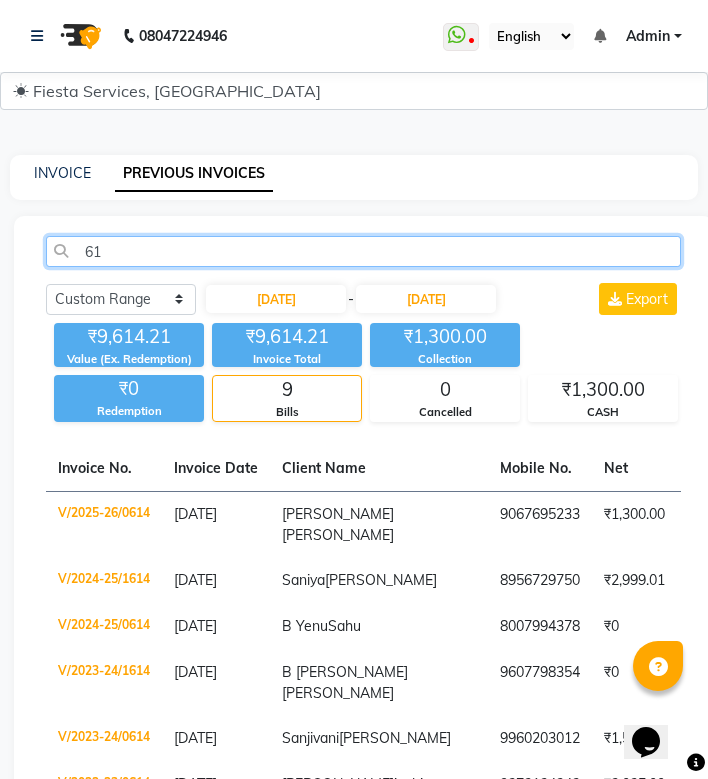 type on "6" 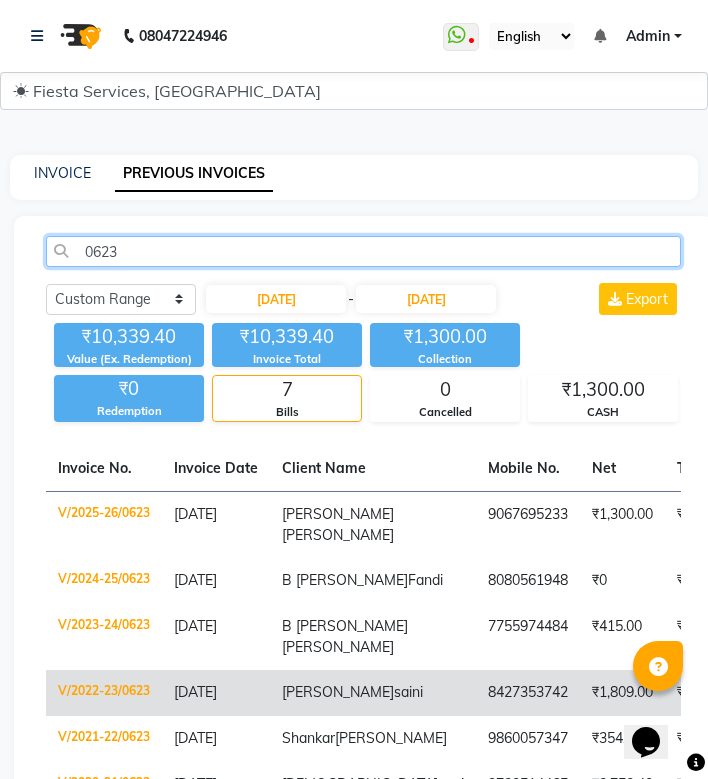 click on "0623" 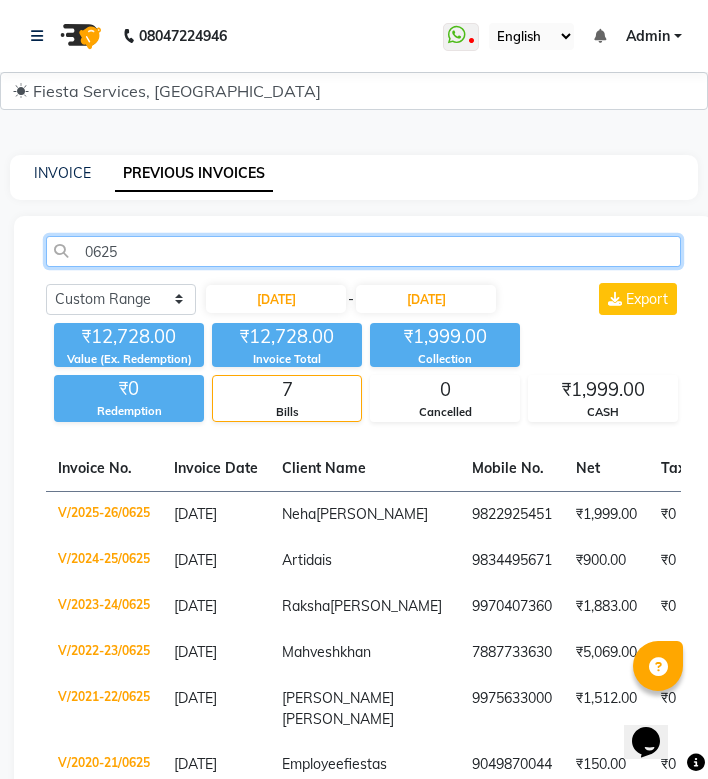 click on "0625" 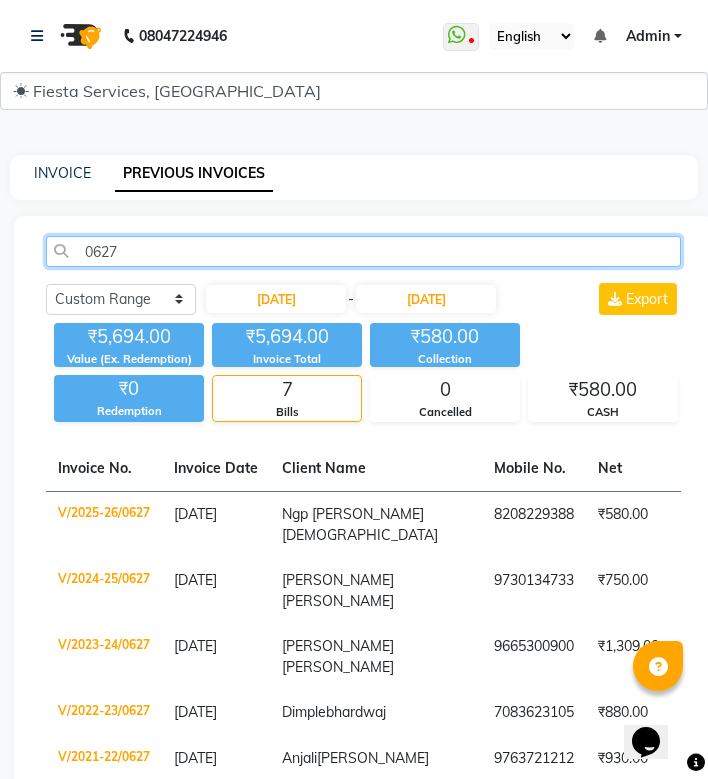 click on "0627" 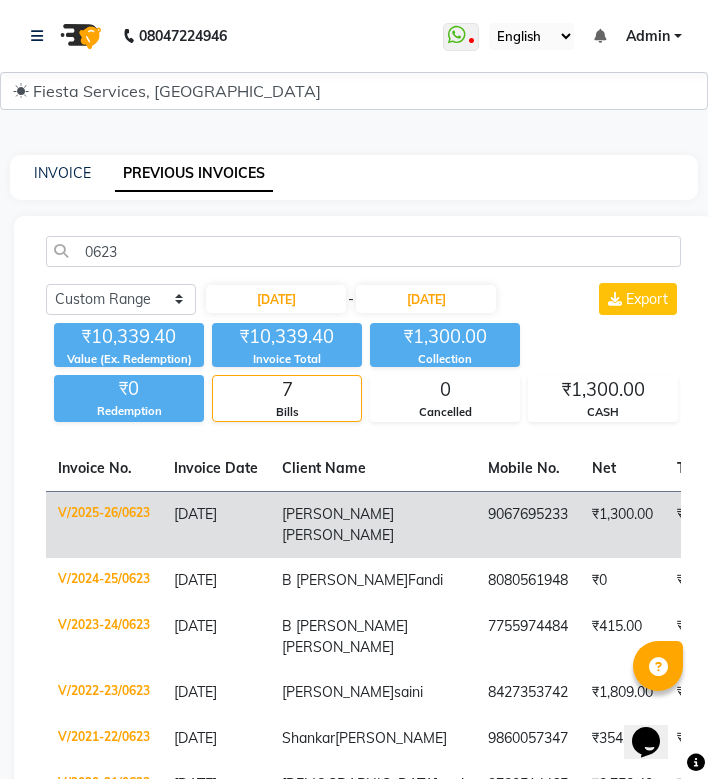 click on "V/2025-26/0623" 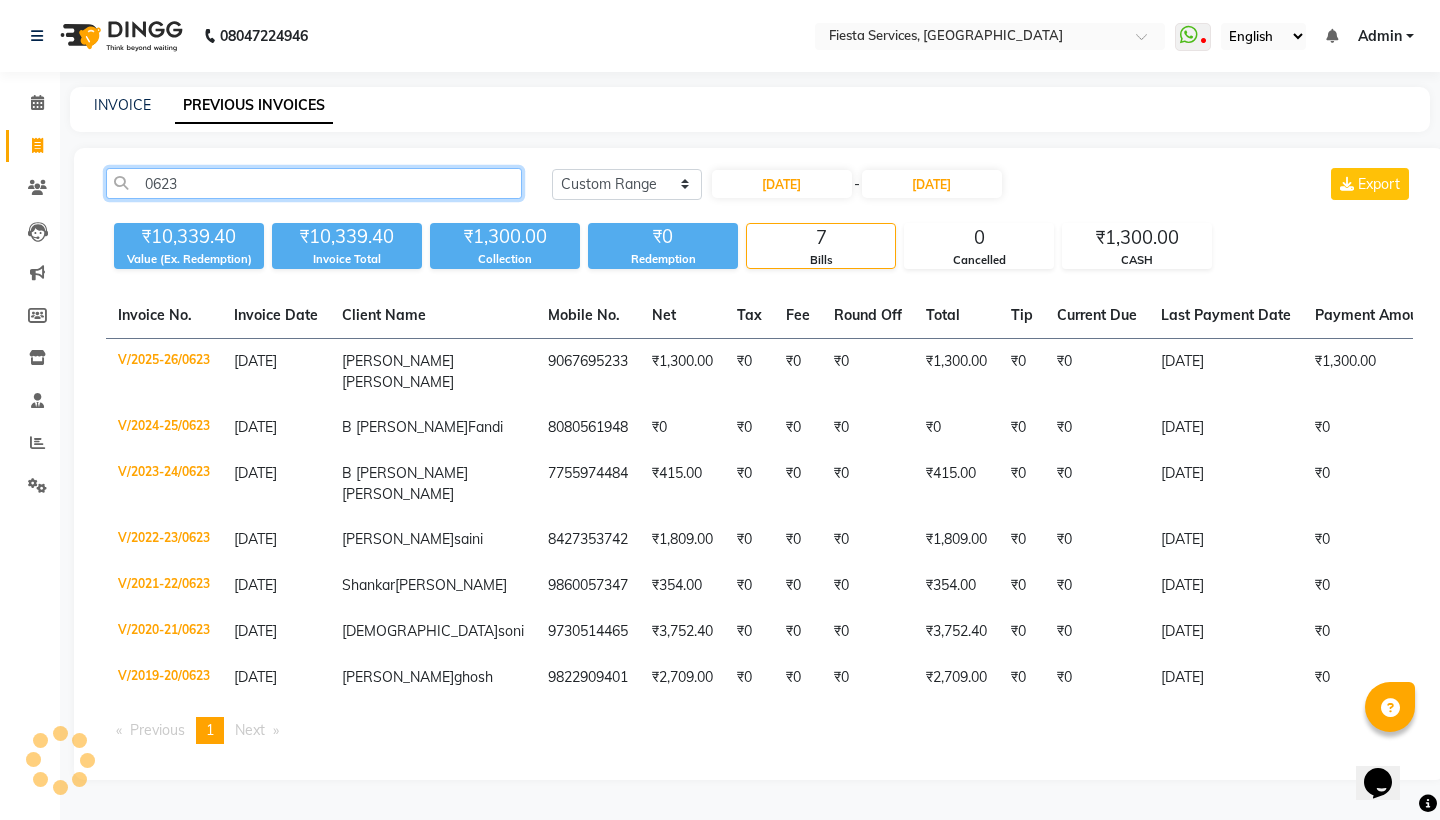 click on "0623" 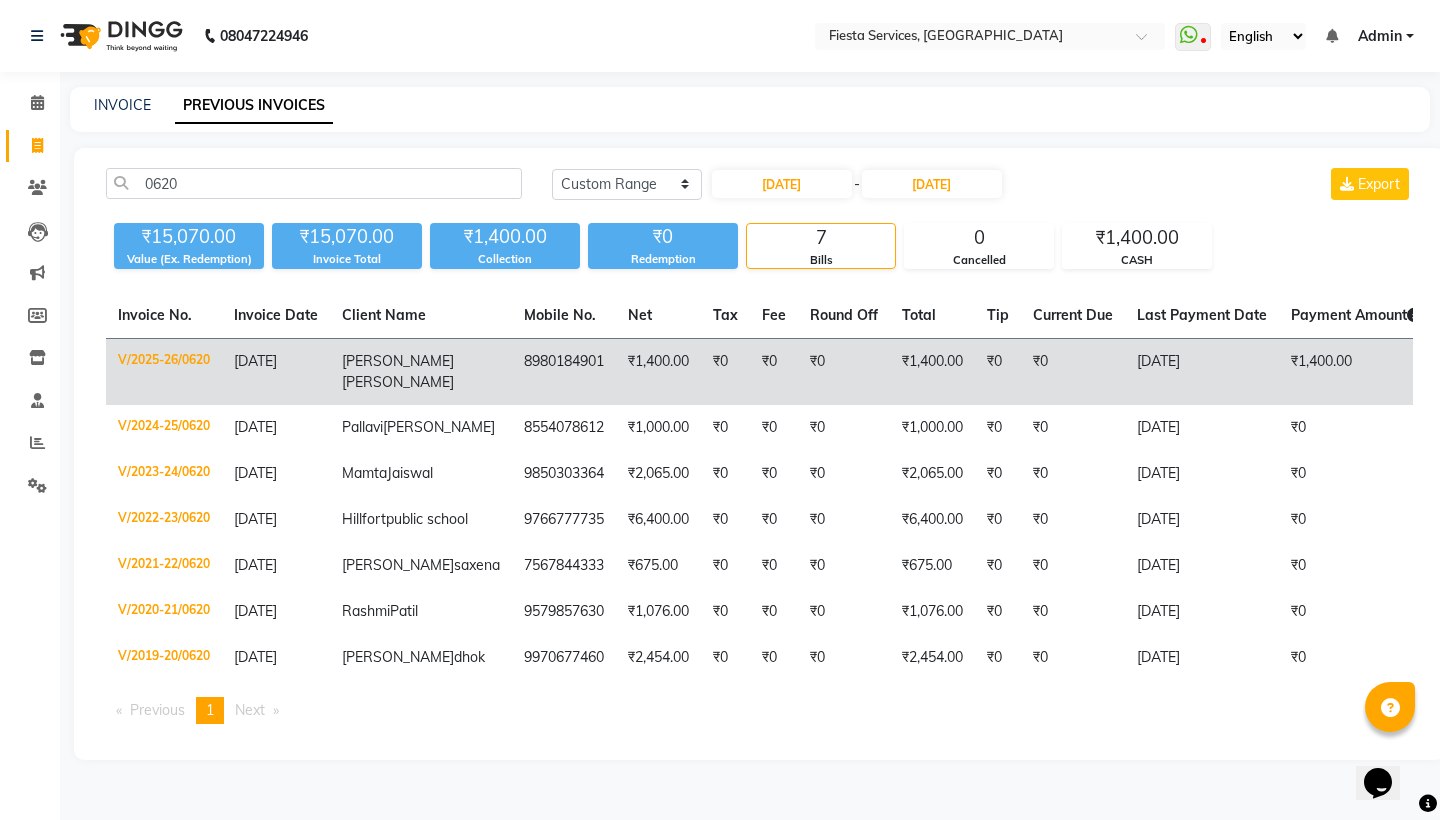 click on "27-06-2025" 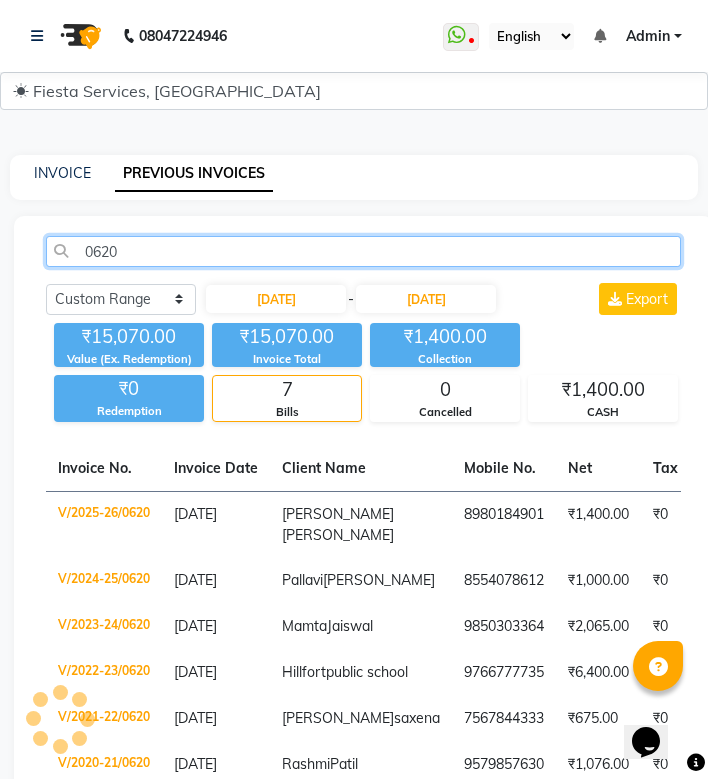 click on "0620" 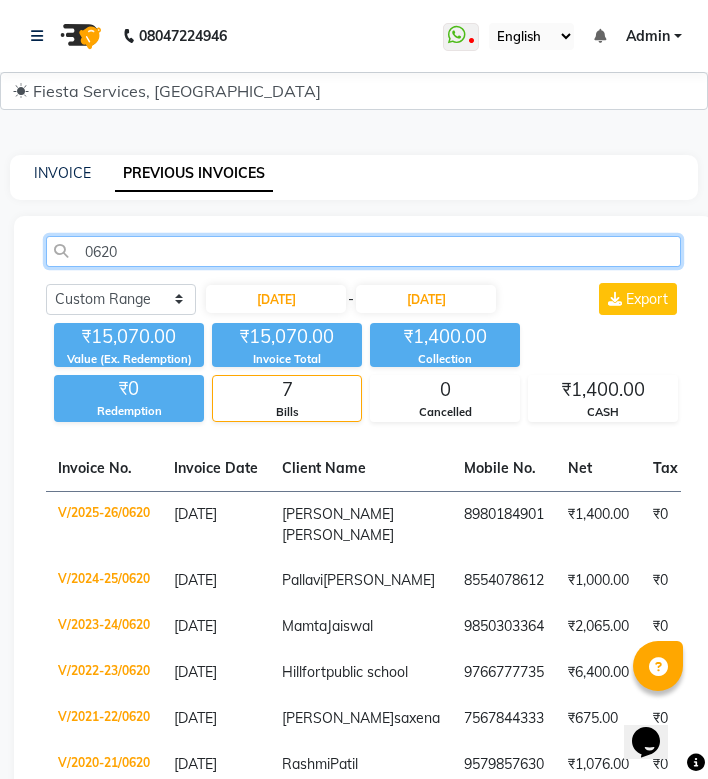 click on "0620" 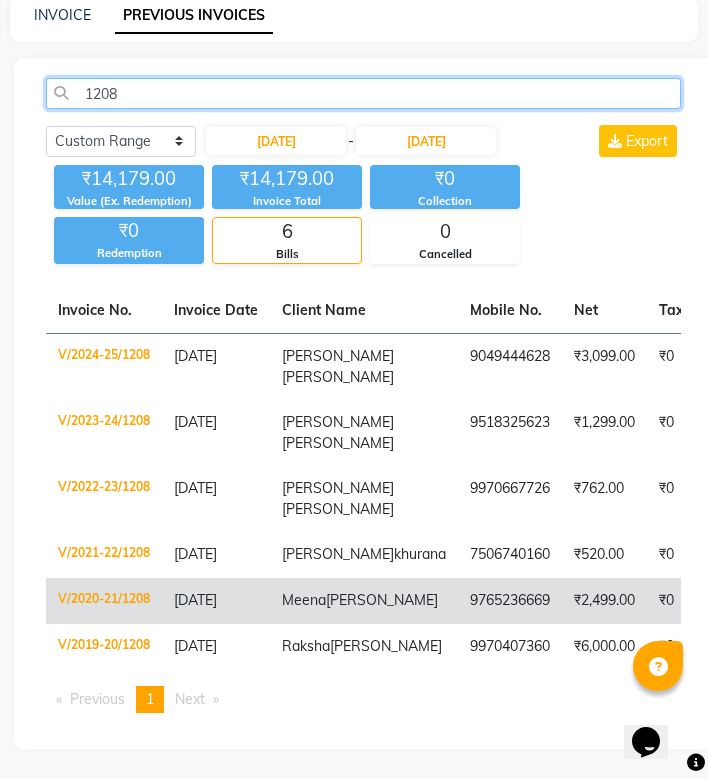 scroll, scrollTop: 242, scrollLeft: 0, axis: vertical 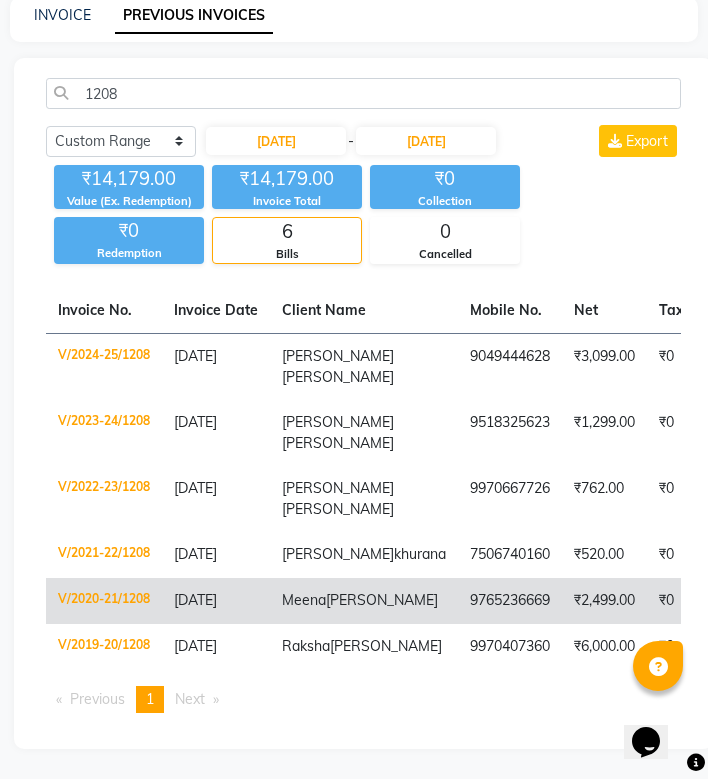 click on "V/2020-21/1208" 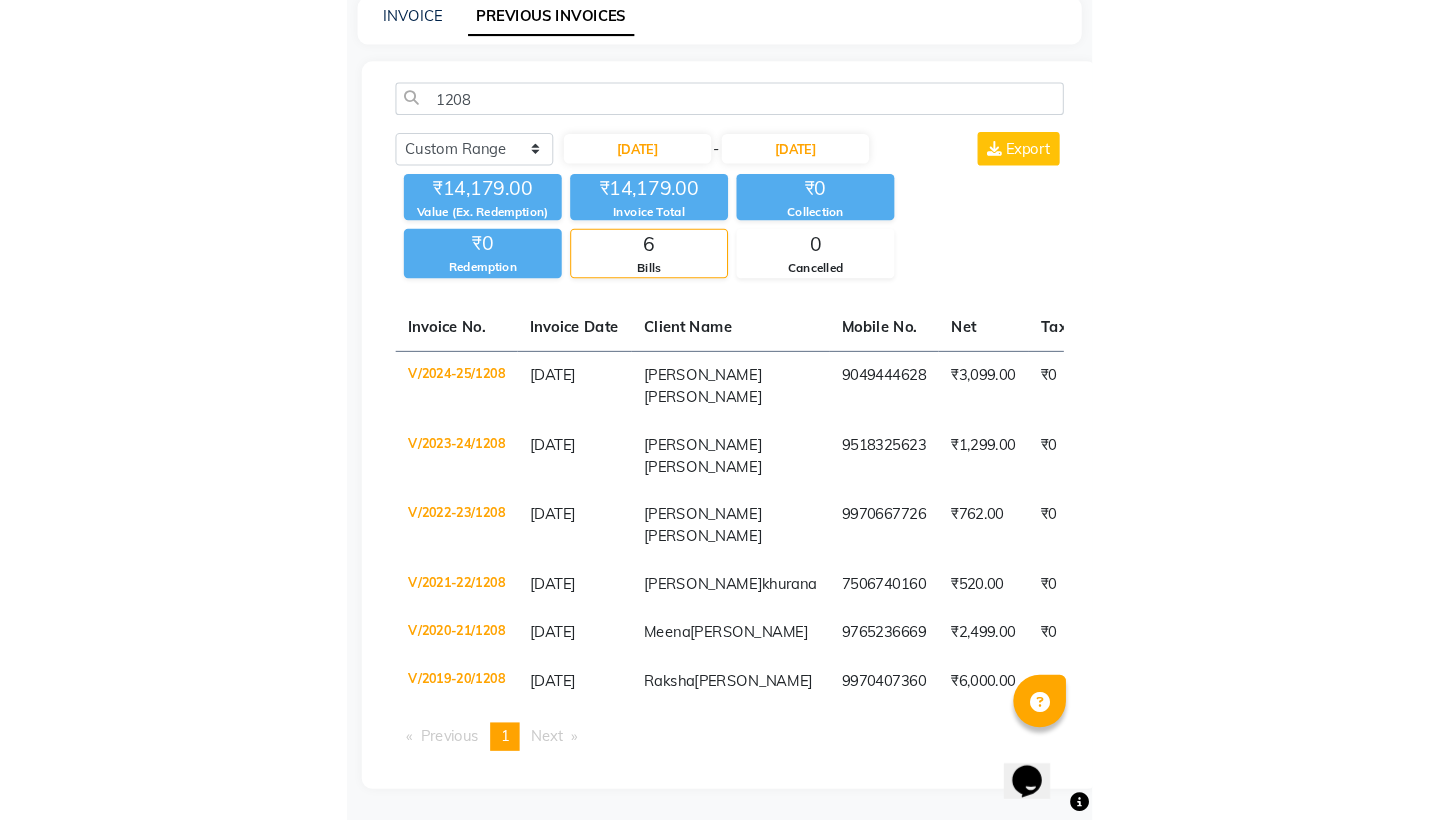 scroll, scrollTop: 23, scrollLeft: 0, axis: vertical 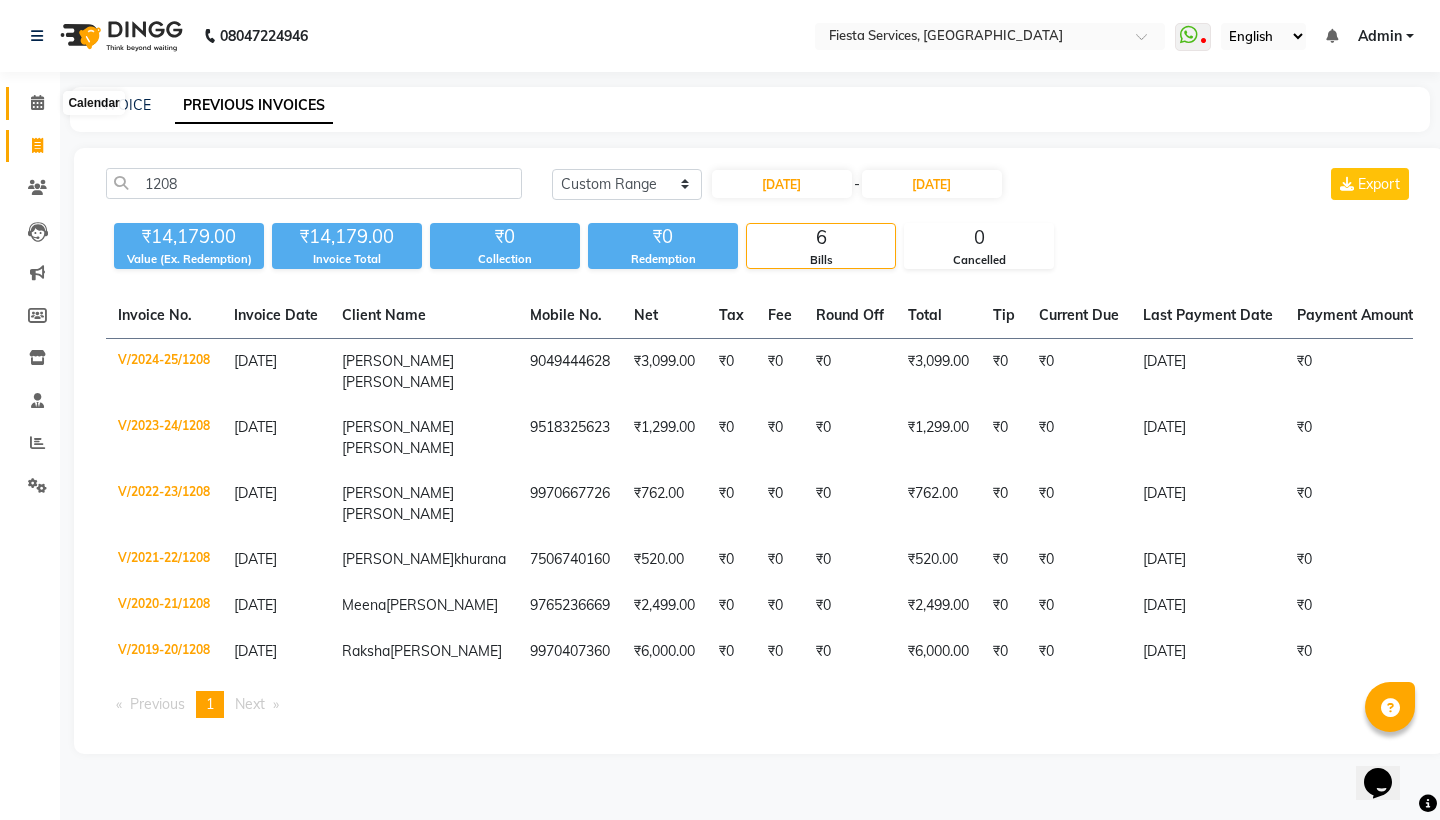 click 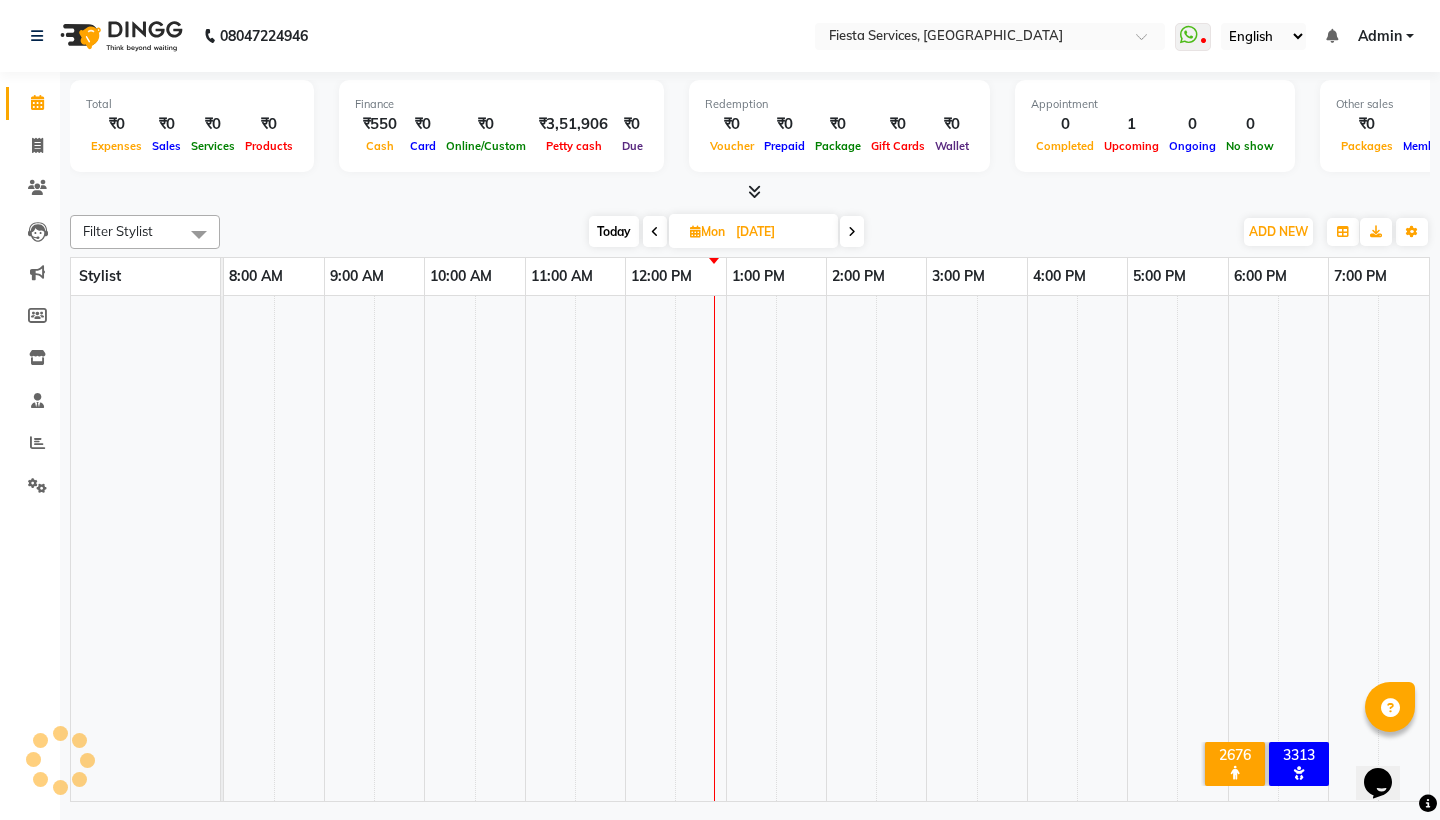 scroll, scrollTop: 0, scrollLeft: 0, axis: both 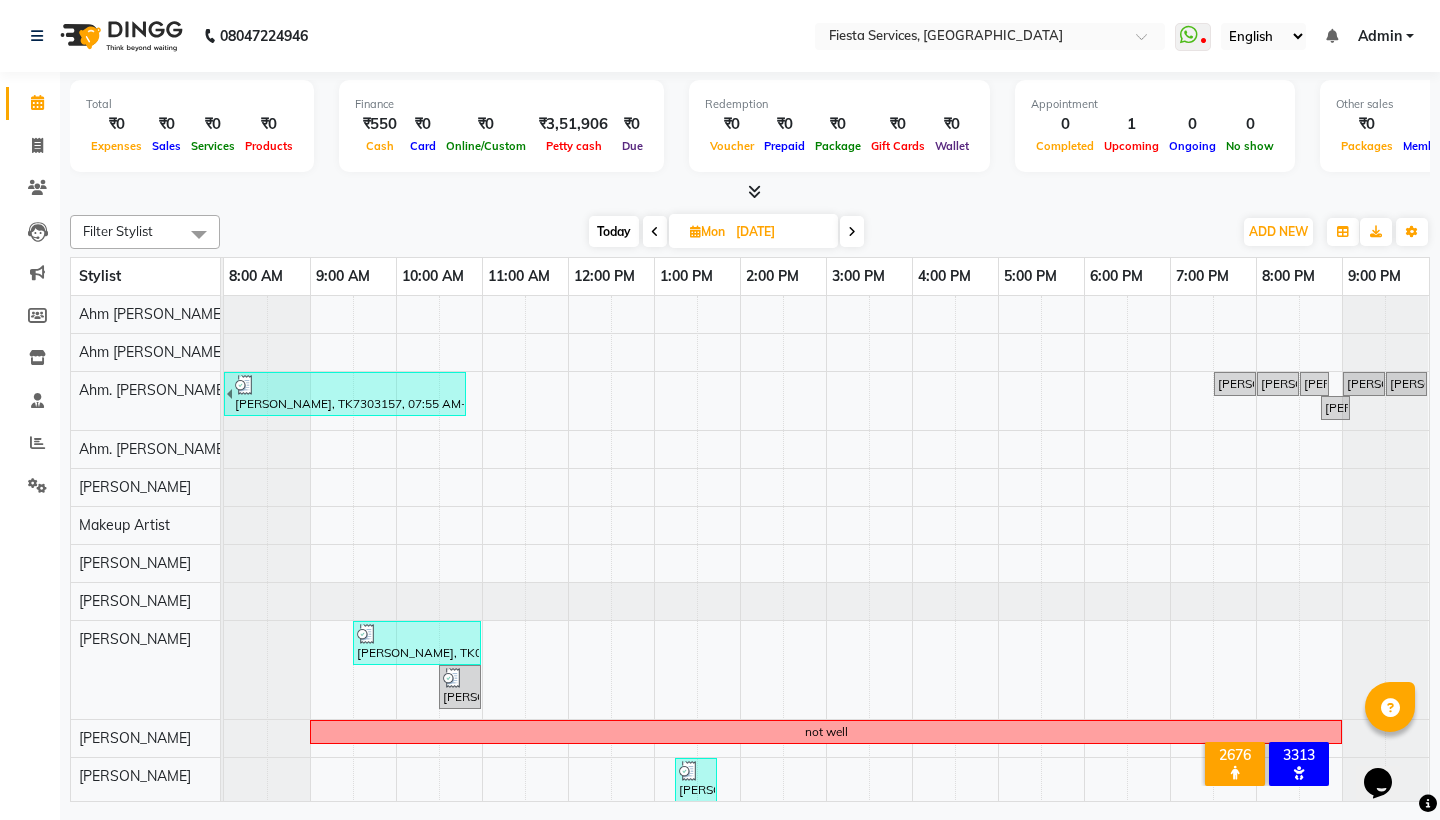 click on "Today" at bounding box center (614, 231) 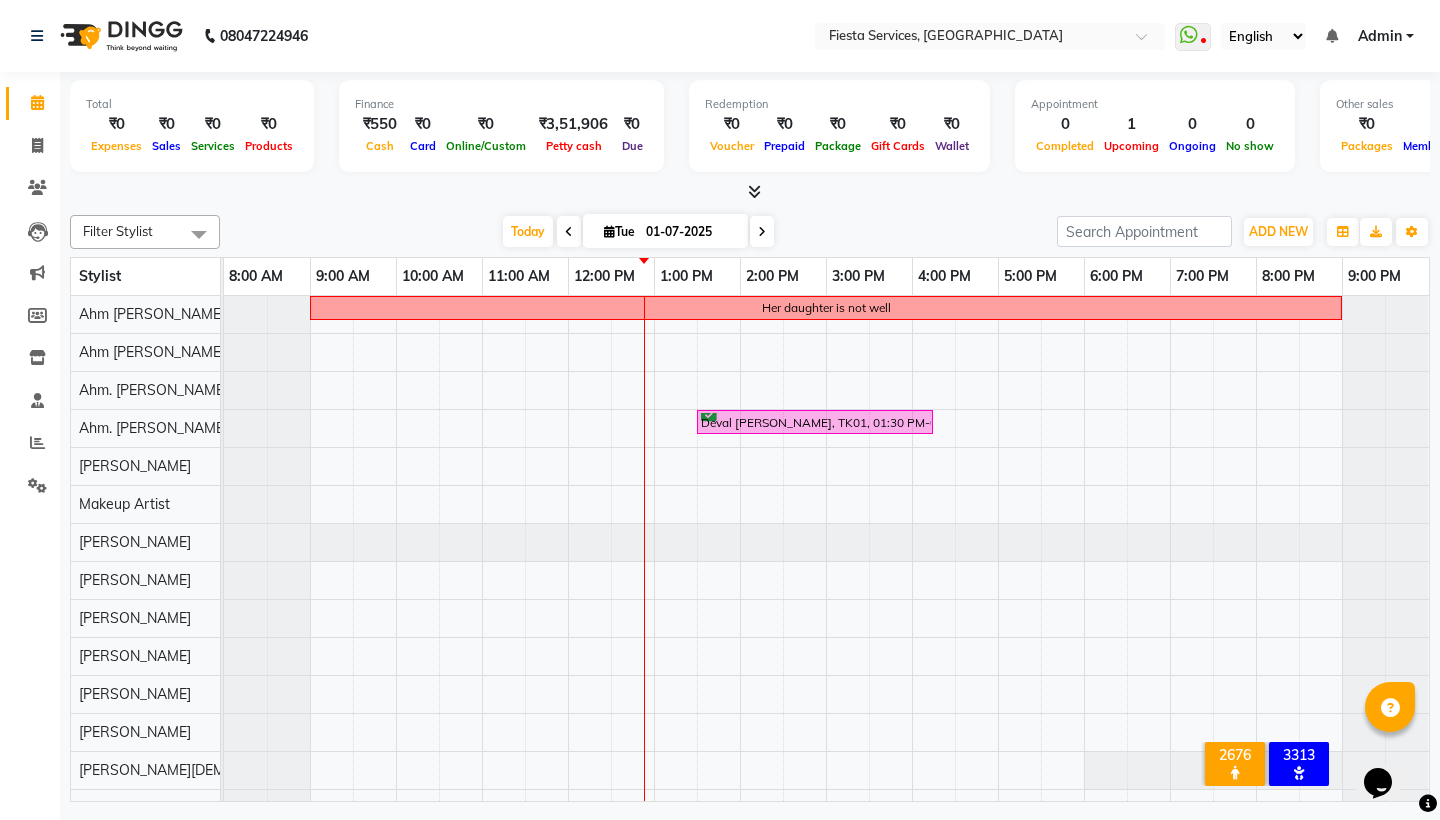 scroll, scrollTop: 27, scrollLeft: 0, axis: vertical 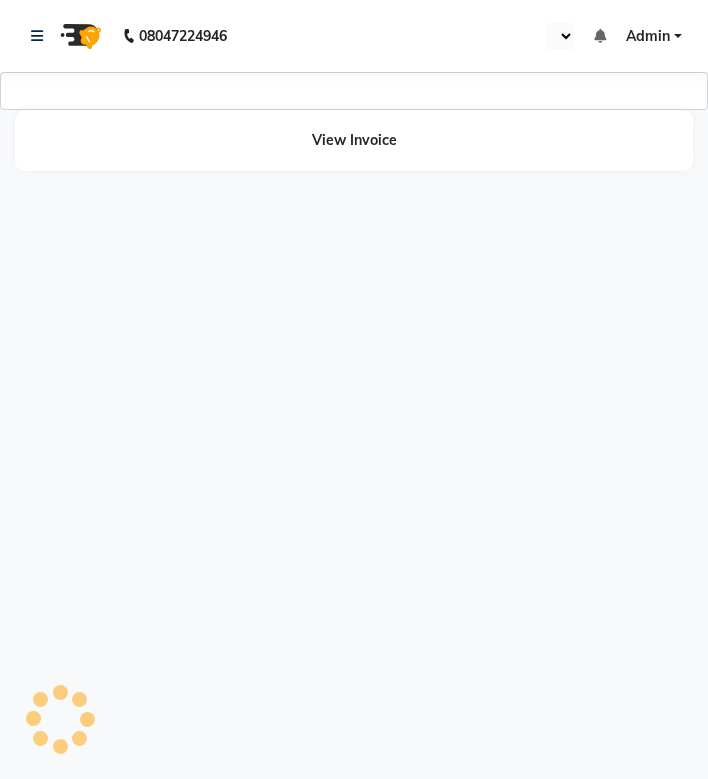 select on "en" 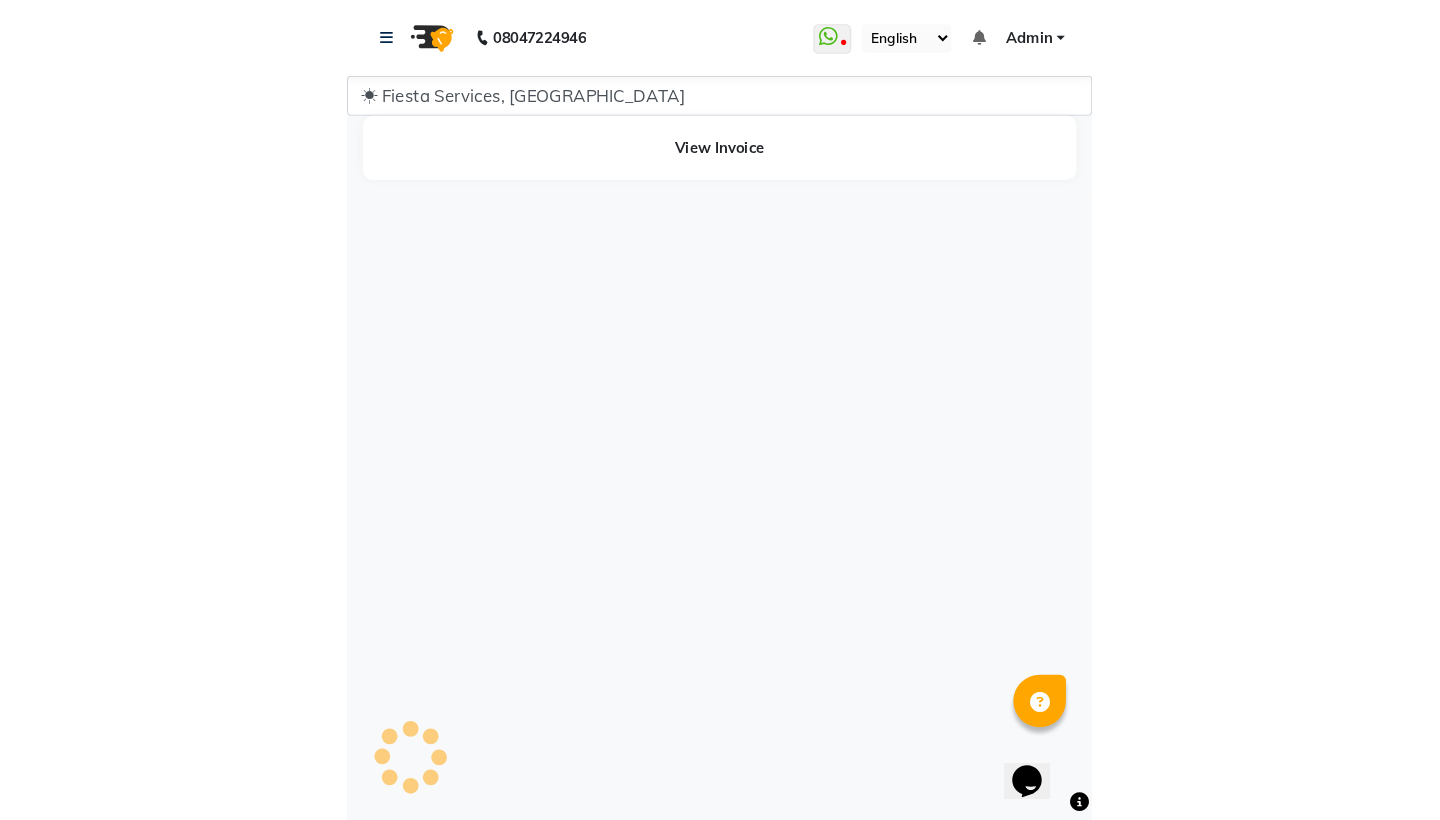 scroll, scrollTop: 0, scrollLeft: 0, axis: both 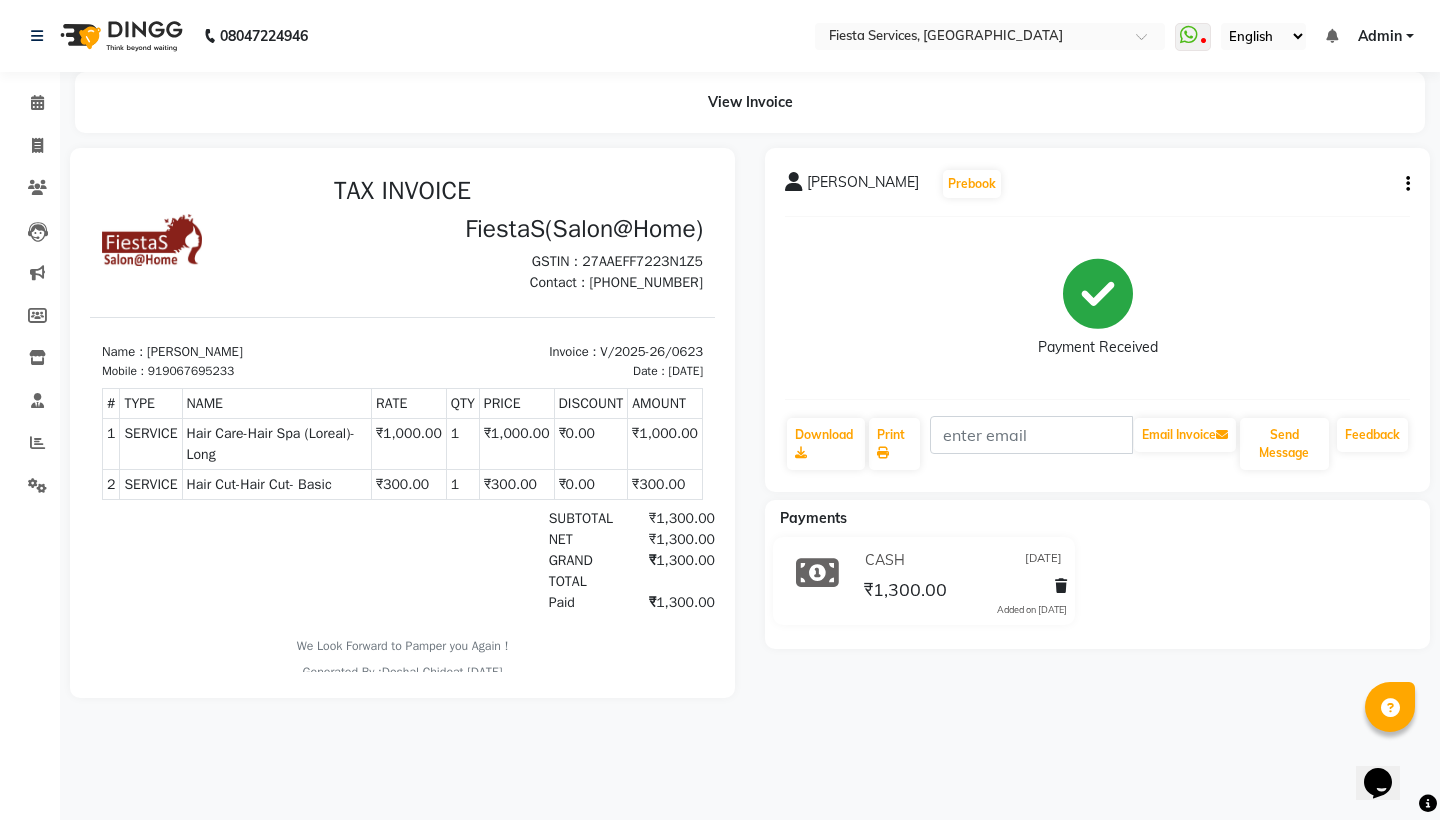 click 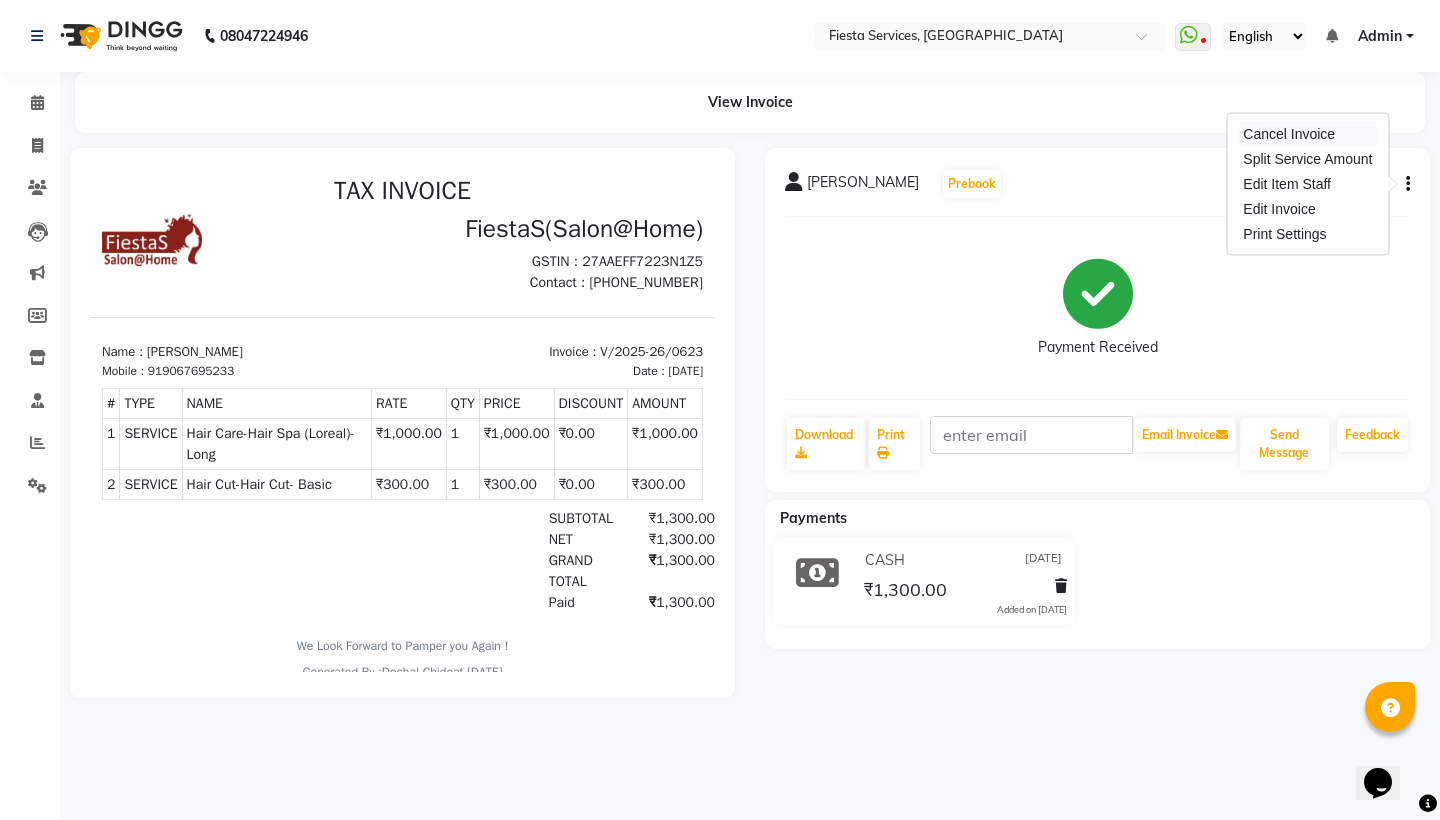 click on "Cancel Invoice" at bounding box center (1307, 134) 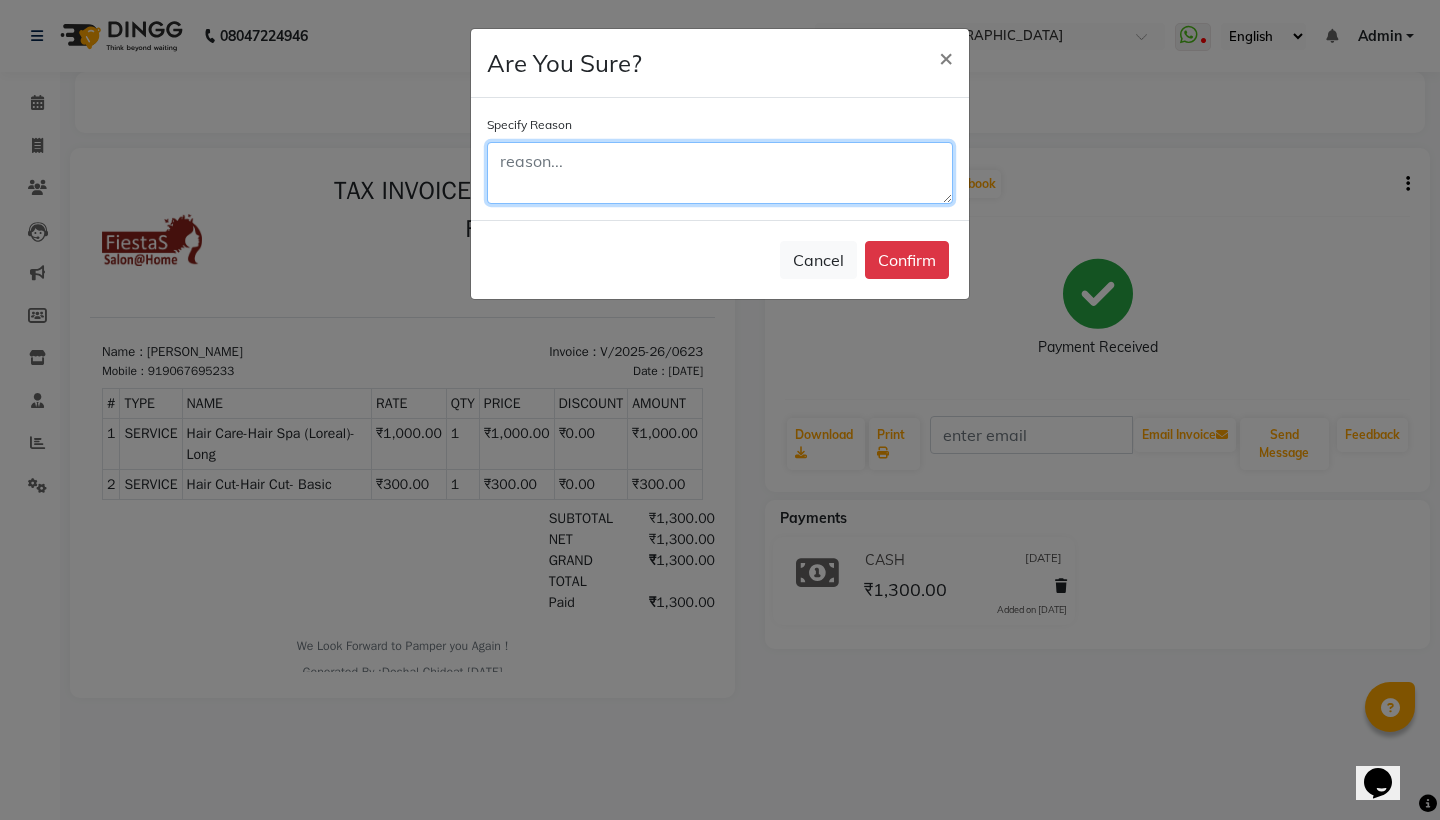 click 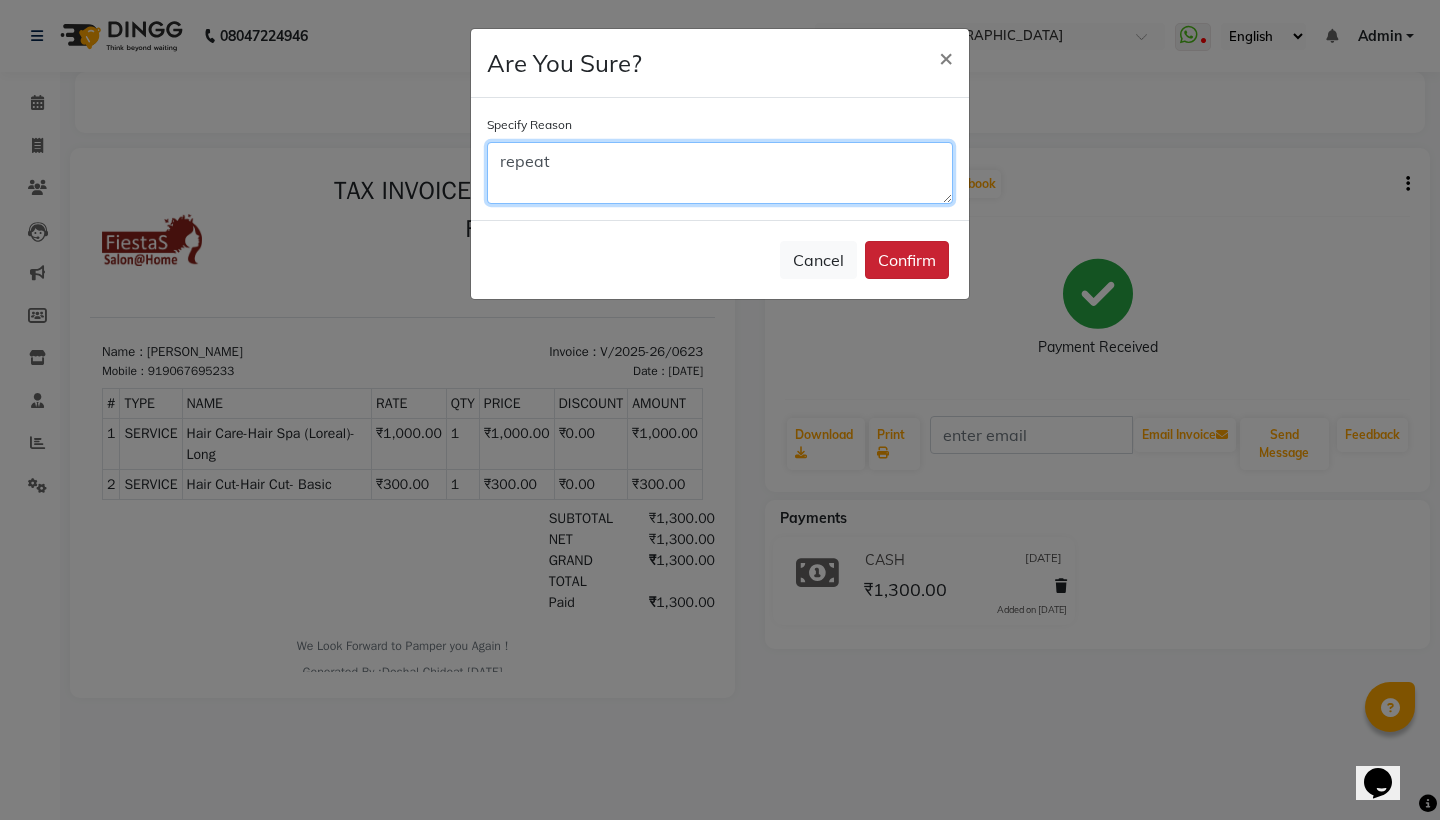 type on "repeat" 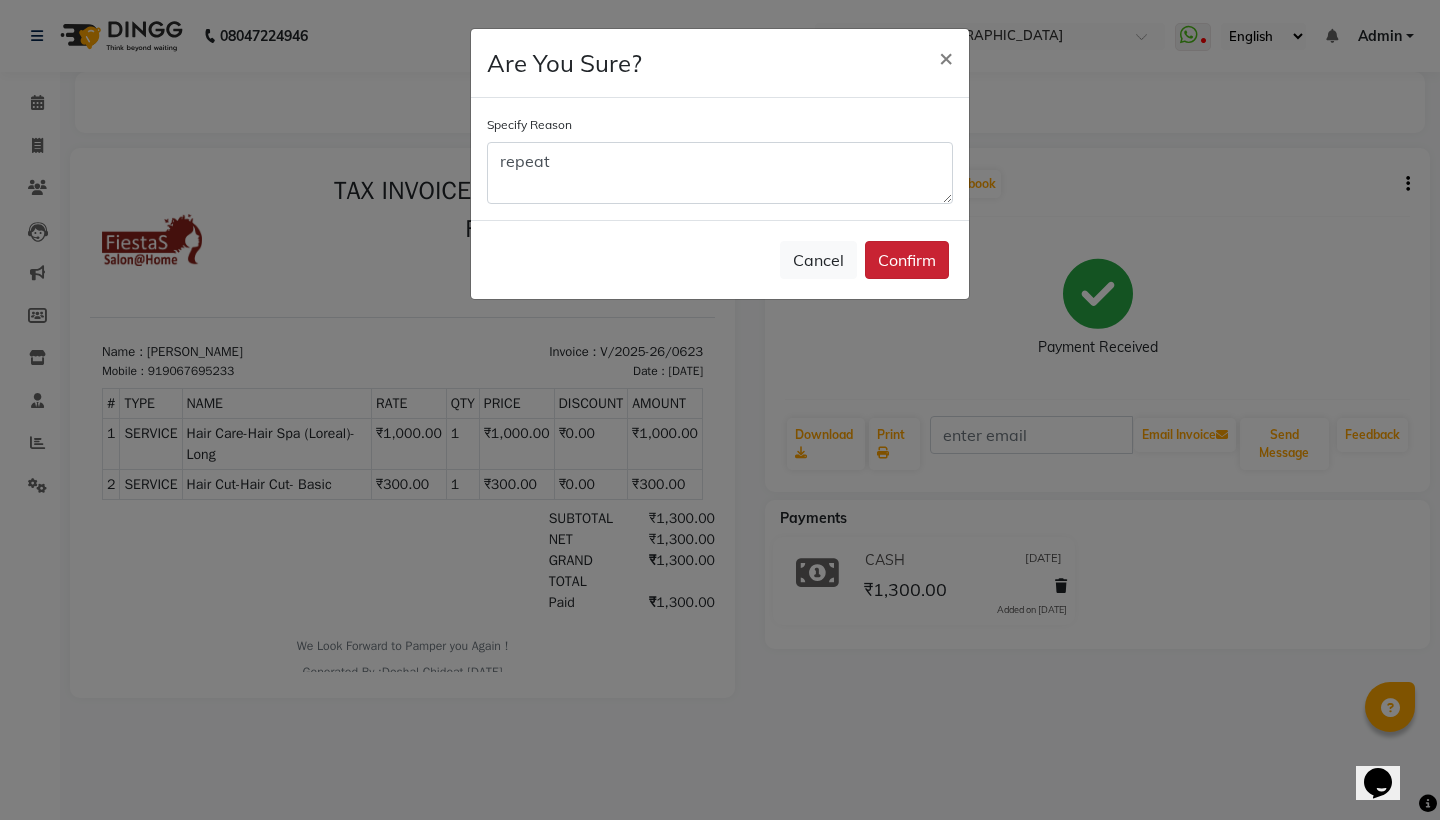 click on "Confirm" 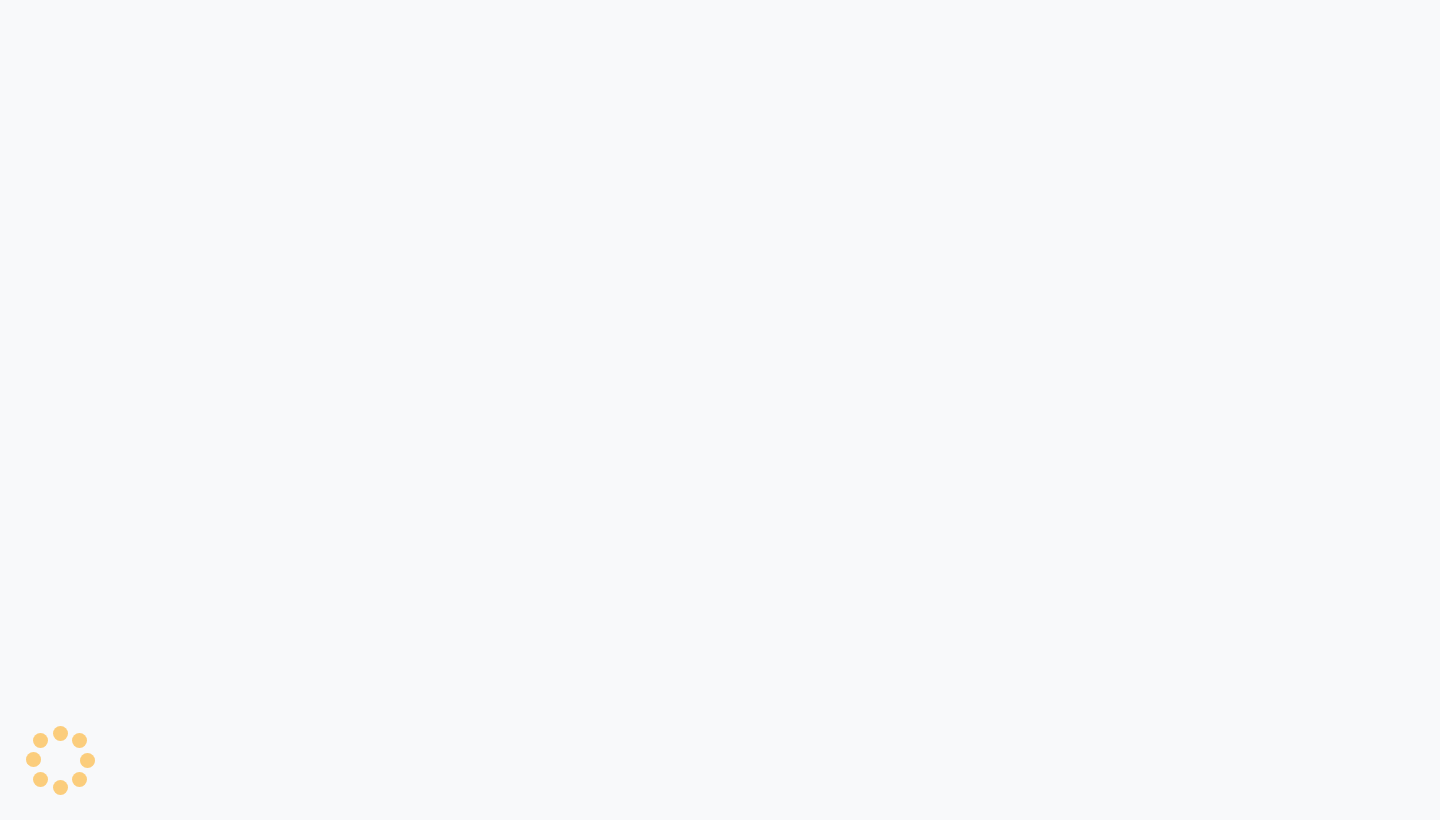 scroll, scrollTop: 0, scrollLeft: 0, axis: both 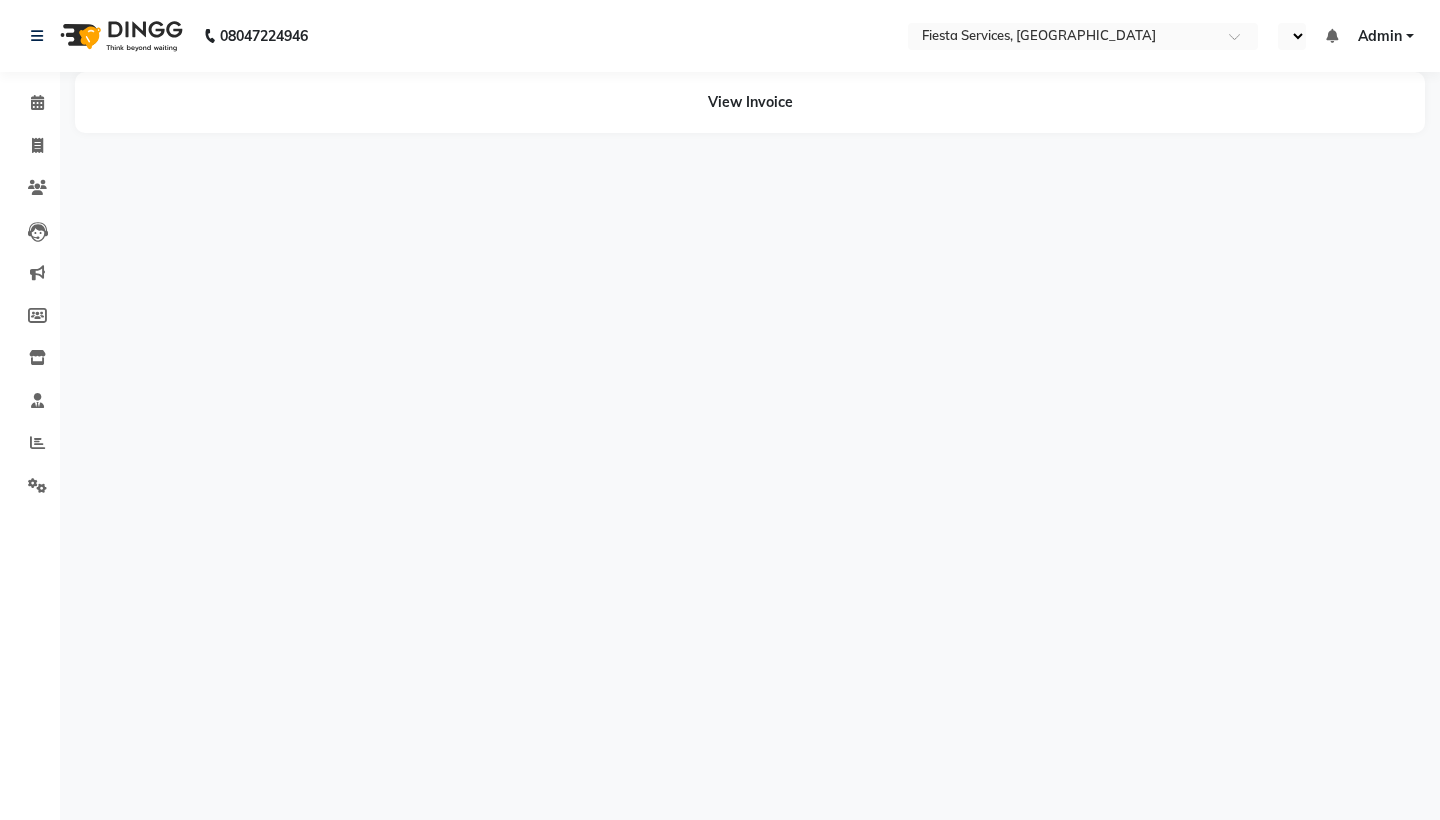 select on "en" 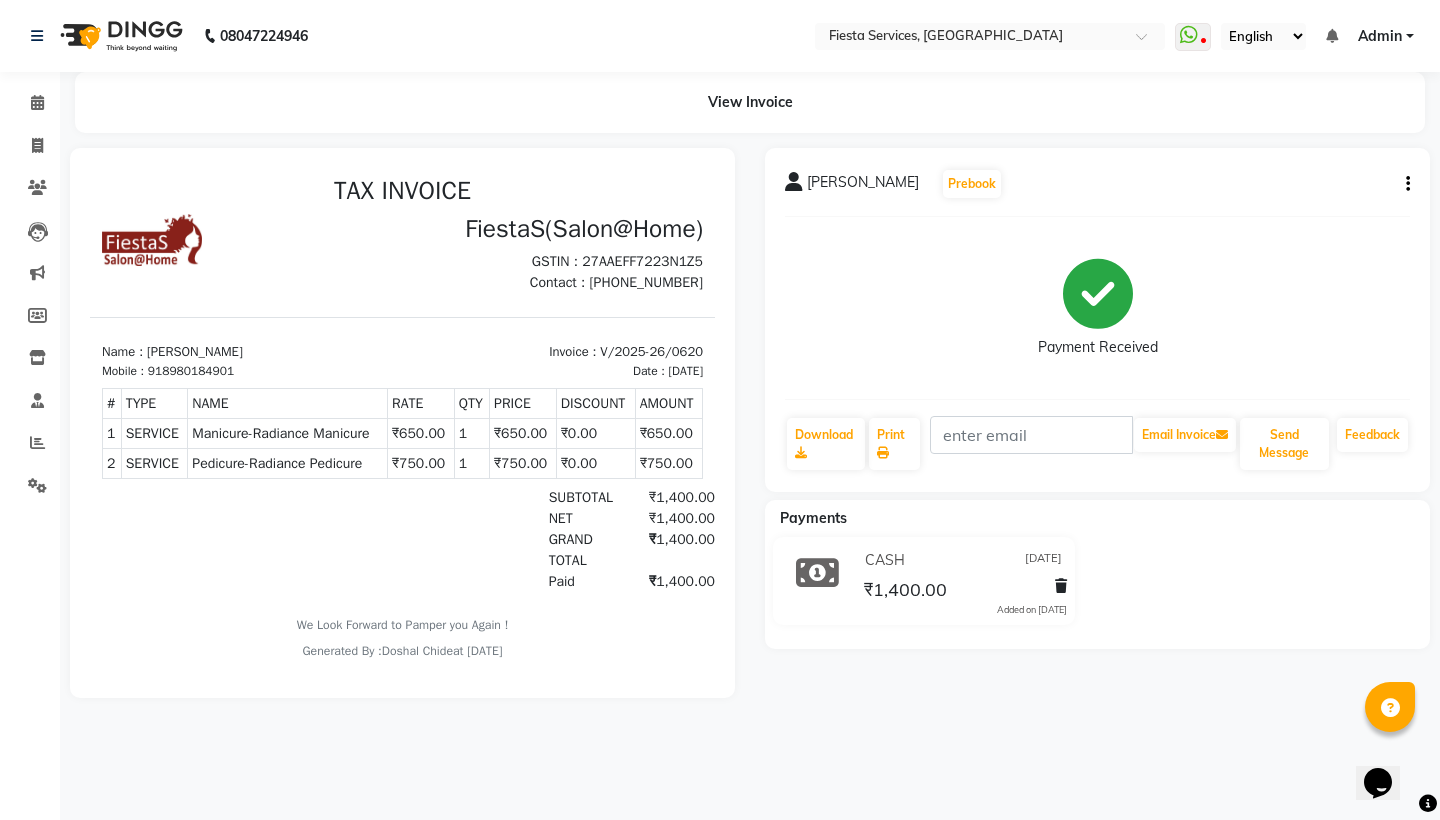 scroll, scrollTop: 0, scrollLeft: 0, axis: both 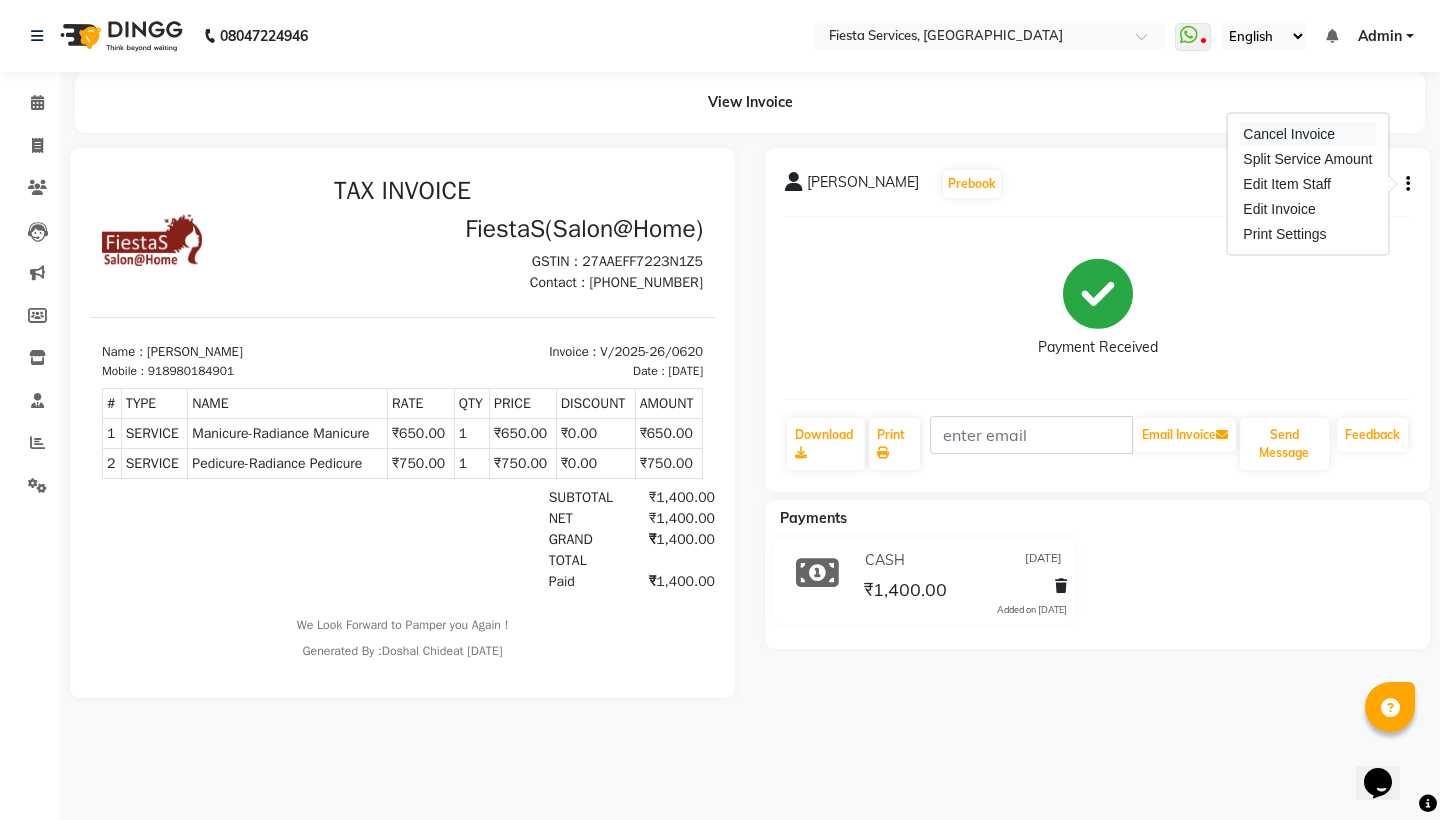 click on "Cancel Invoice" at bounding box center [1307, 134] 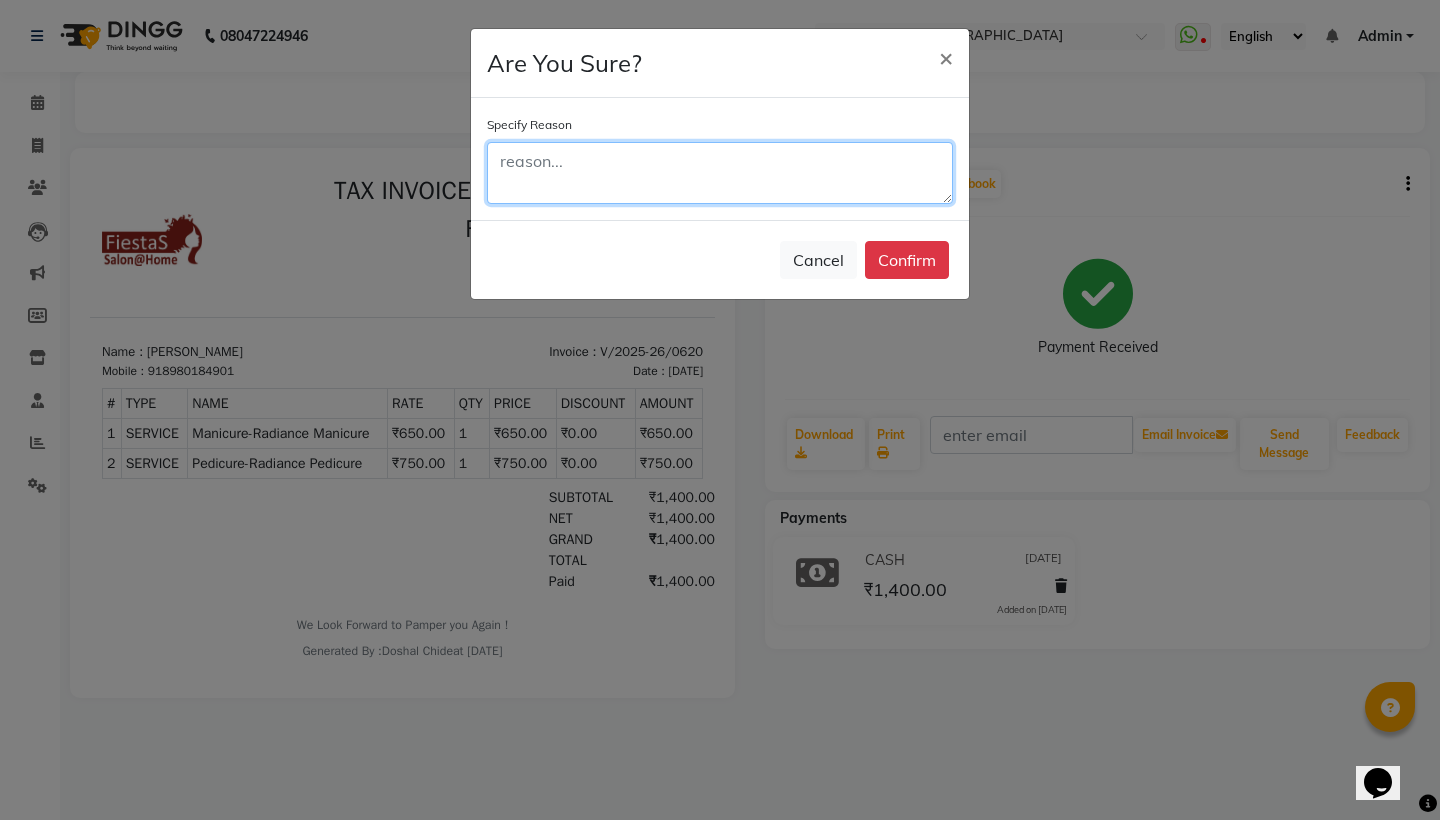 click 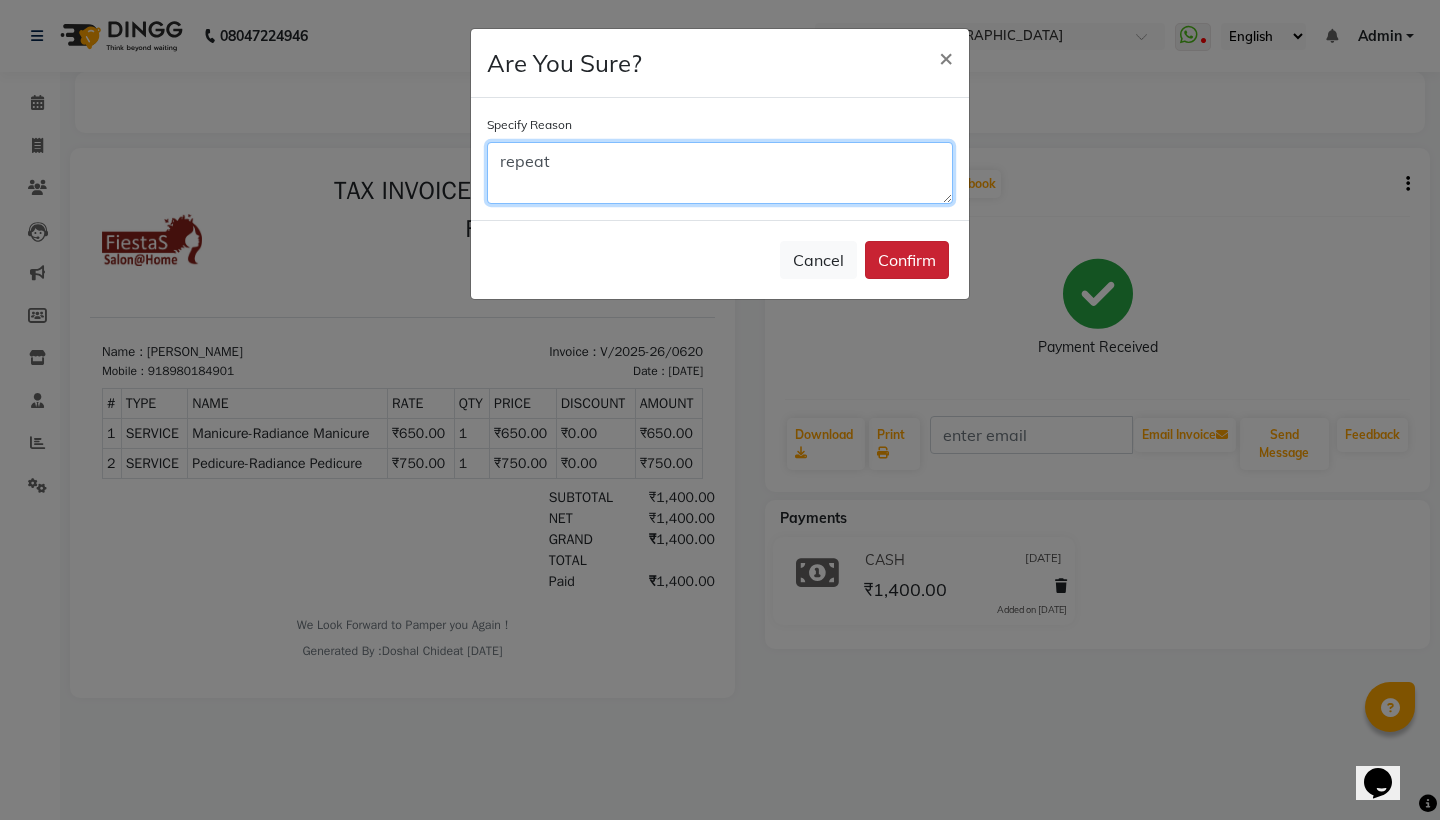type on "repeat" 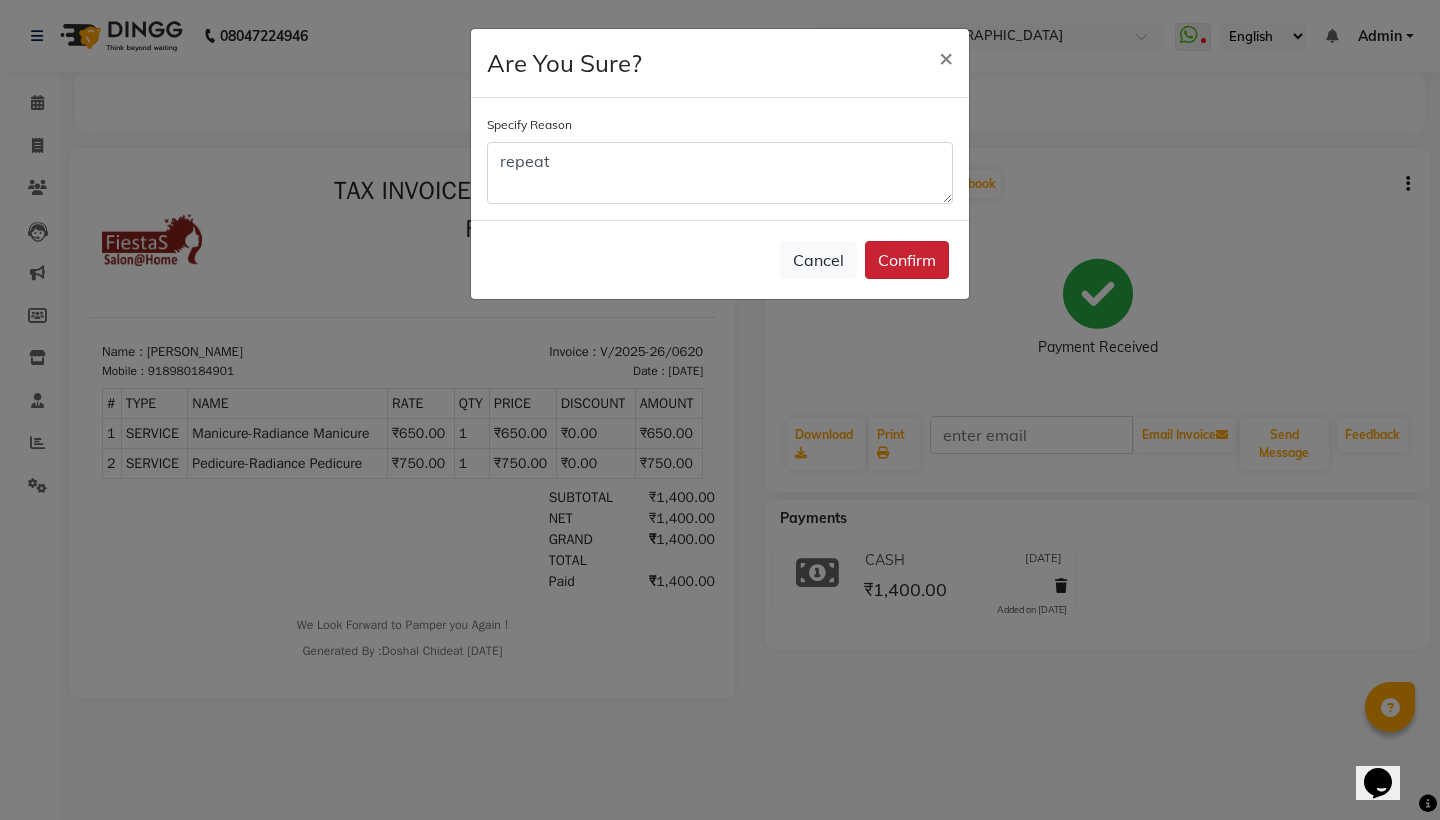 click on "Confirm" 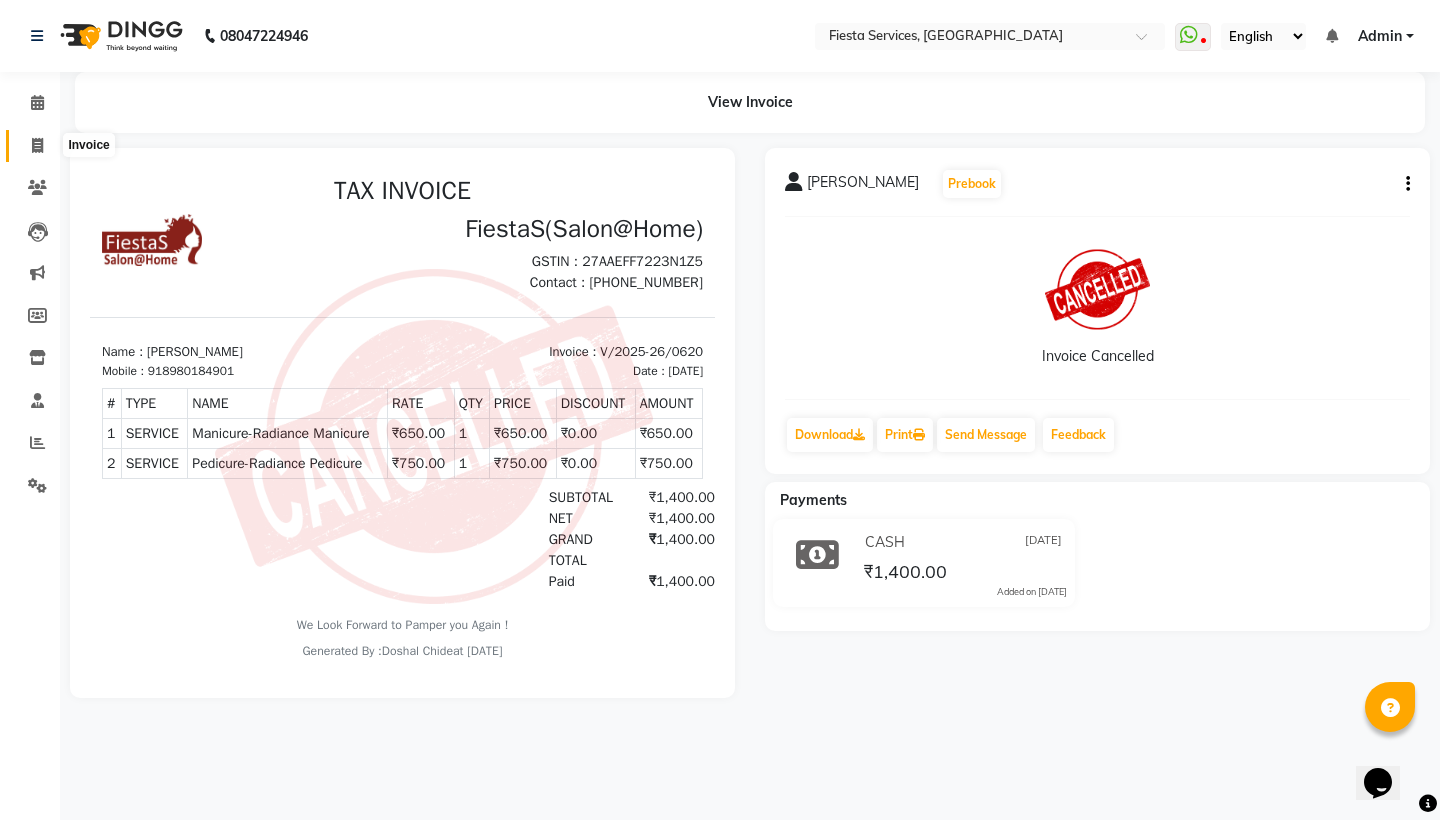 click 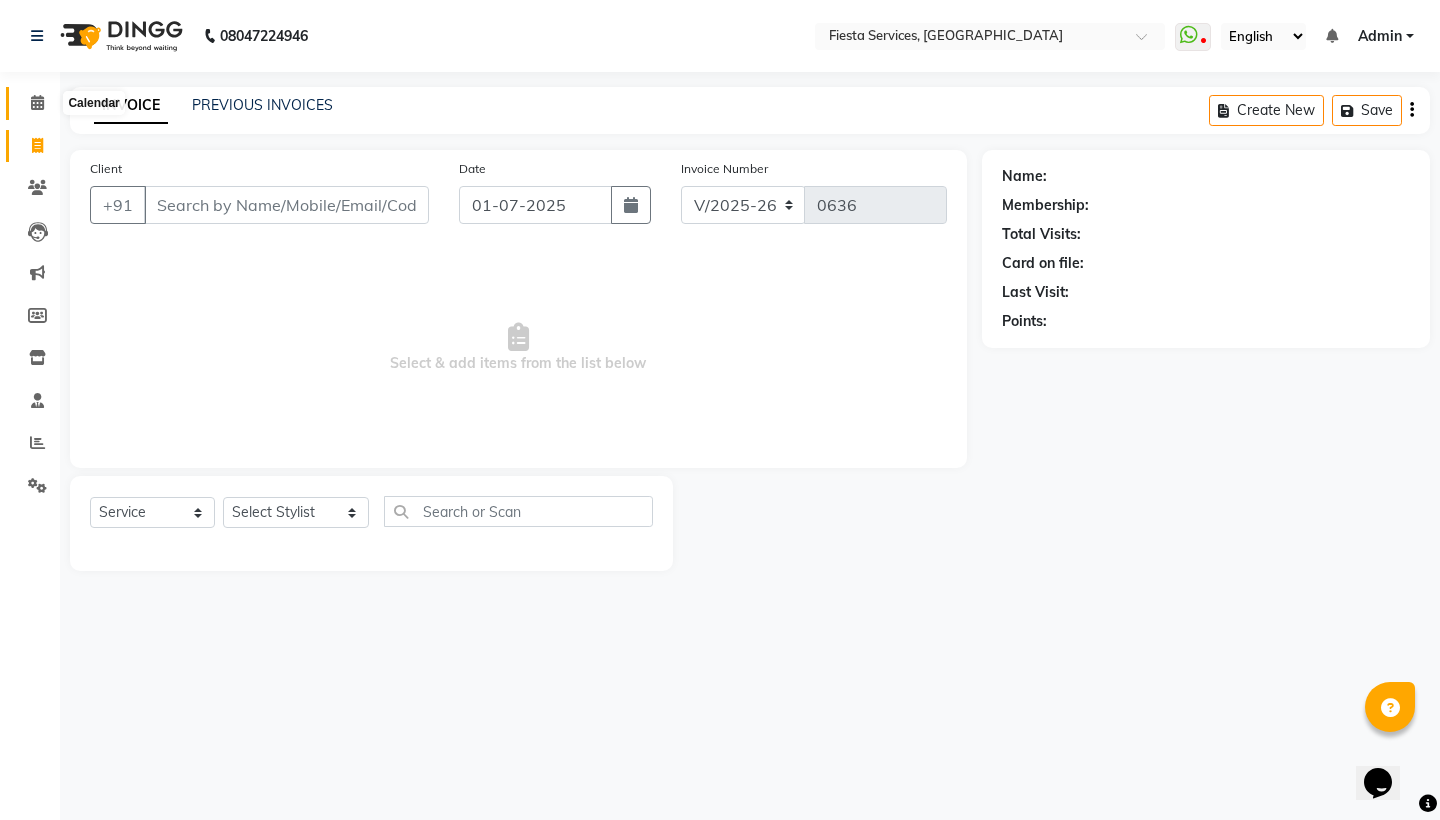 click 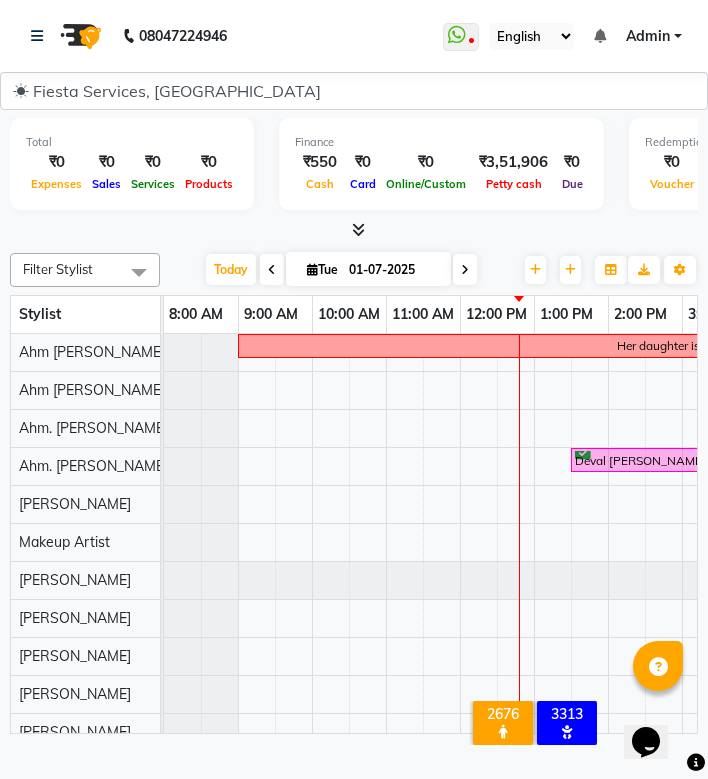 click on "Tue" at bounding box center (322, 269) 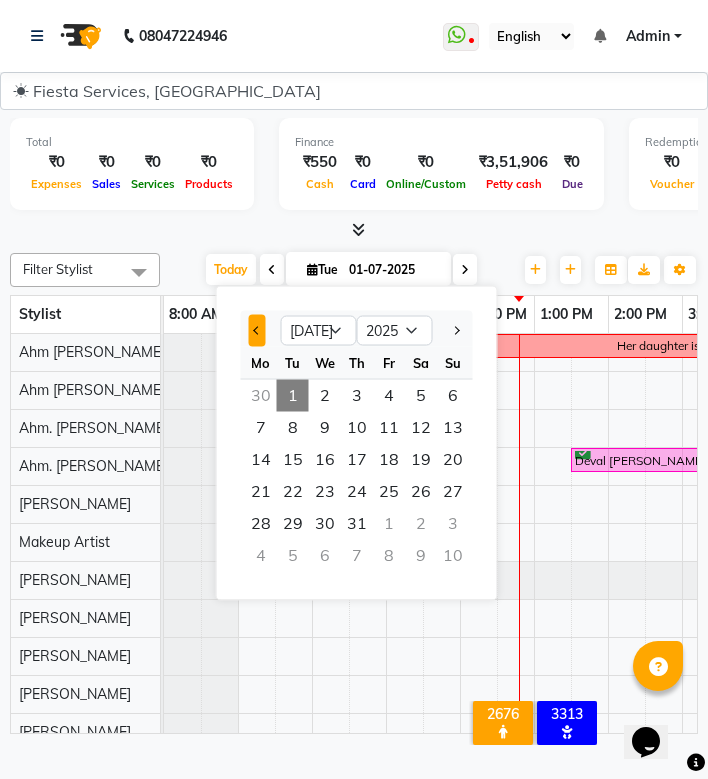 click at bounding box center [257, 330] 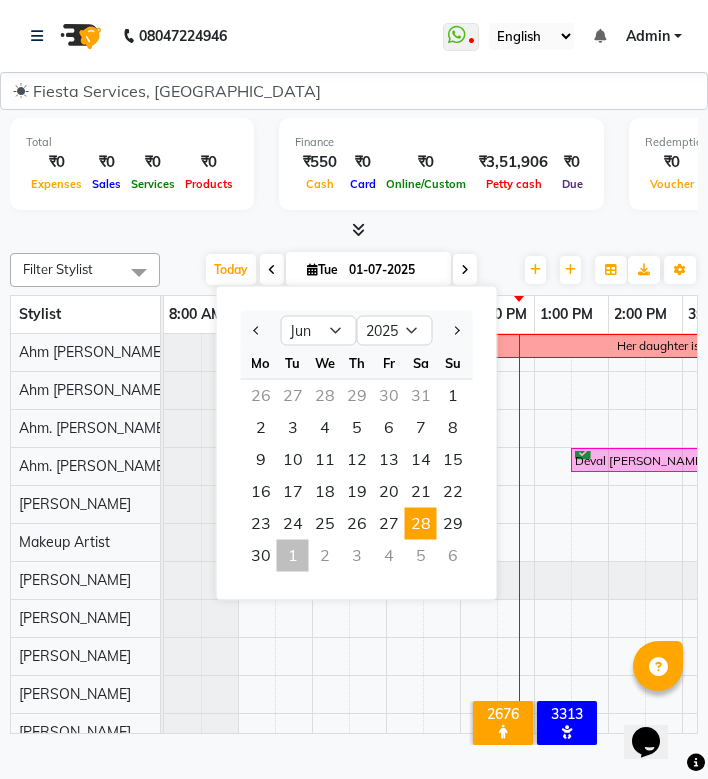 click on "28" at bounding box center (421, 524) 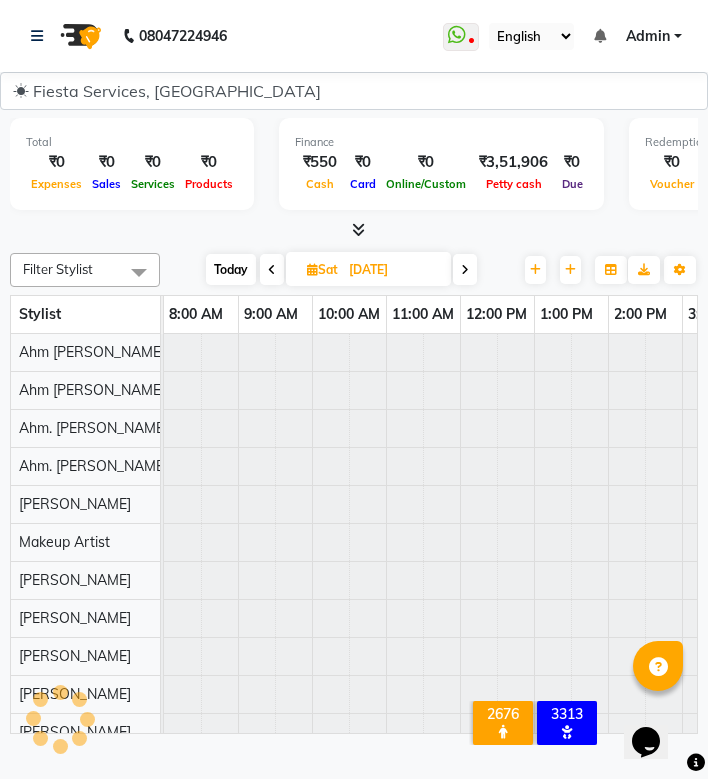 scroll, scrollTop: 0, scrollLeft: 297, axis: horizontal 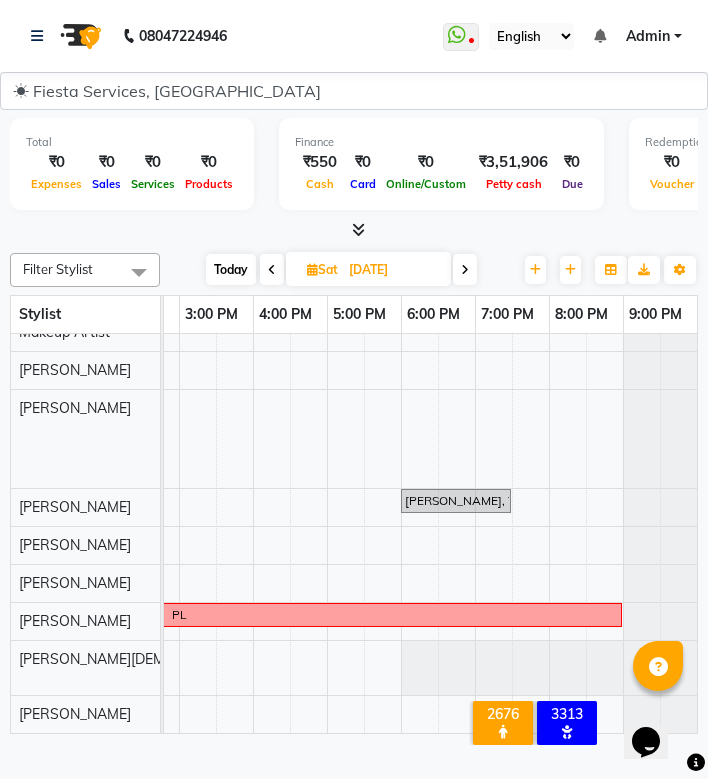 click at bounding box center [465, 270] 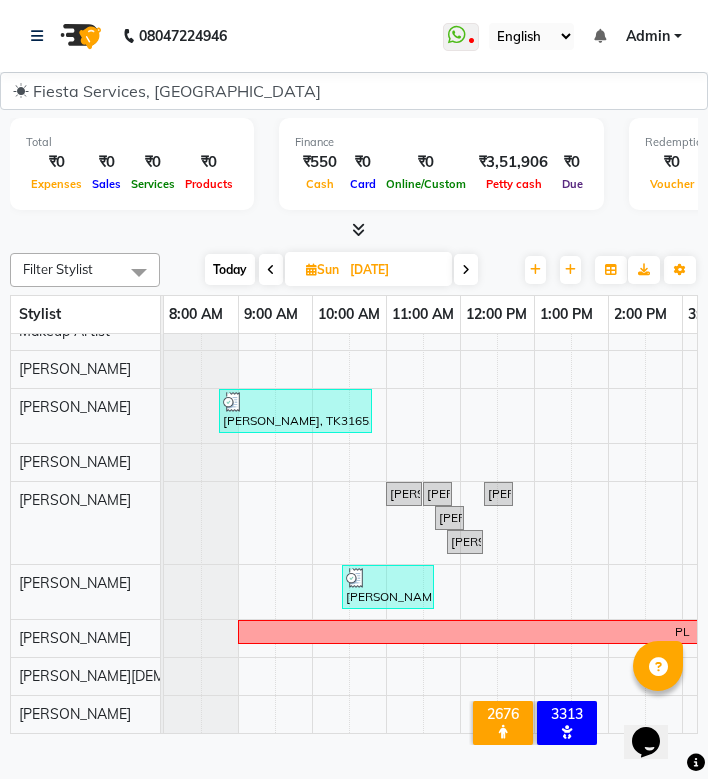 click at bounding box center [466, 269] 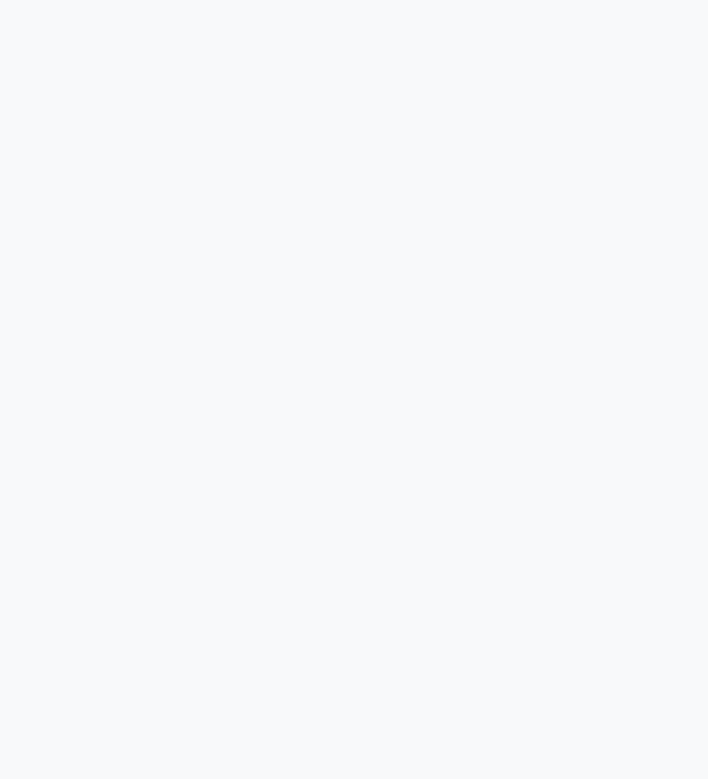 scroll, scrollTop: 0, scrollLeft: 0, axis: both 